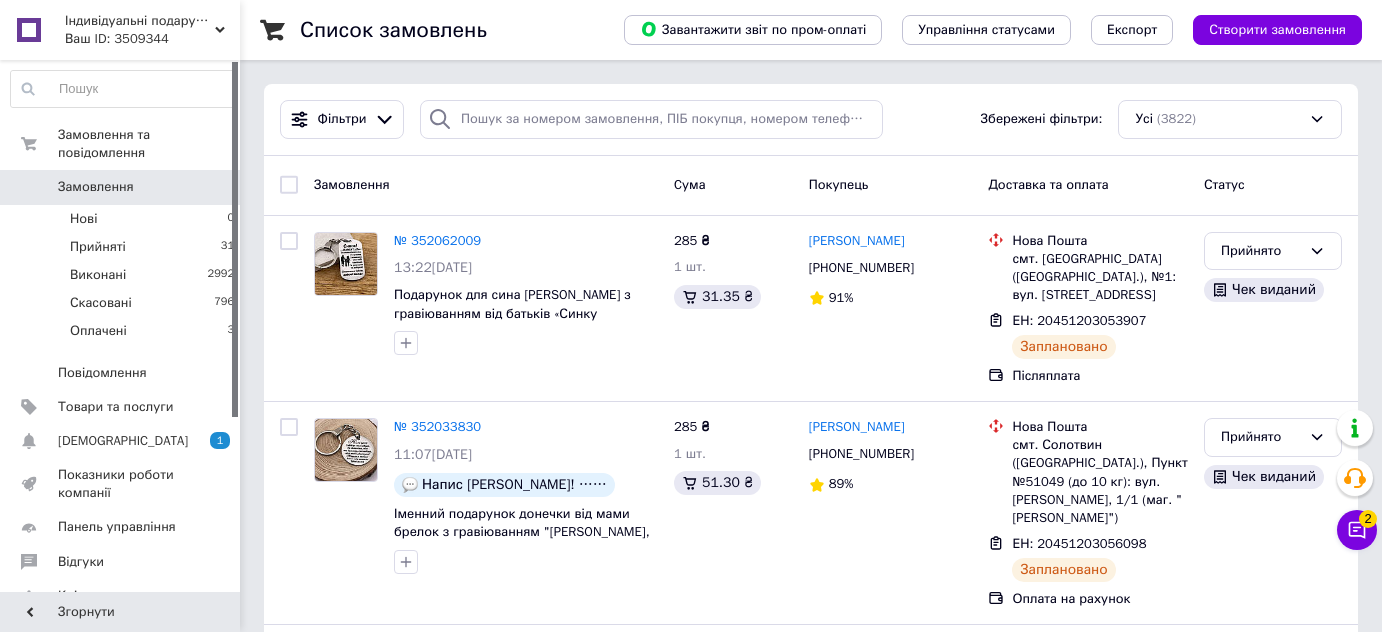 scroll, scrollTop: 0, scrollLeft: 0, axis: both 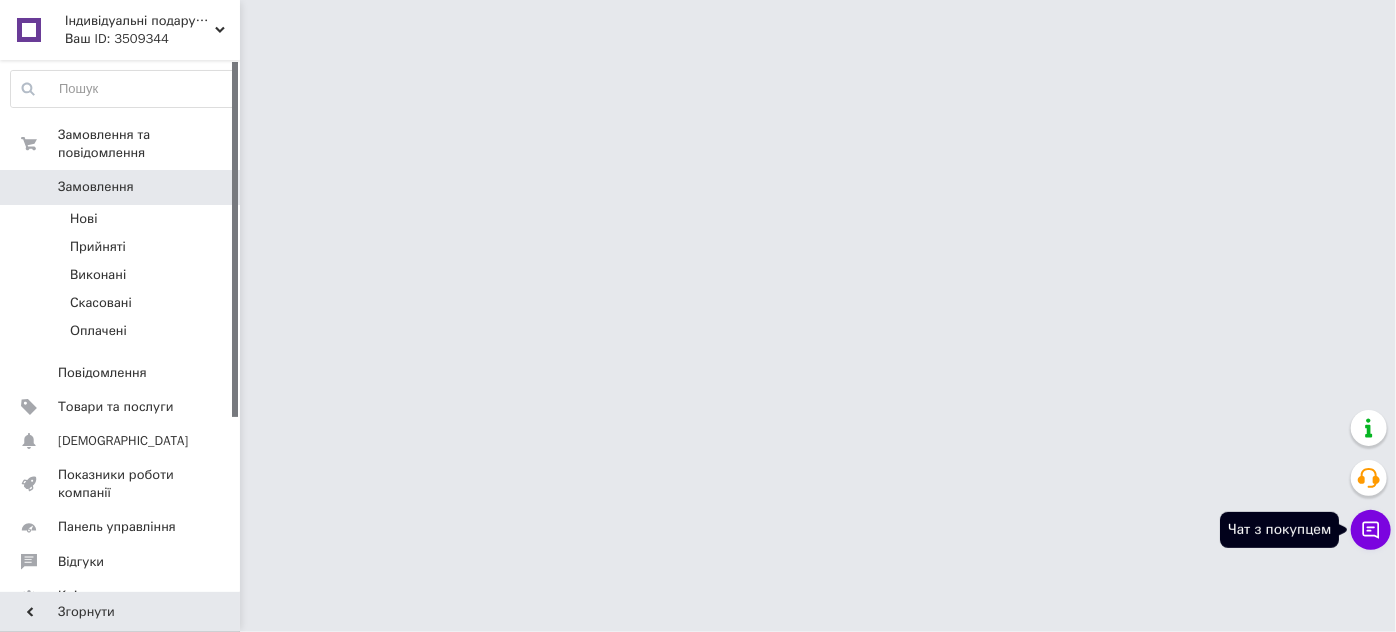 click 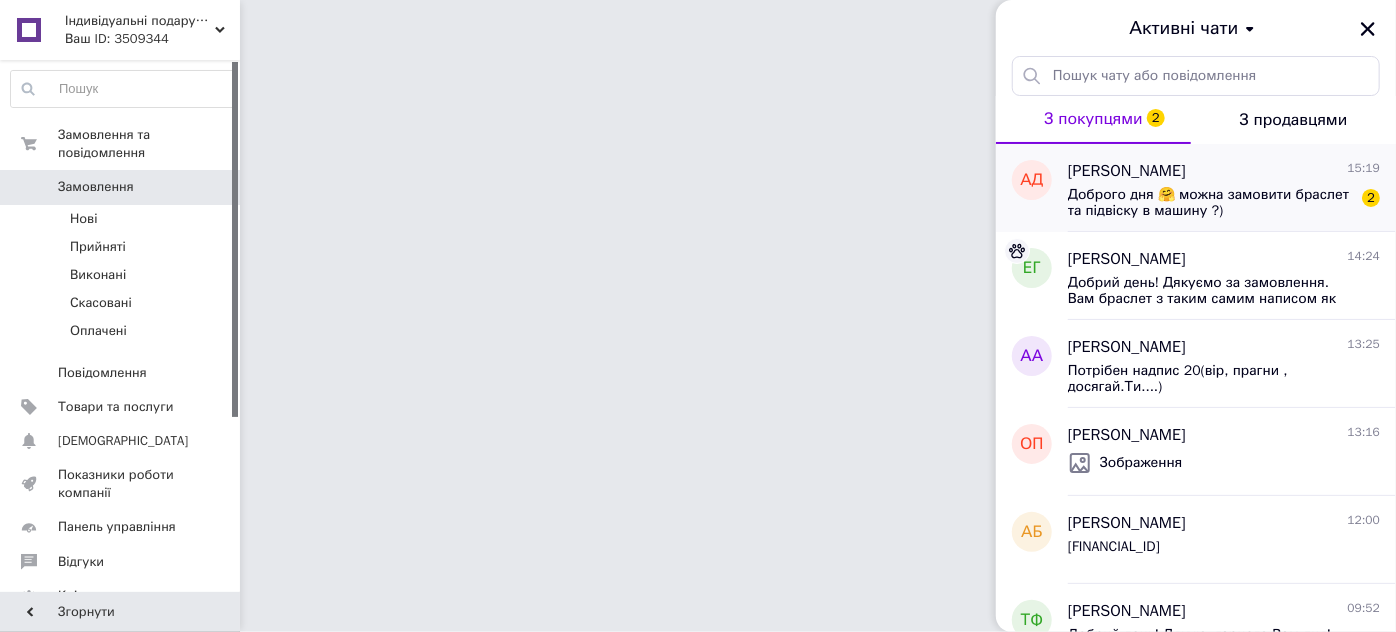 click on "Доброго дня 🤗 можна замовити браслет та підвіску в машину ?)" at bounding box center (1210, 203) 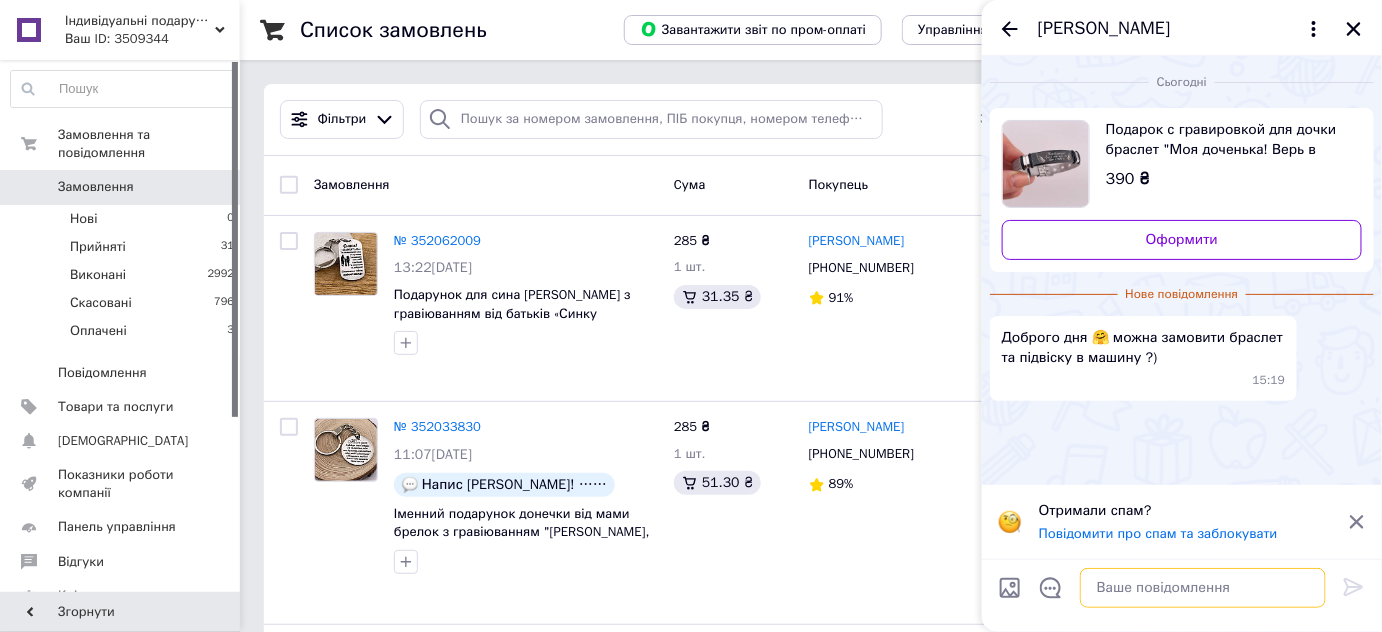 click at bounding box center [1203, 588] 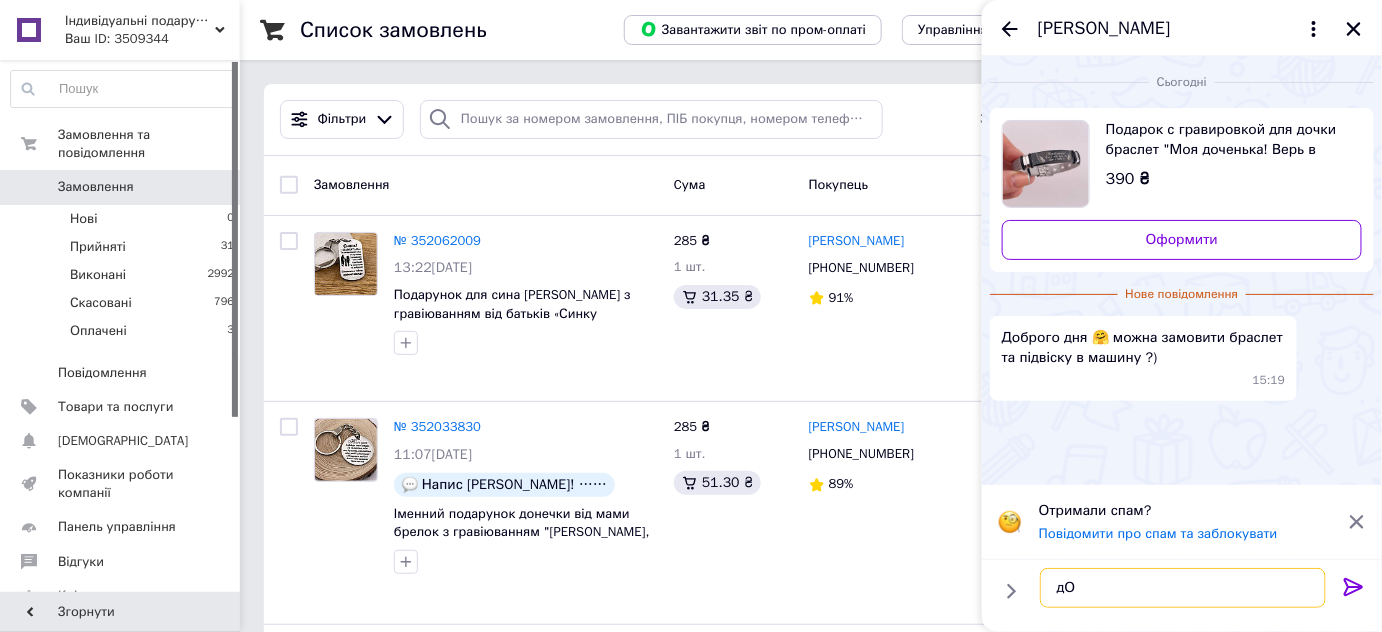 type on "д" 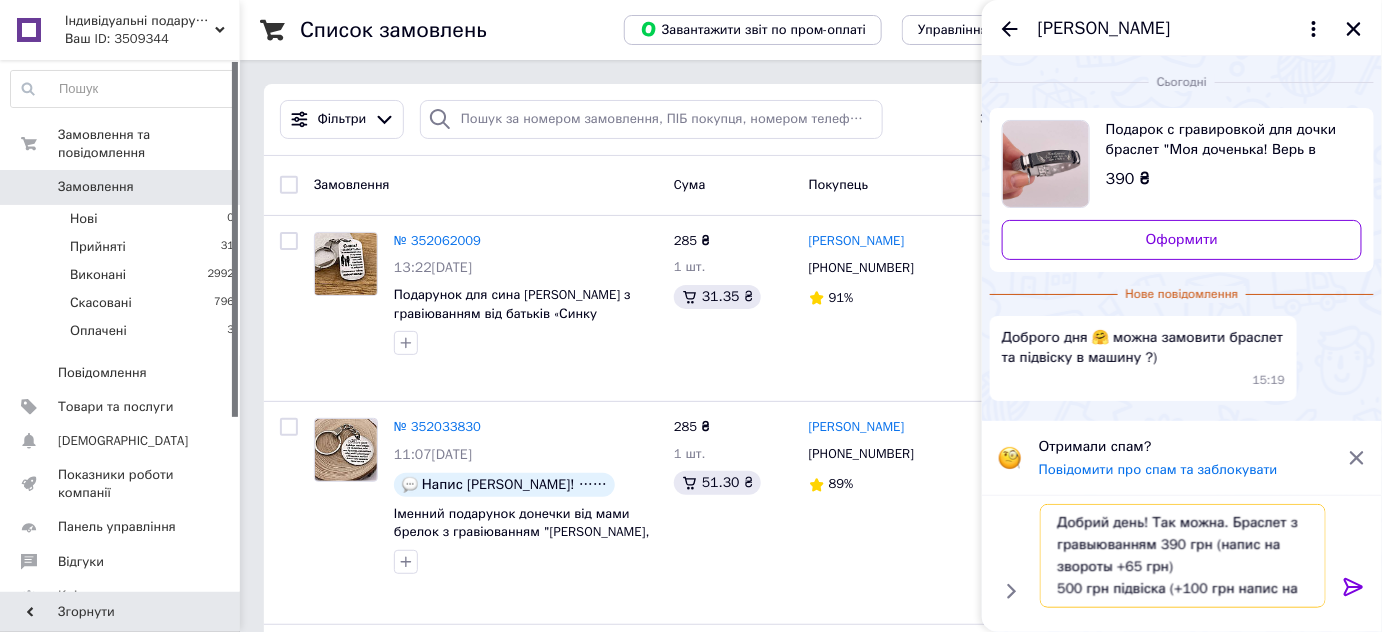 scroll, scrollTop: 14, scrollLeft: 0, axis: vertical 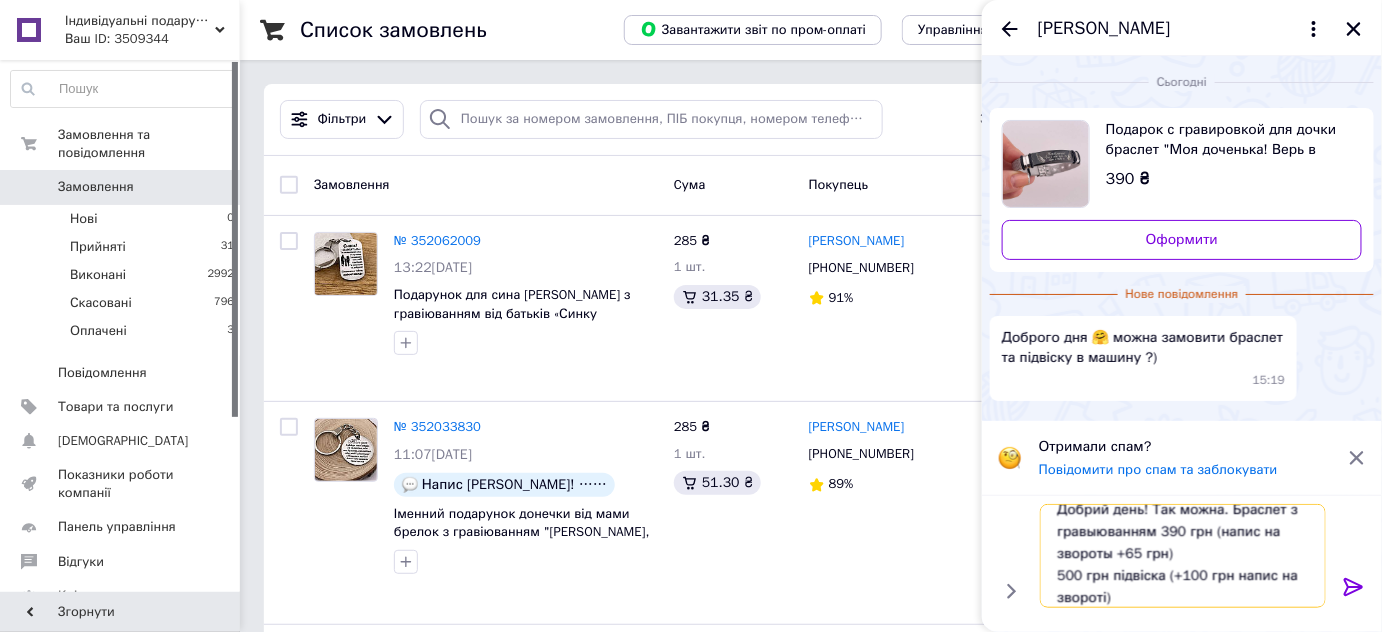 click on "Добрий день! Так можна. Браслет з гравыюванням 390 грн (напис на звороты +65 грн)
500 грн підвіска (+100 грн напис на звороті)" at bounding box center (1183, 556) 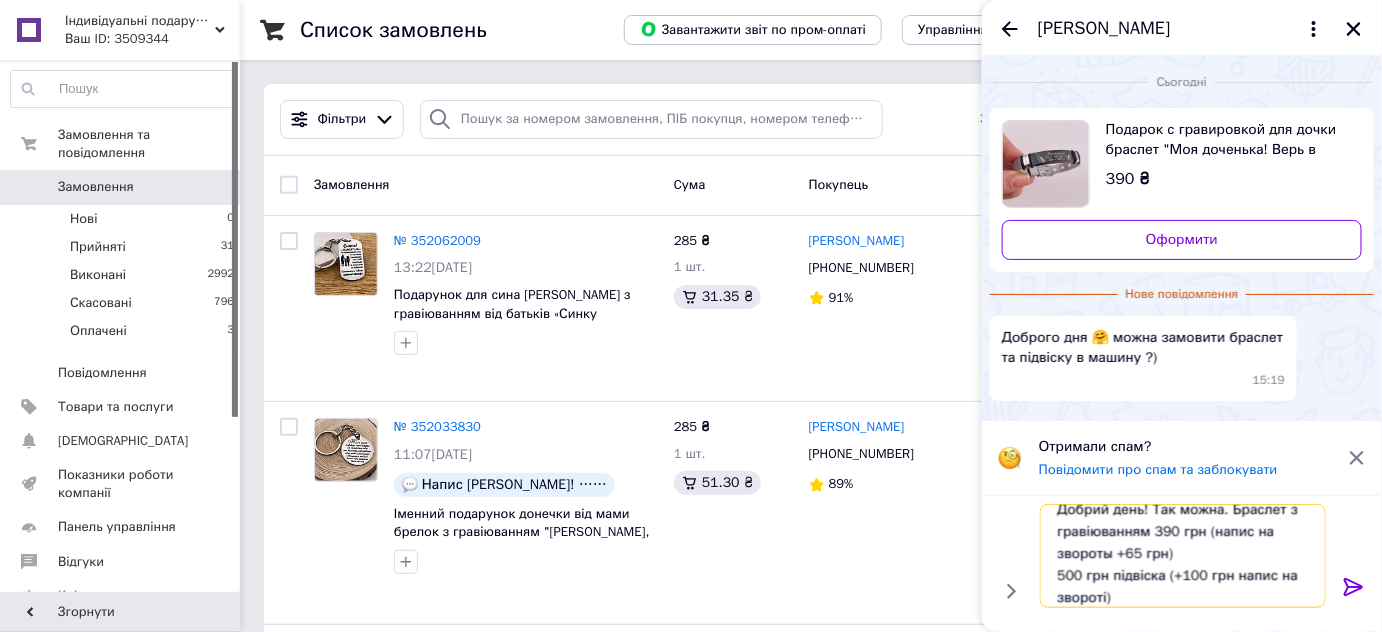 click on "Добрий день! Так можна. Браслет з гравіюванням 390 грн (напис на звороты +65 грн)
500 грн підвіска (+100 грн напис на звороті)" at bounding box center [1183, 556] 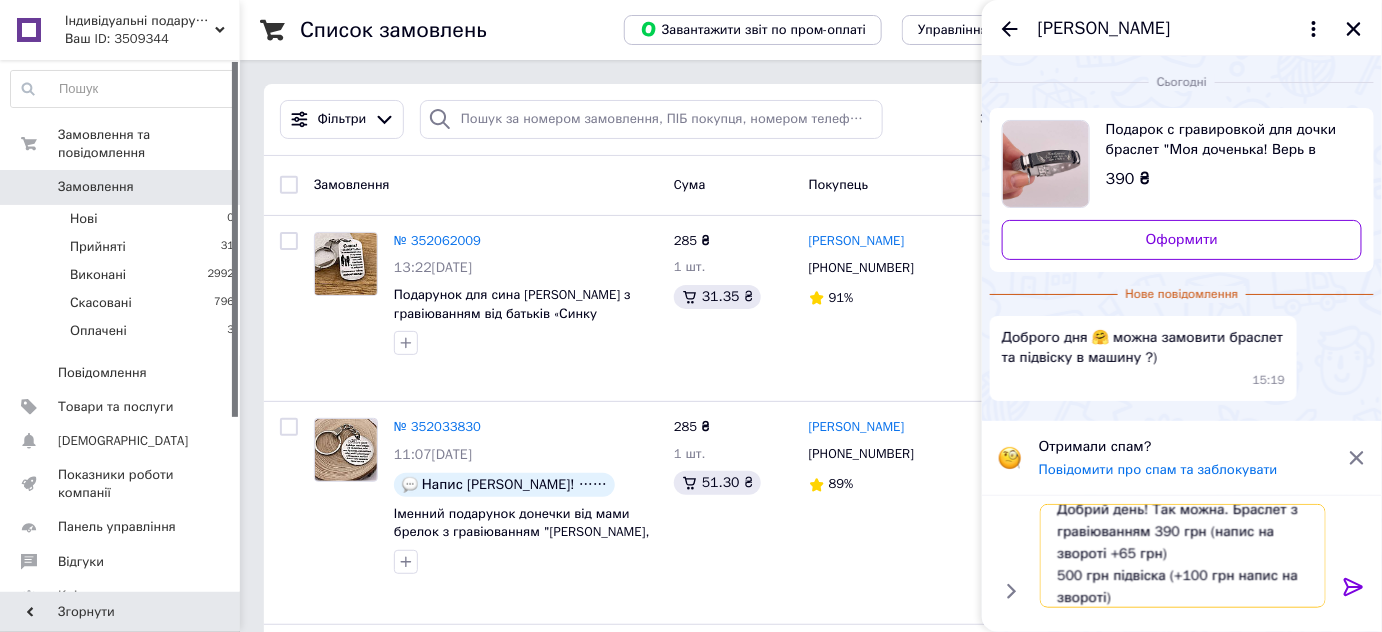 click on "Добрий день! Так можна. Браслет з гравіюванням 390 грн (напис на звороті +65 грн)
500 грн підвіска (+100 грн напис на звороті)" at bounding box center (1183, 556) 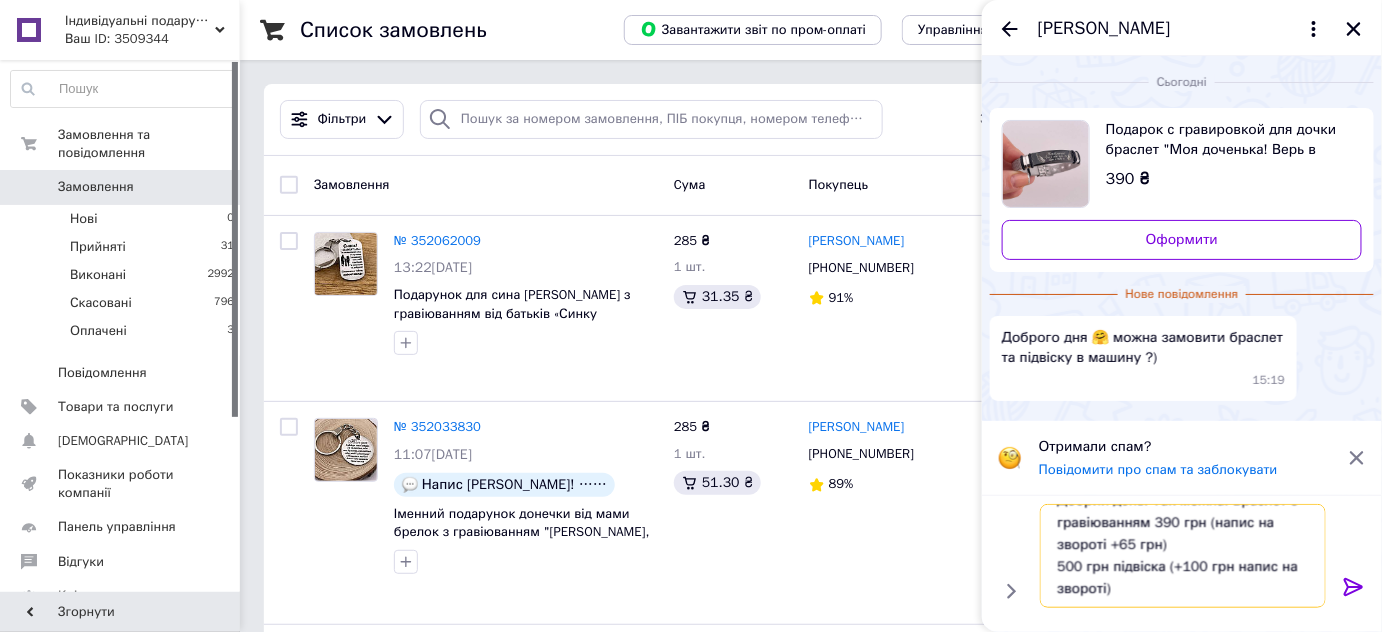drag, startPoint x: 1104, startPoint y: 599, endPoint x: 1050, endPoint y: 600, distance: 54.00926 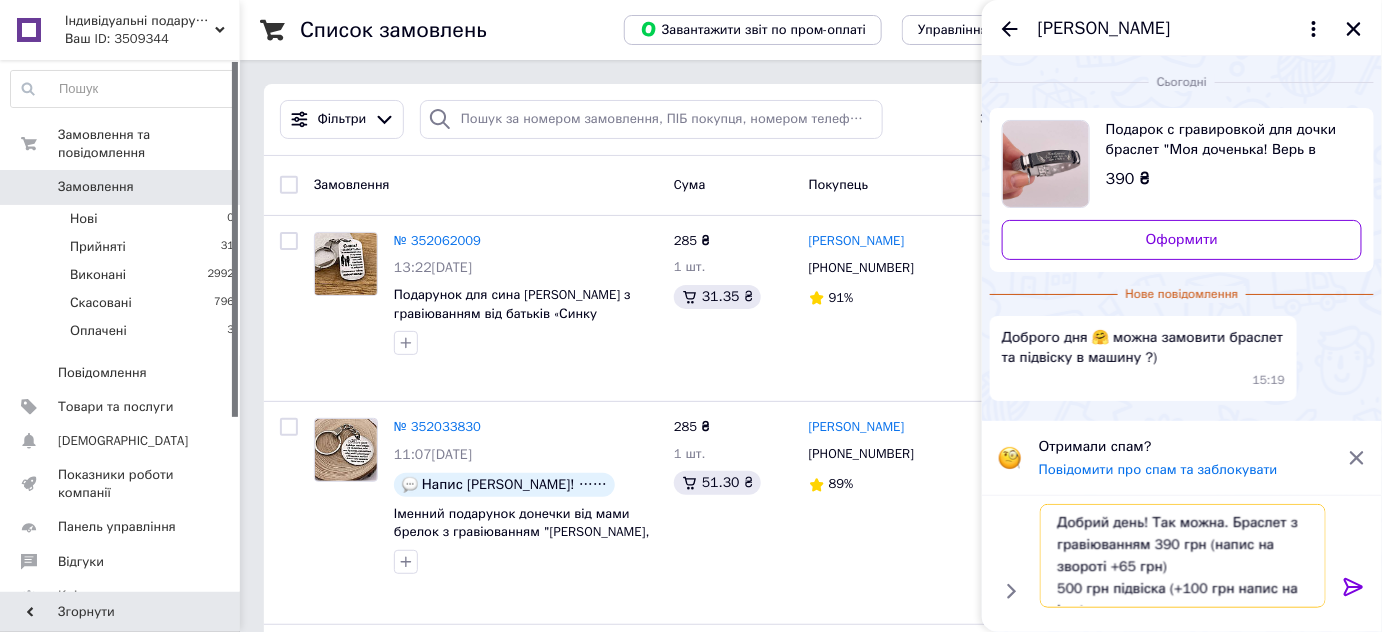 scroll, scrollTop: 23, scrollLeft: 0, axis: vertical 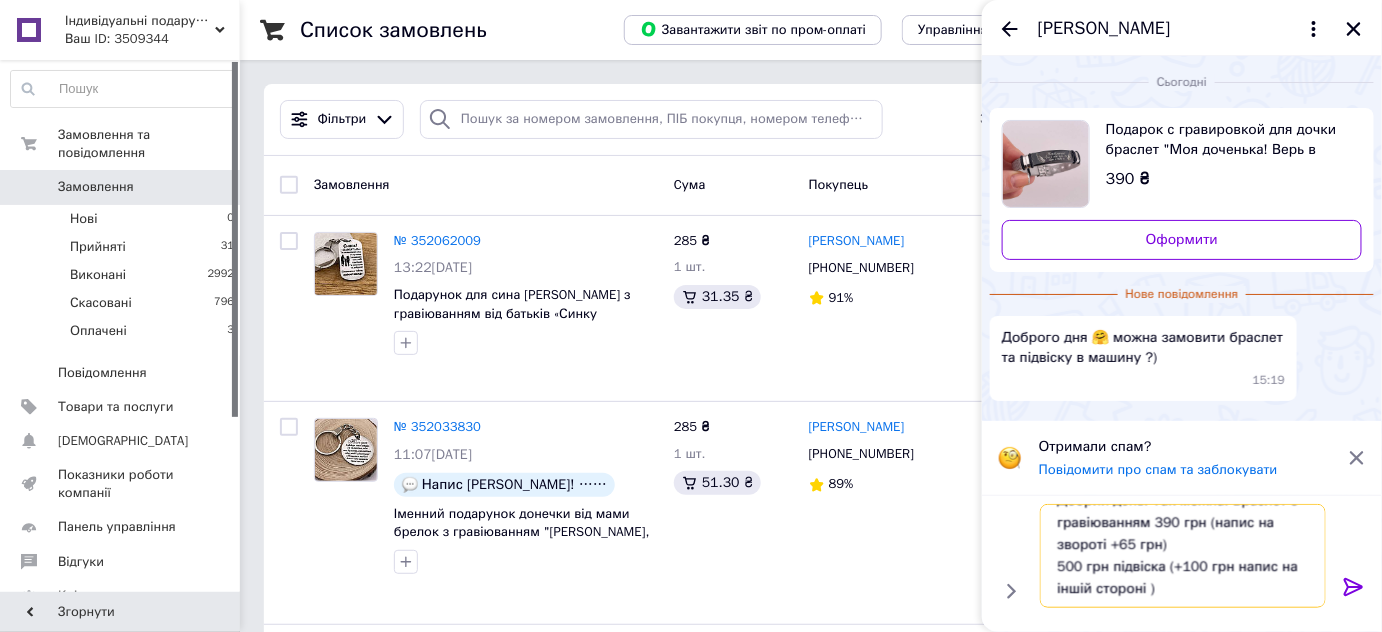 type on "Добрий день! Так можна. Браслет з гравіюванням 390 грн (напис на звороті +65 грн)
500 грн підвіска (+100 грн напис на іншій стороні )" 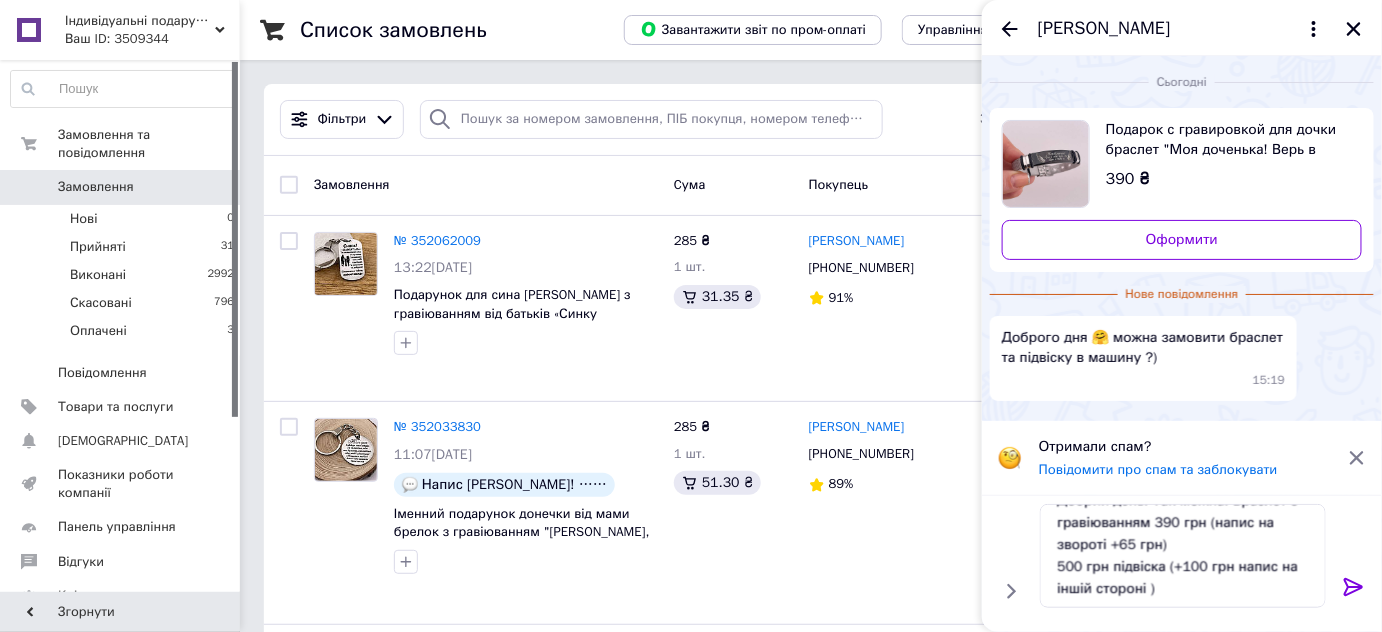 click 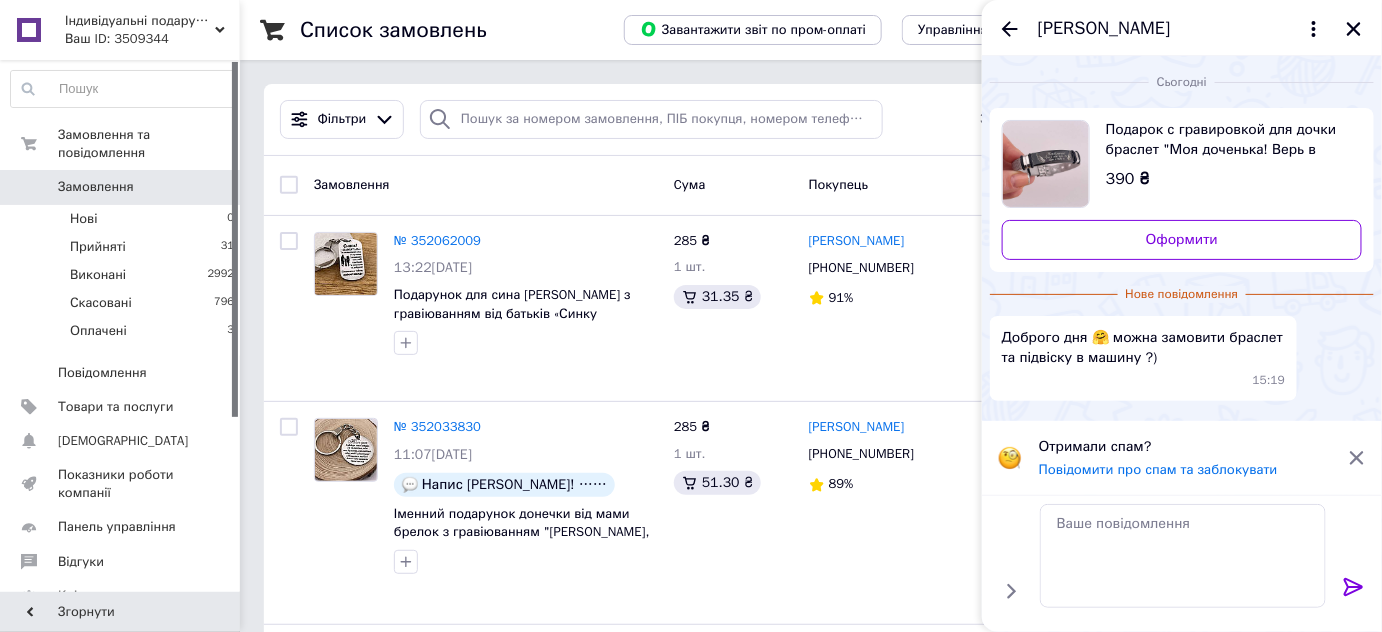 scroll, scrollTop: 0, scrollLeft: 0, axis: both 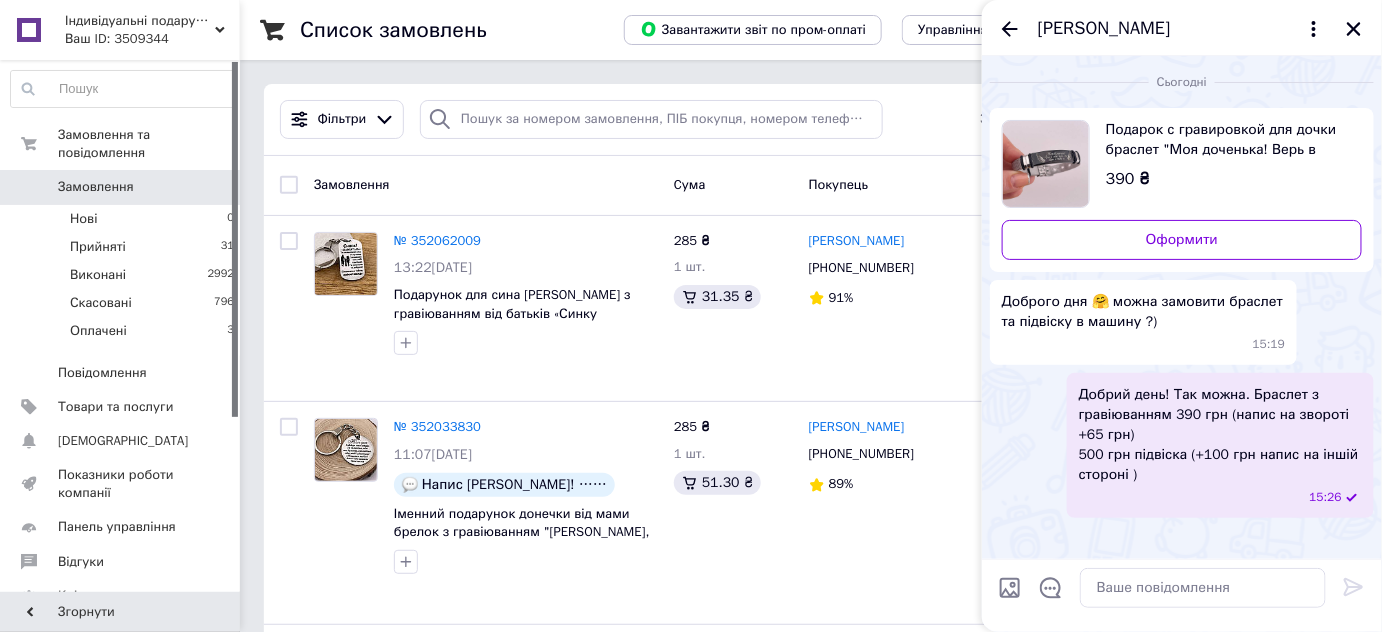 click on "Фільтри Збережені фільтри: Усі (3822)" at bounding box center [811, 119] 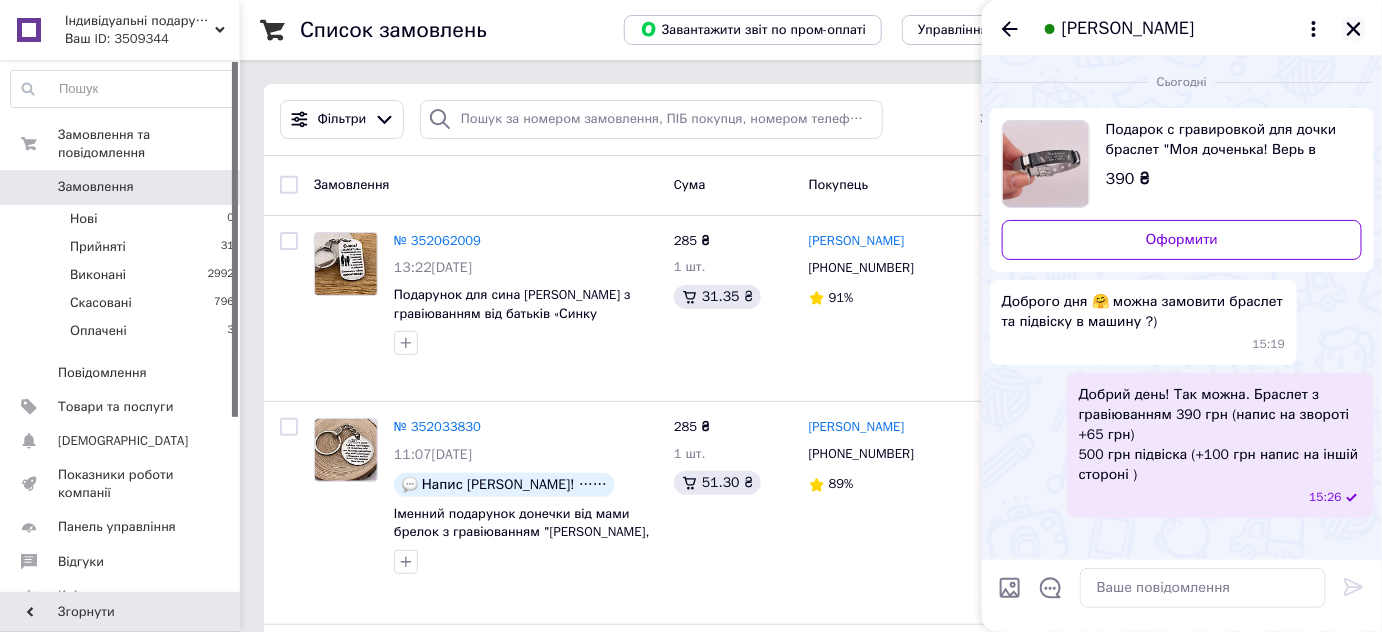 click 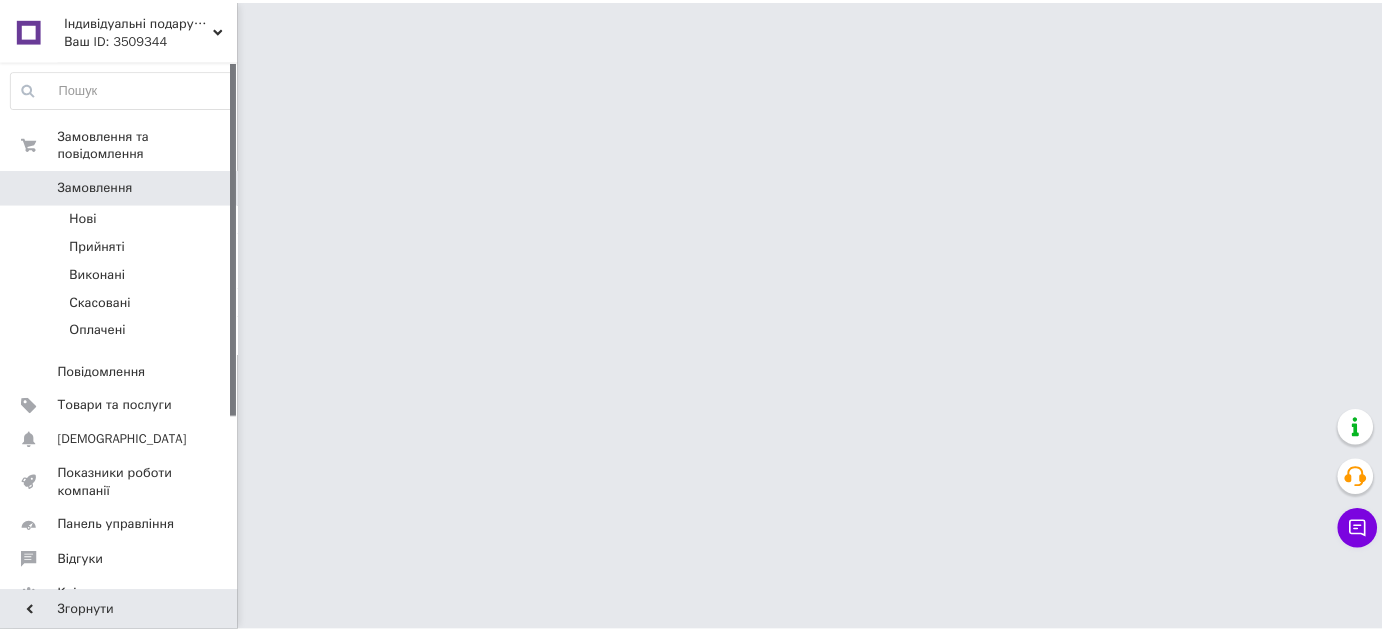 scroll, scrollTop: 0, scrollLeft: 0, axis: both 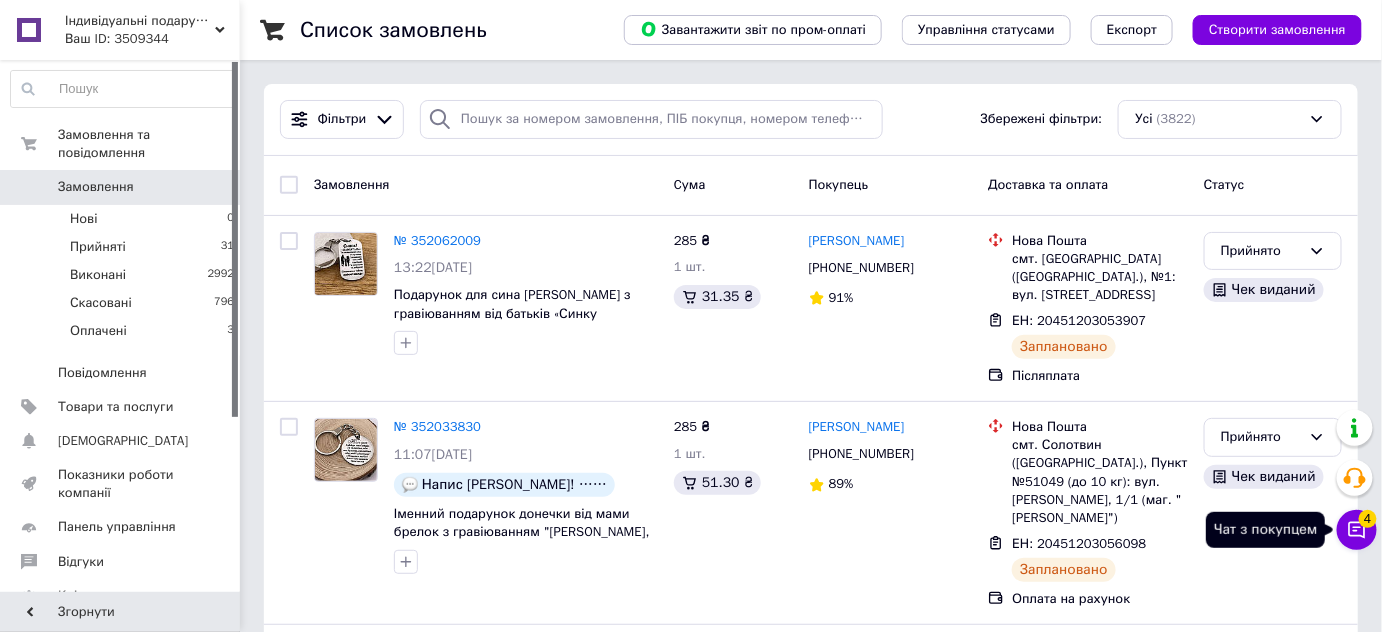 click 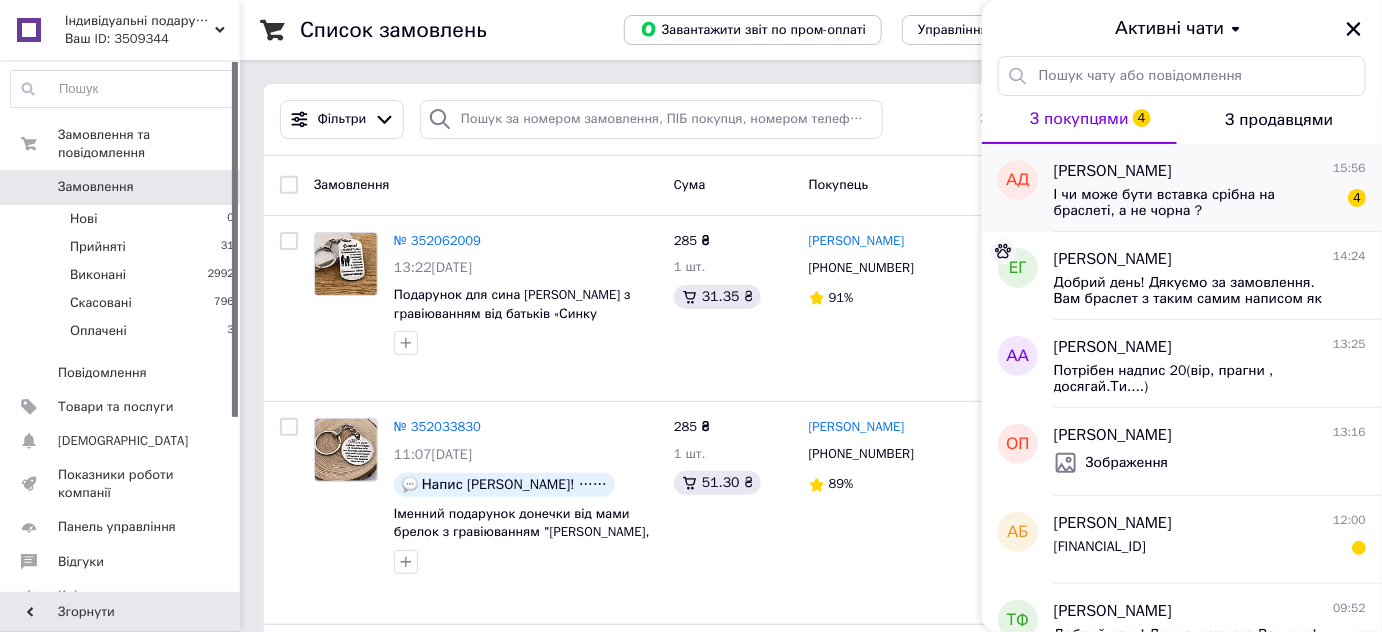 click on "І чи може бути вставка срібна на браслеті, а не чорна ?" at bounding box center [1196, 203] 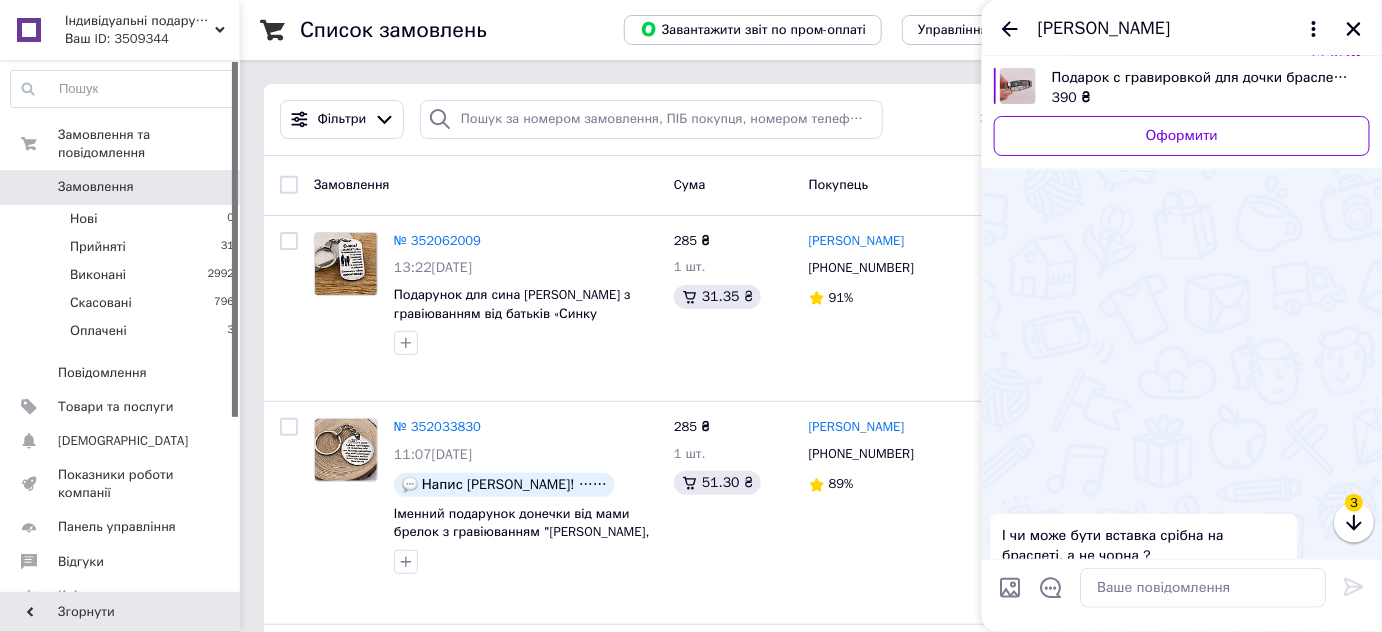 scroll, scrollTop: 753, scrollLeft: 0, axis: vertical 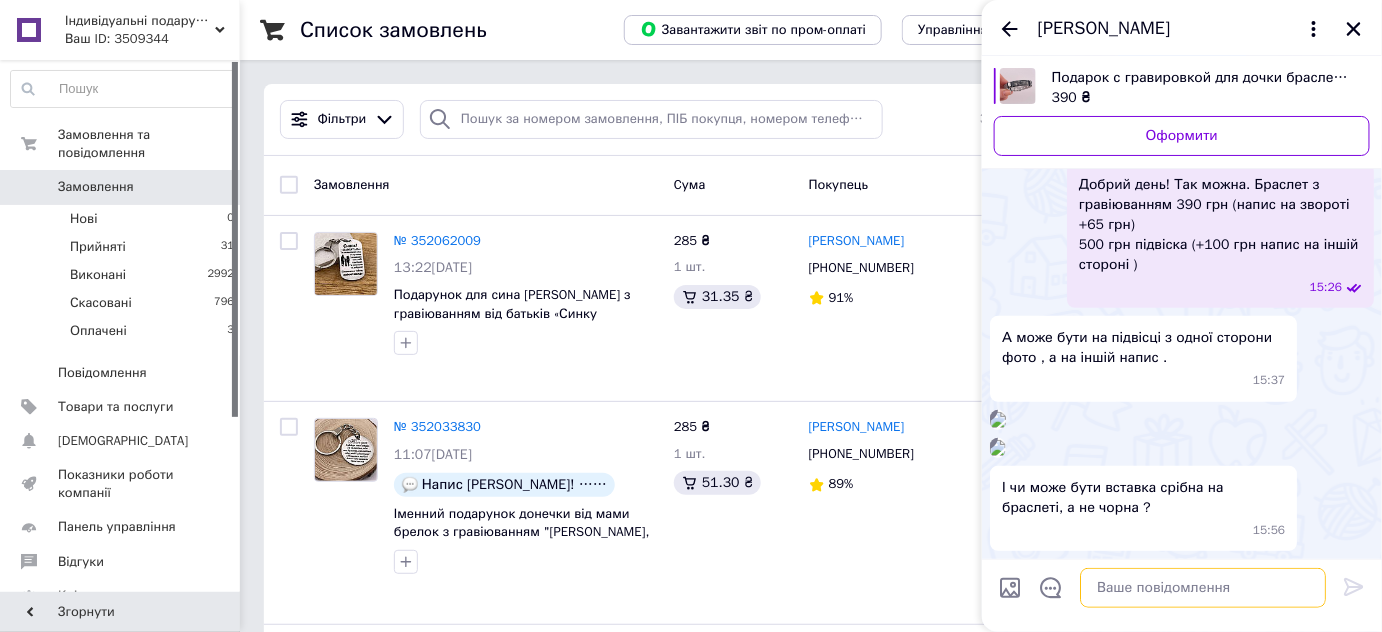 click at bounding box center (1203, 588) 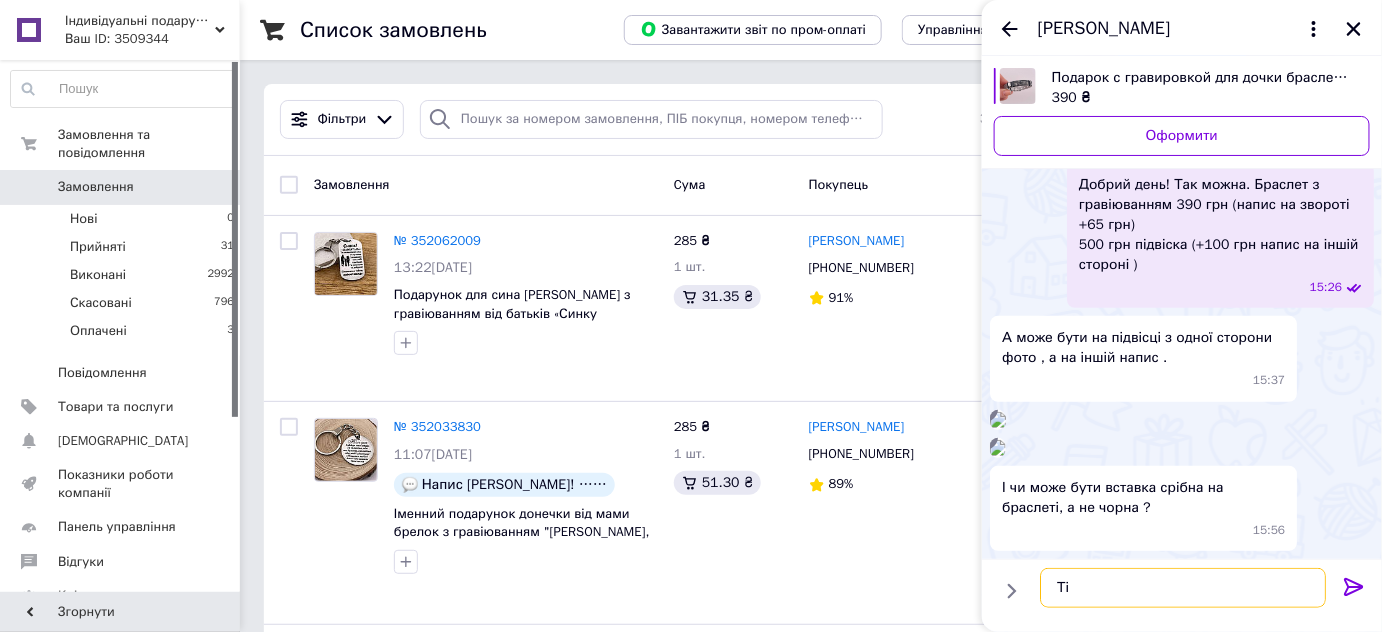 type on "Т" 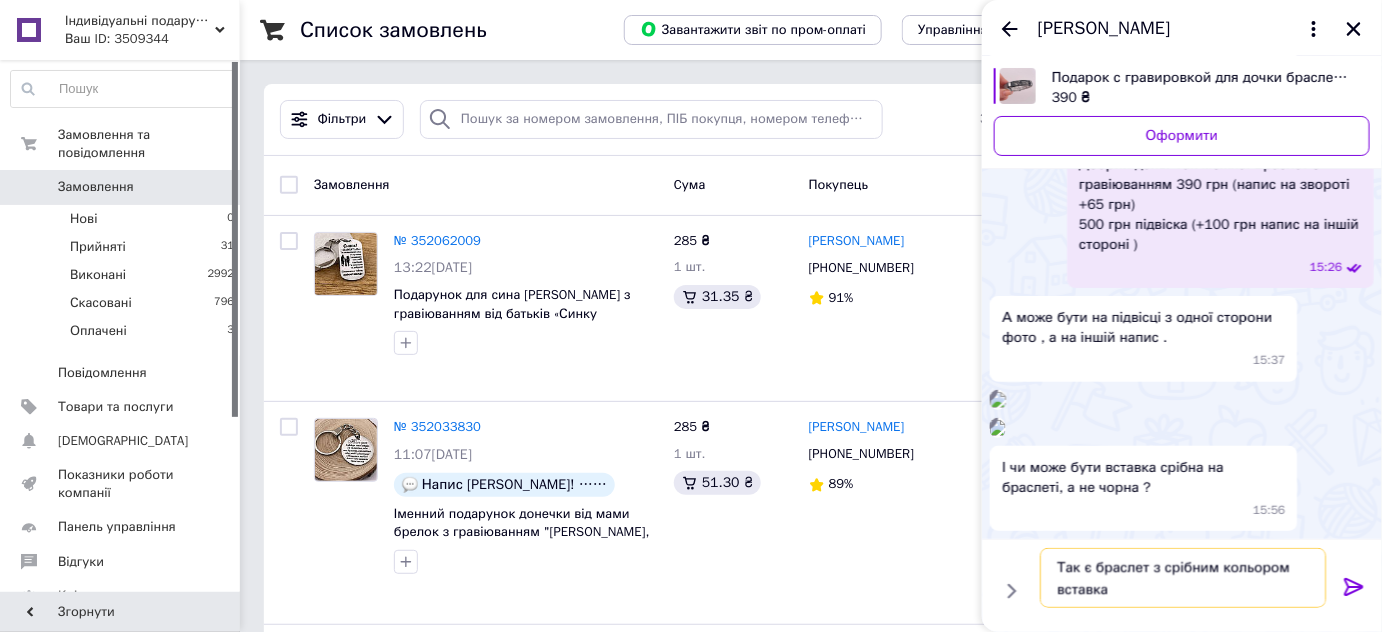 type on "Так є браслет з срібним кольором вставка" 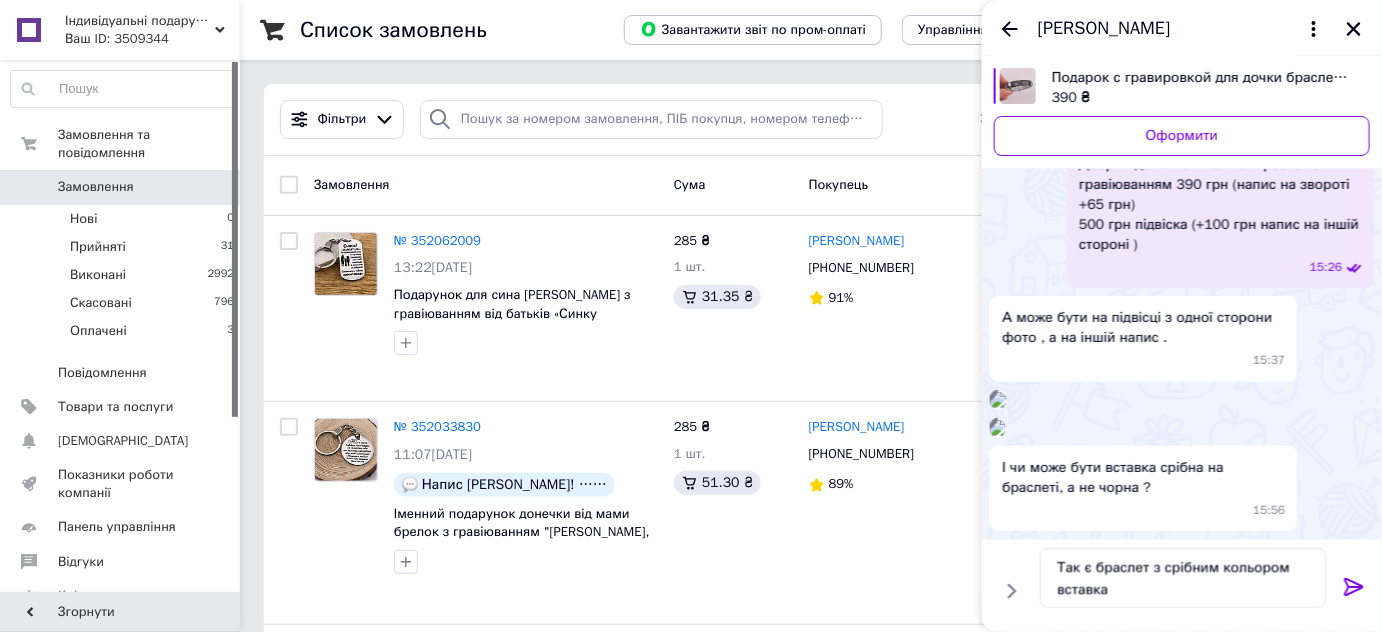 click 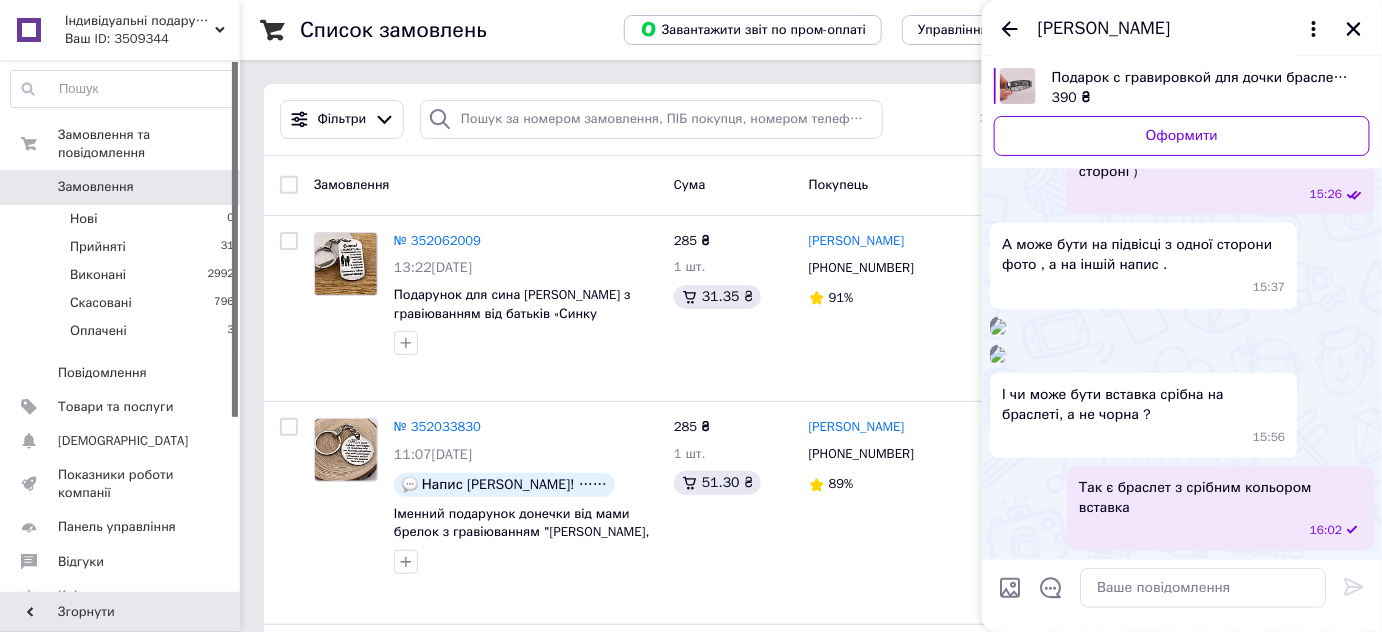 scroll, scrollTop: 790, scrollLeft: 0, axis: vertical 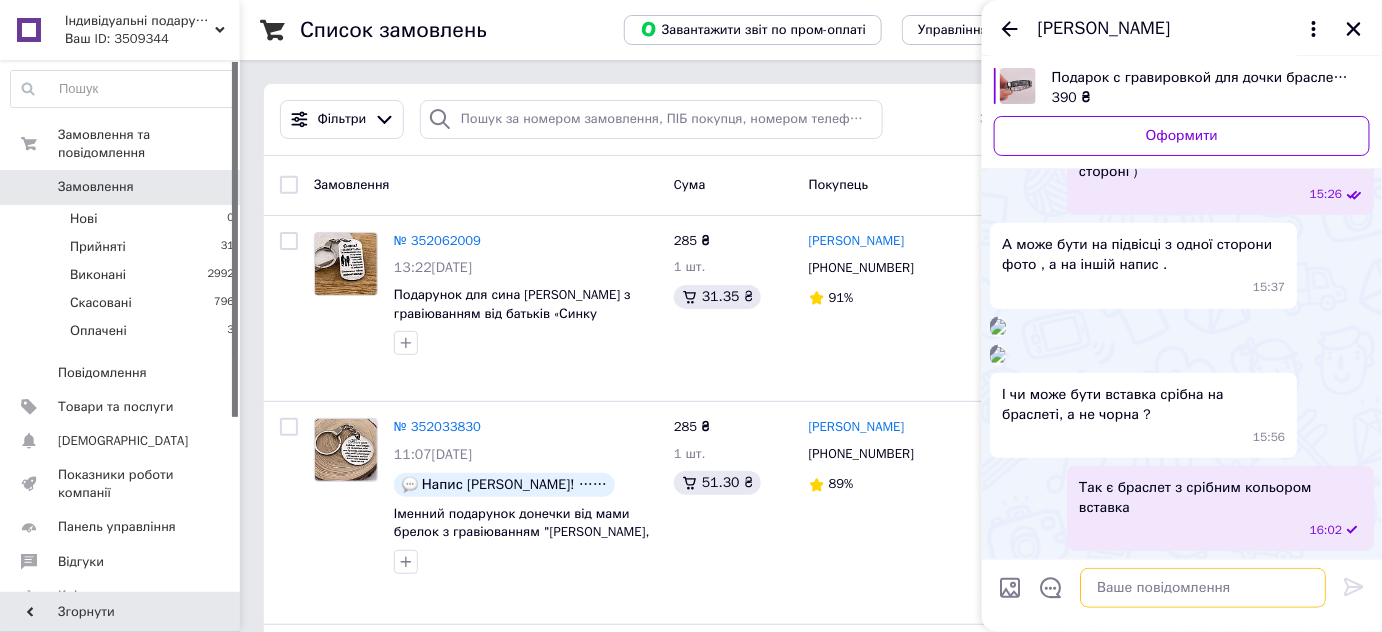 click at bounding box center (1203, 588) 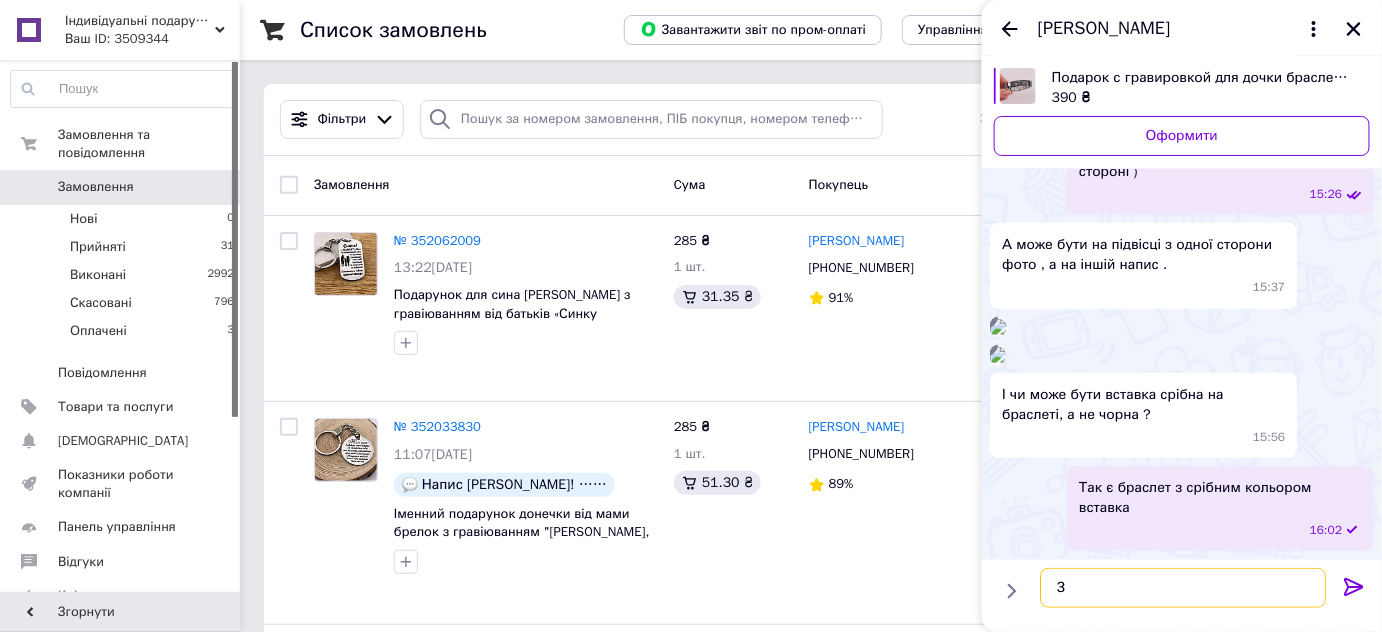 type on "З" 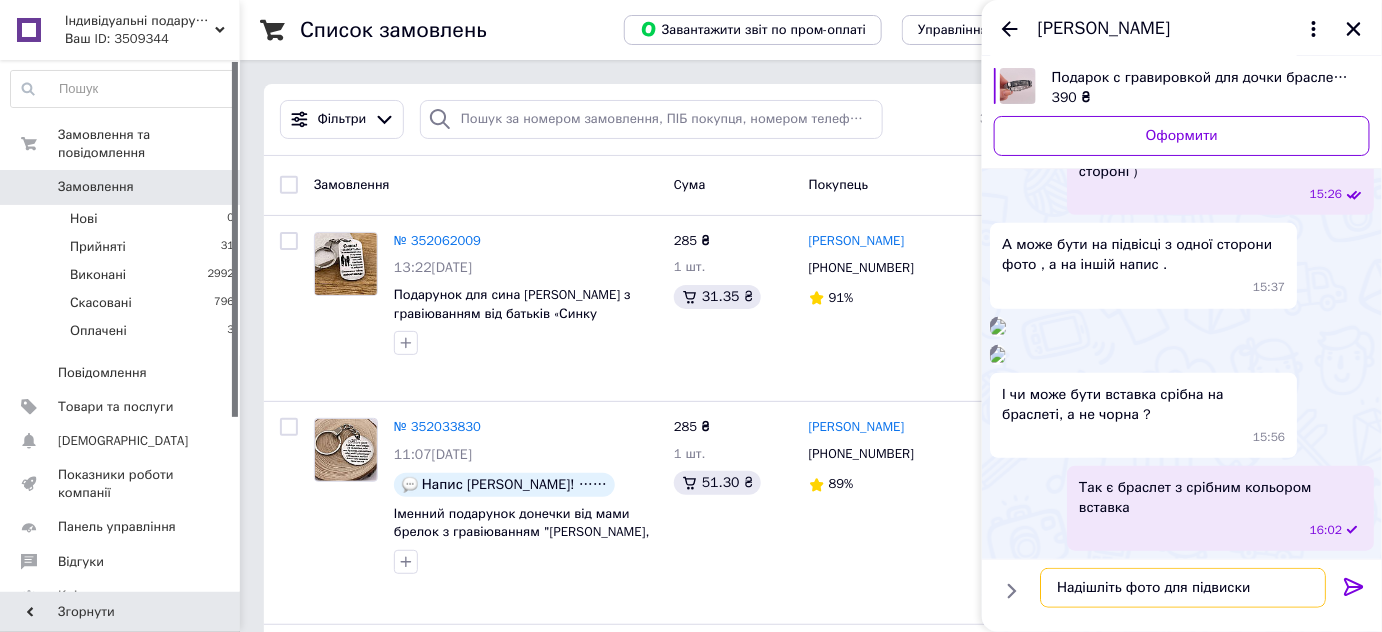 scroll, scrollTop: 790, scrollLeft: 0, axis: vertical 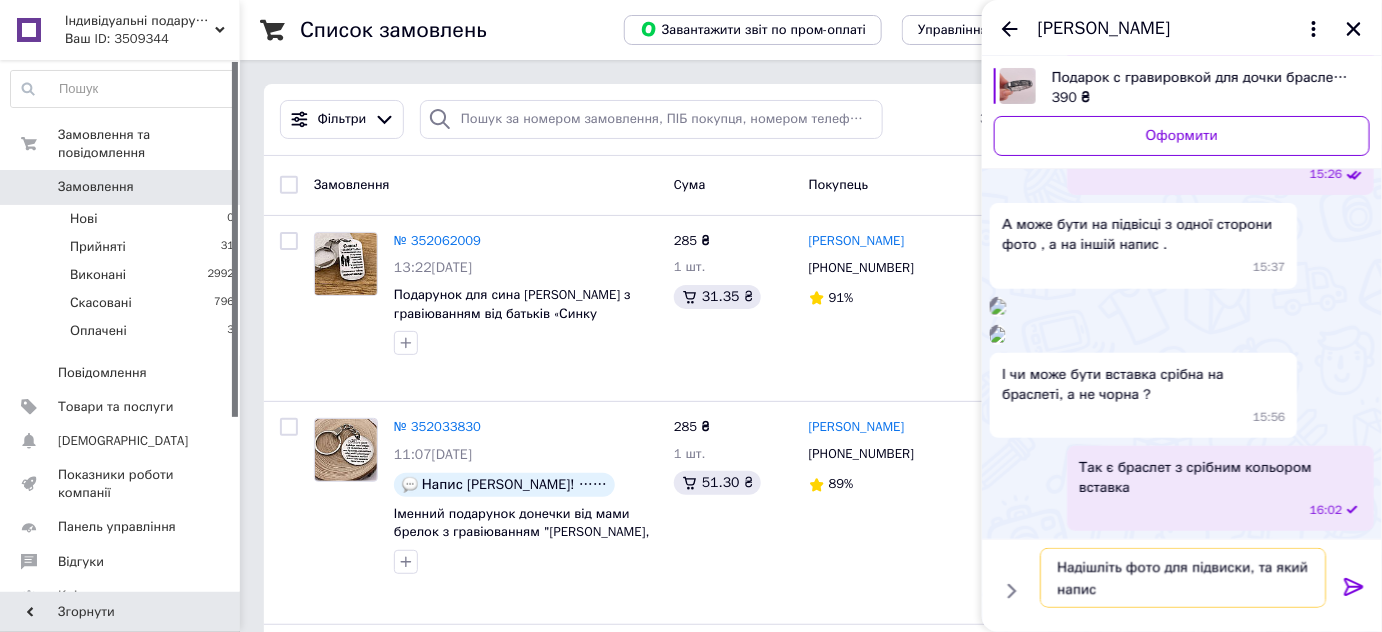 type on "Надішліть фото для підвиски, та який напис" 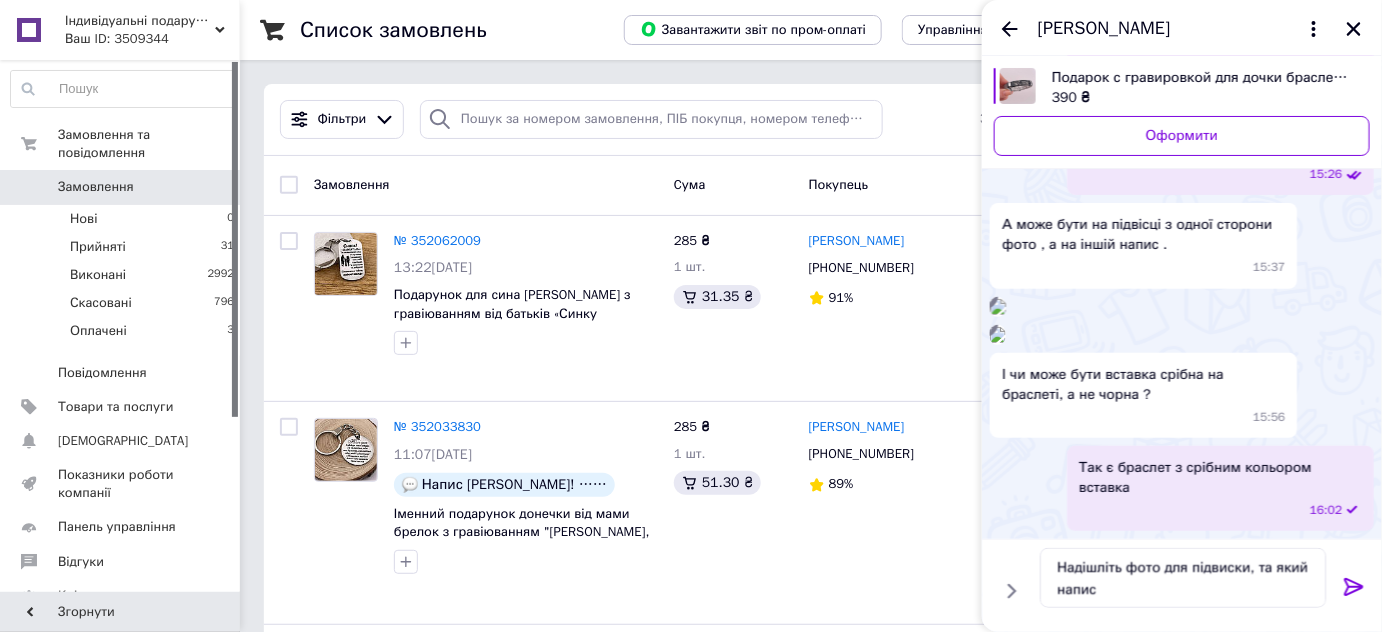 click 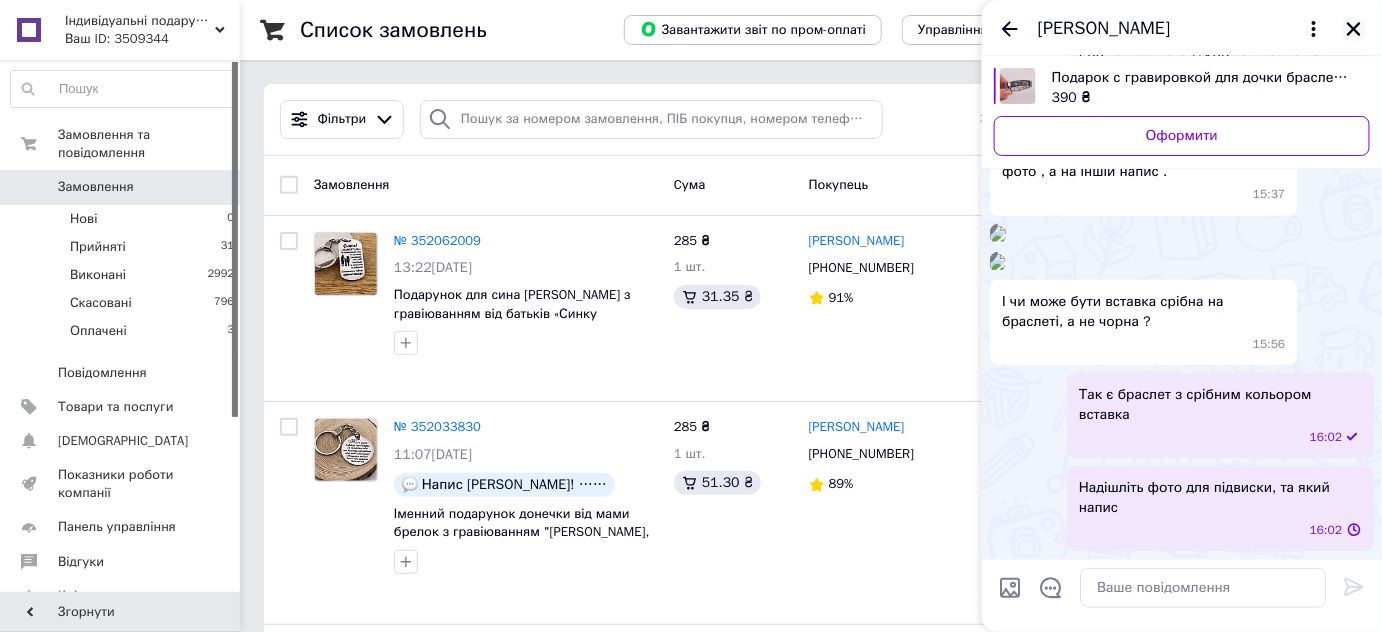 click 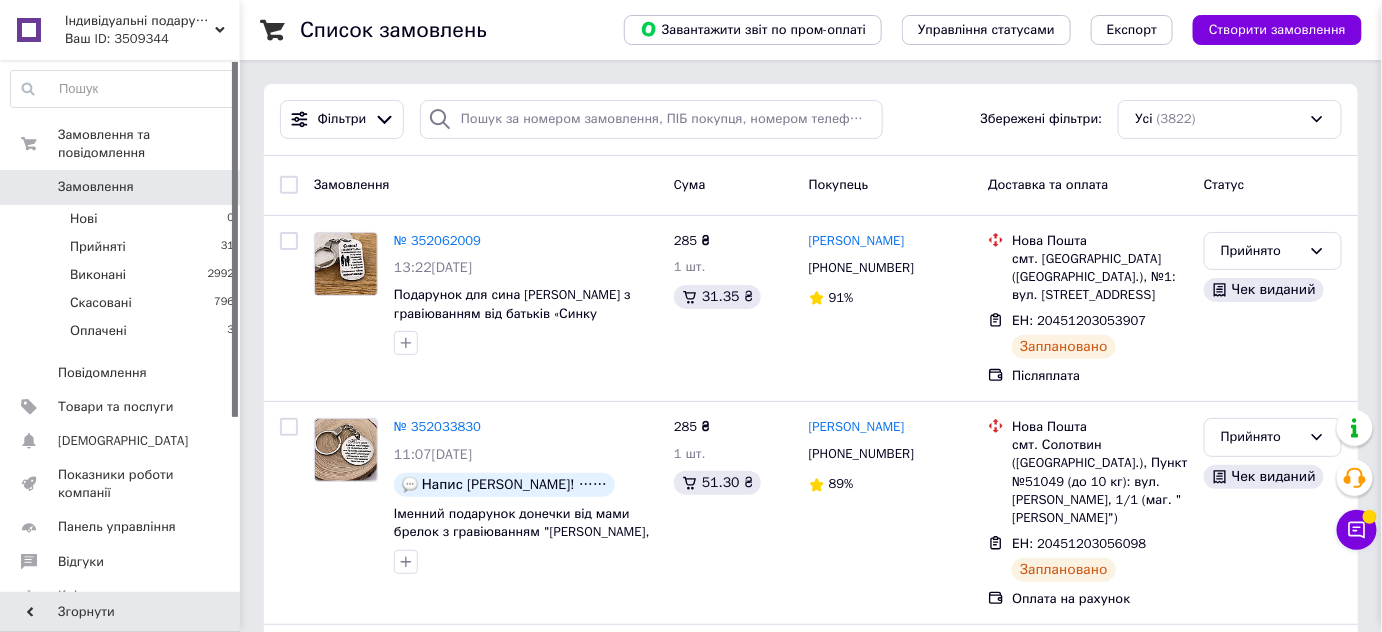 scroll, scrollTop: 864, scrollLeft: 0, axis: vertical 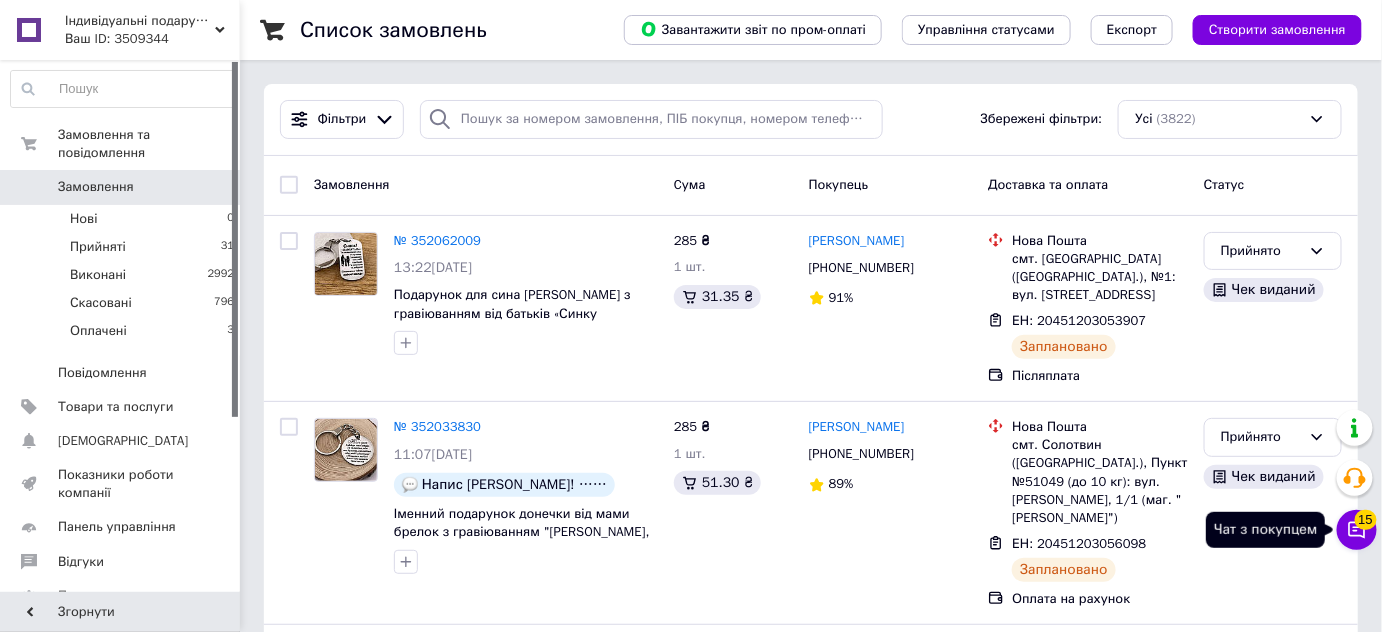 click on "15" at bounding box center [1366, 520] 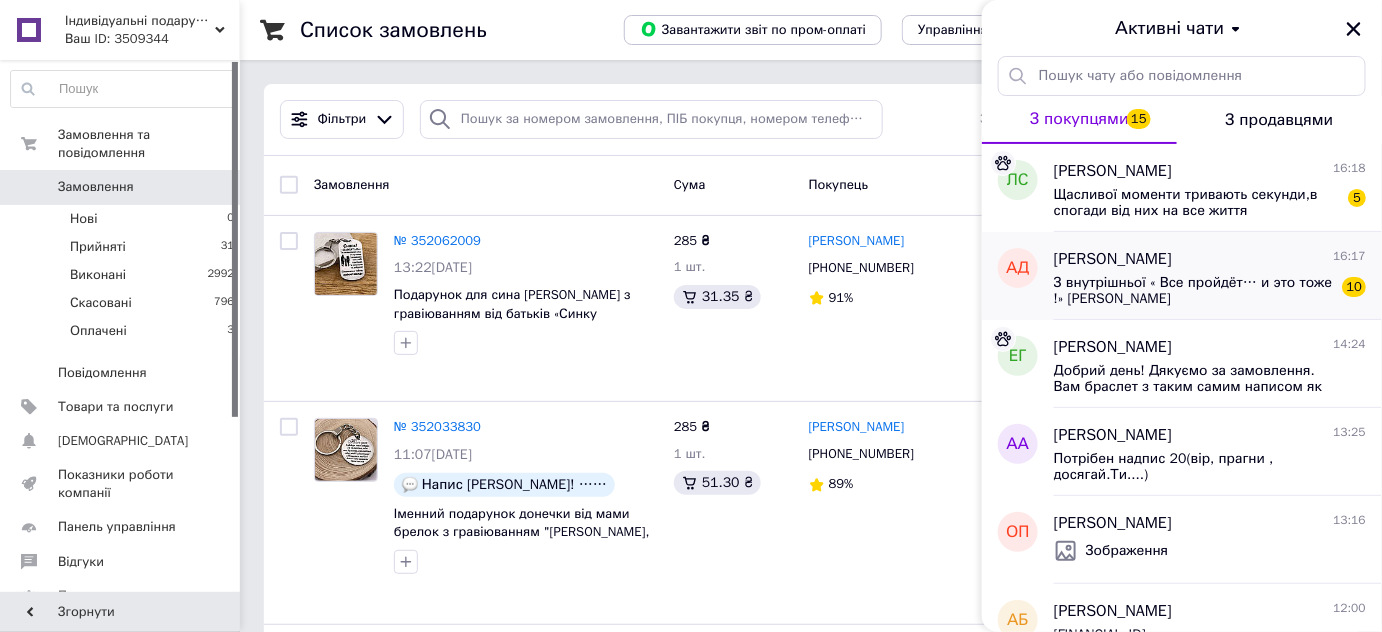 click on "З внутрішньої « Все пройдёт… и это тоже !» царь Соломон" at bounding box center (1196, 291) 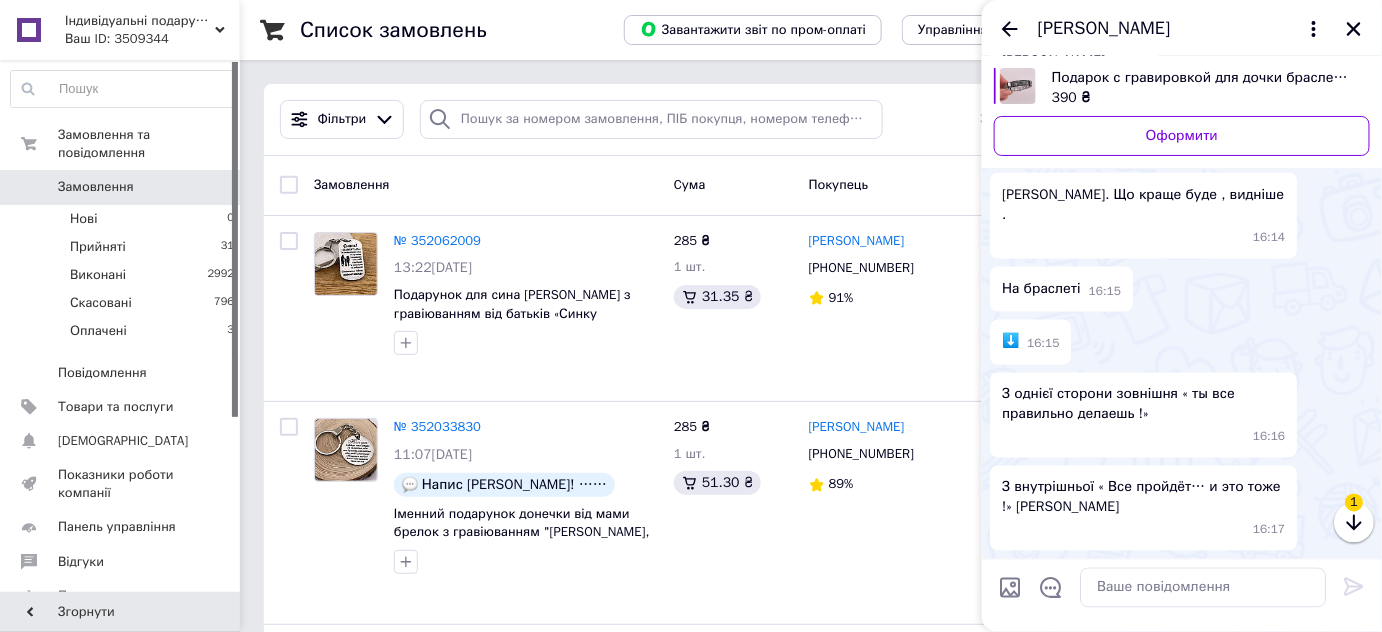 scroll, scrollTop: 1621, scrollLeft: 0, axis: vertical 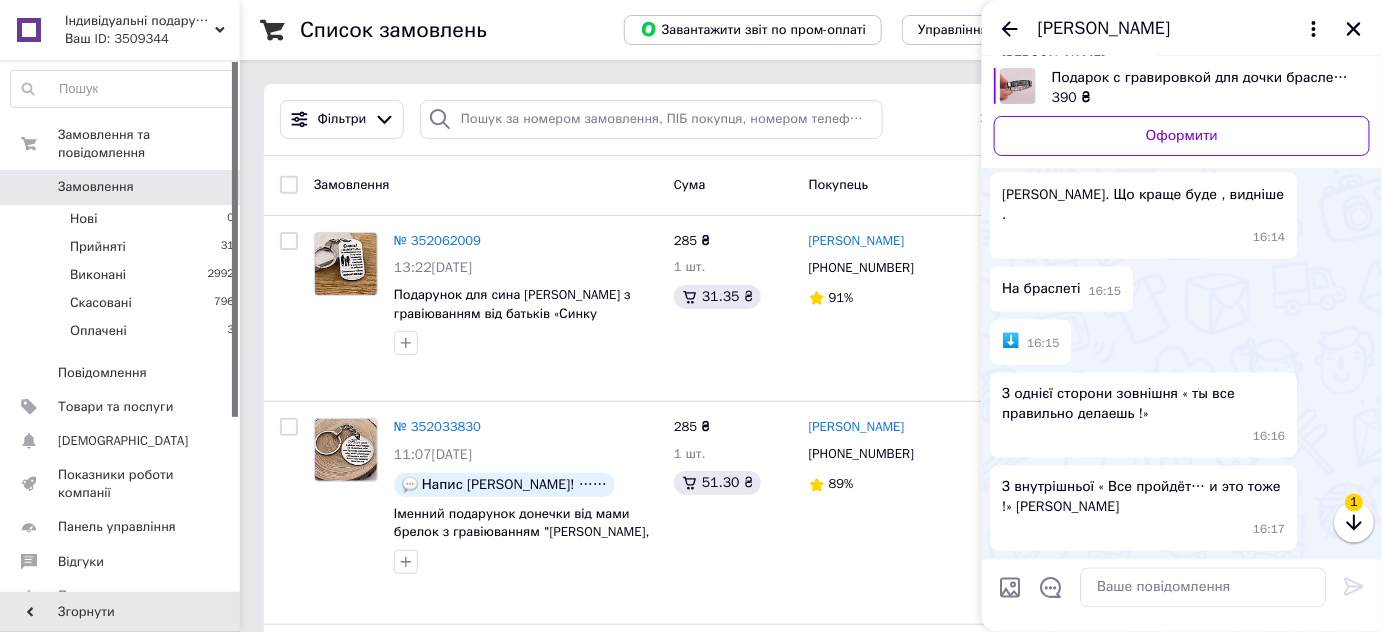 click at bounding box center (998, 156) 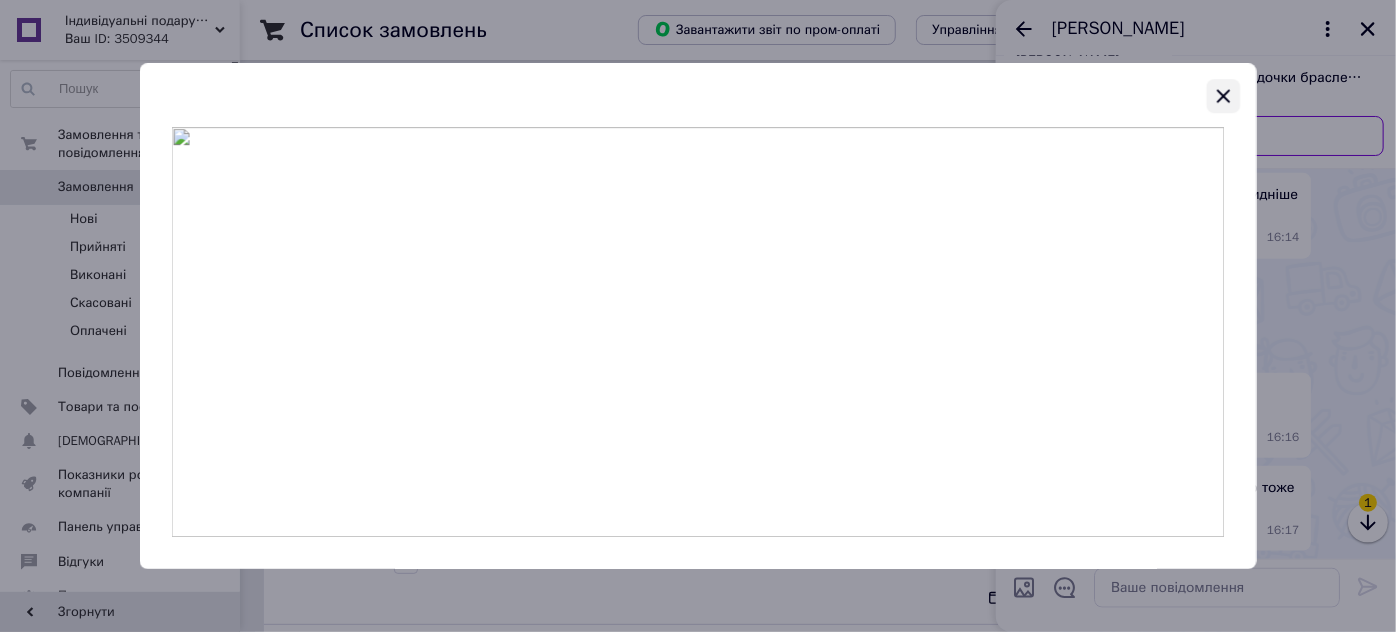 click 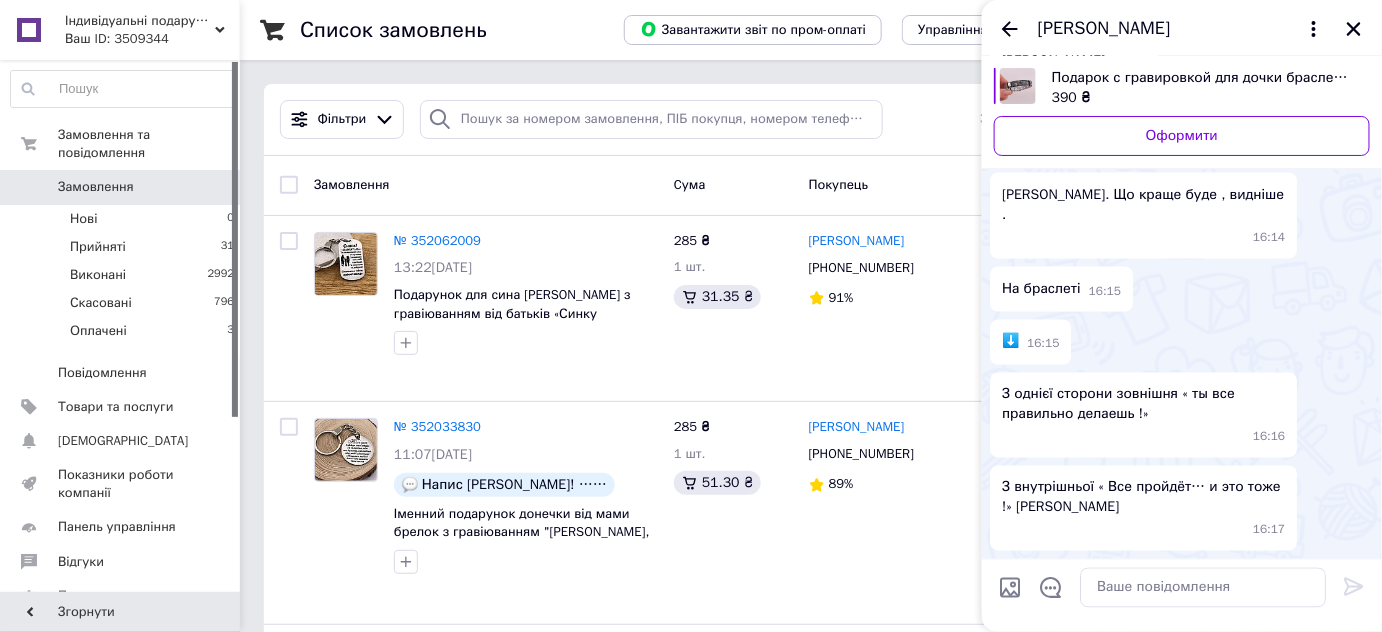 scroll, scrollTop: 1439, scrollLeft: 0, axis: vertical 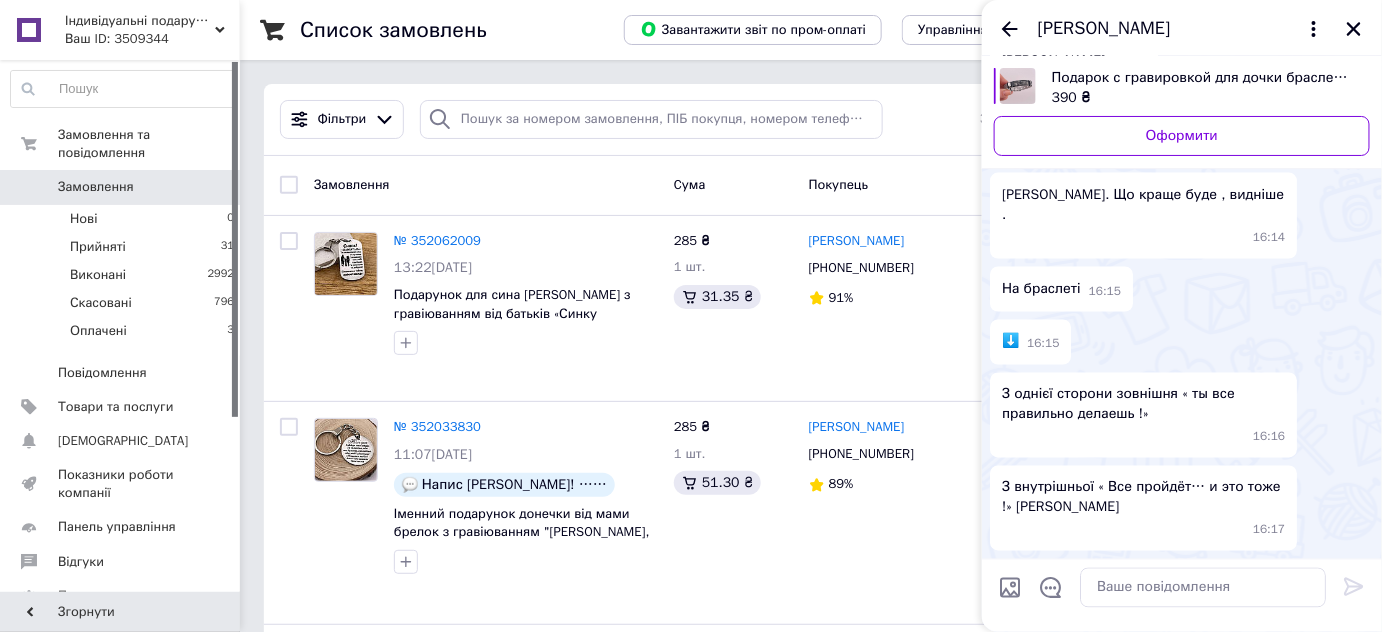 click on "Ivanka" at bounding box center (1053, 61) 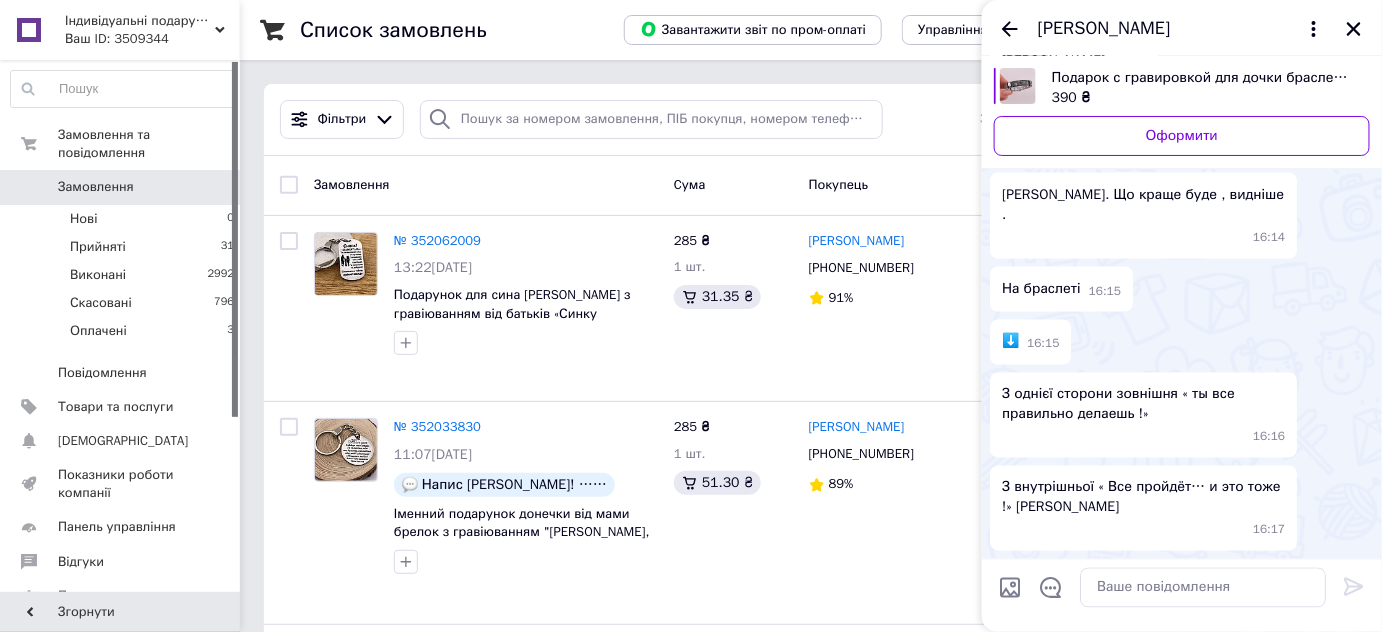 click on "Ivanka" at bounding box center [1053, 61] 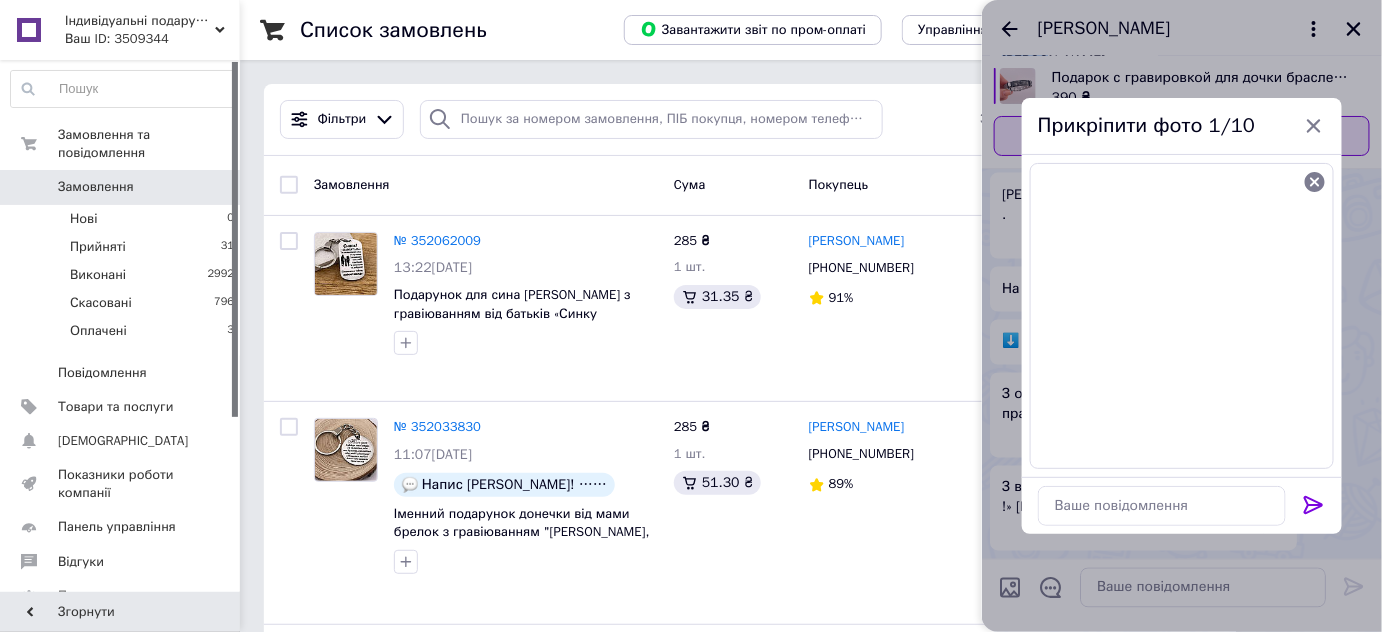 click 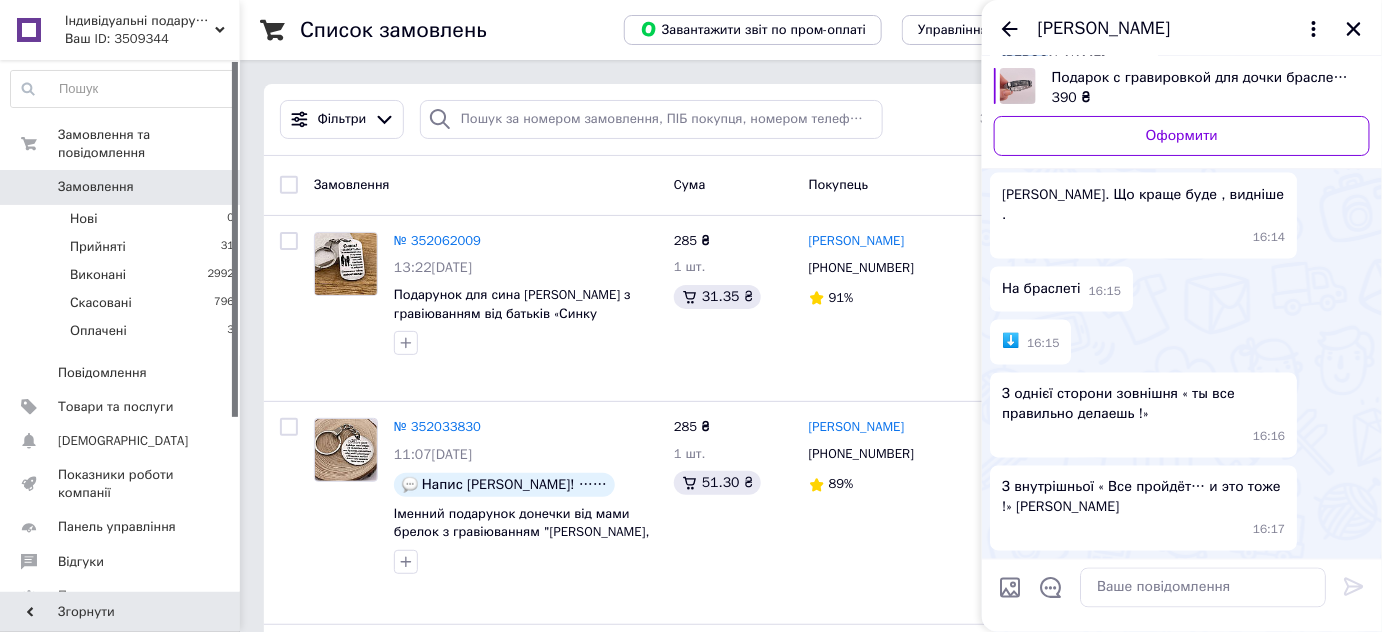 copy on "Ivanka" 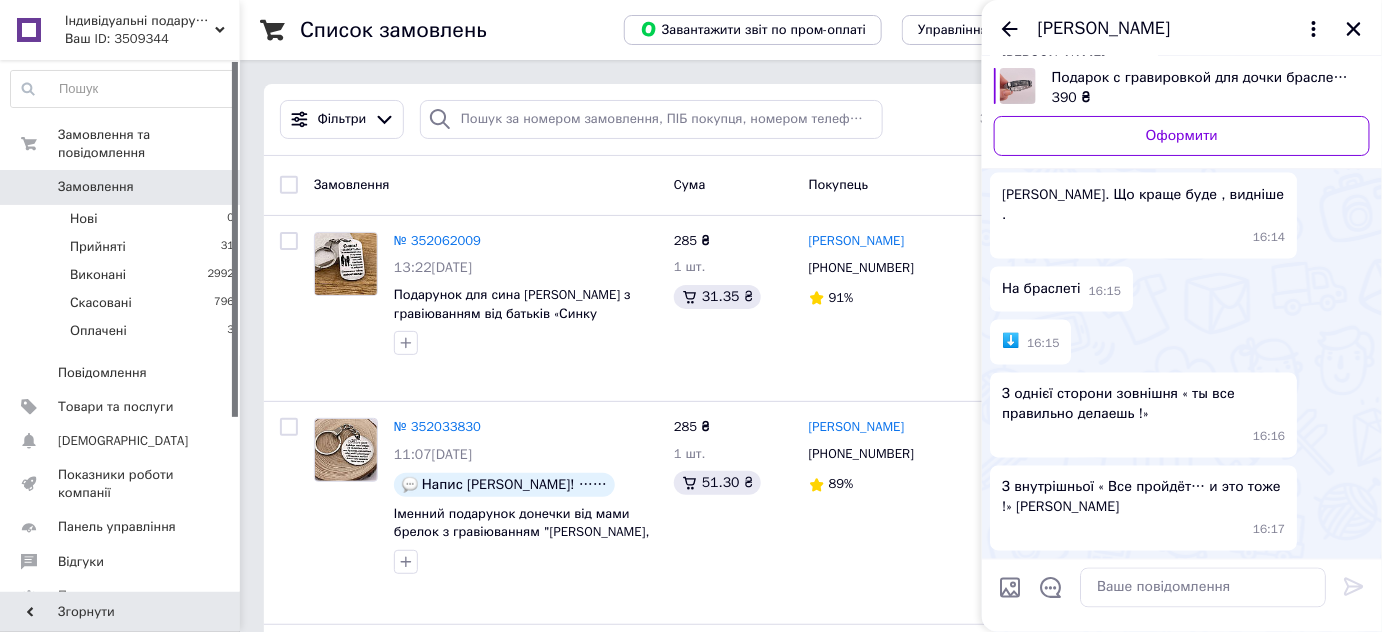 click on "02.07.2025" at bounding box center [1022, 8] 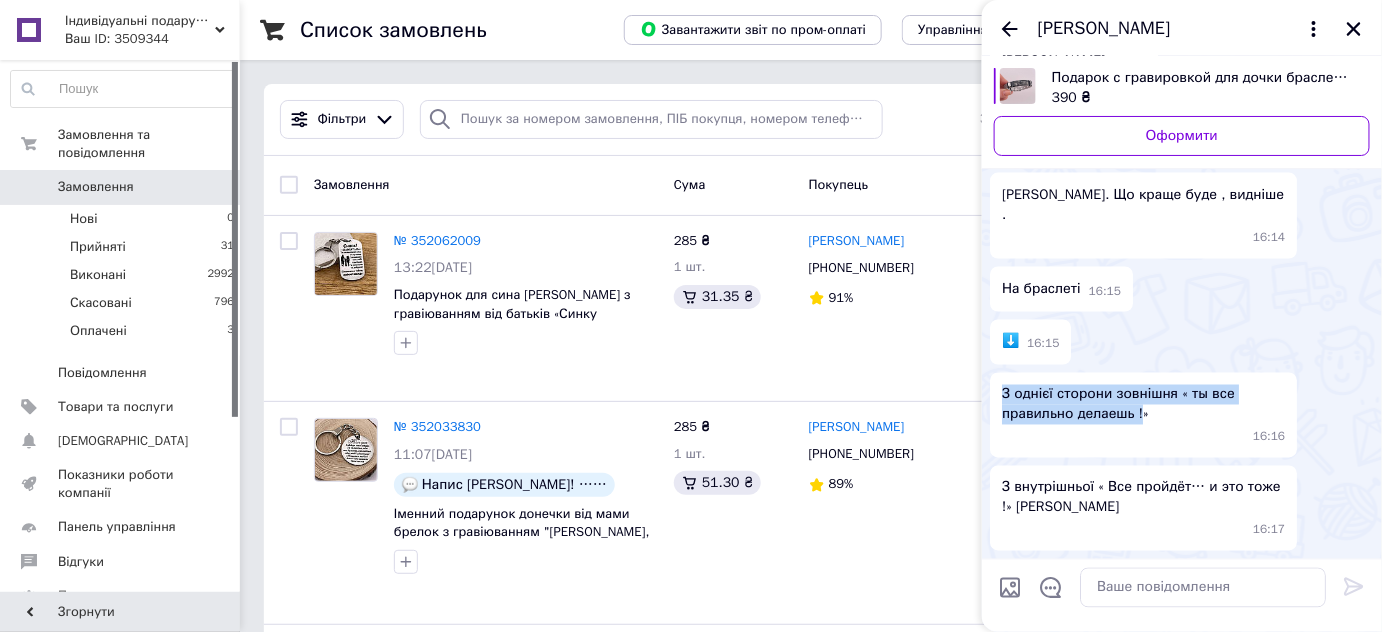 drag, startPoint x: 1141, startPoint y: 505, endPoint x: 1002, endPoint y: 484, distance: 140.57738 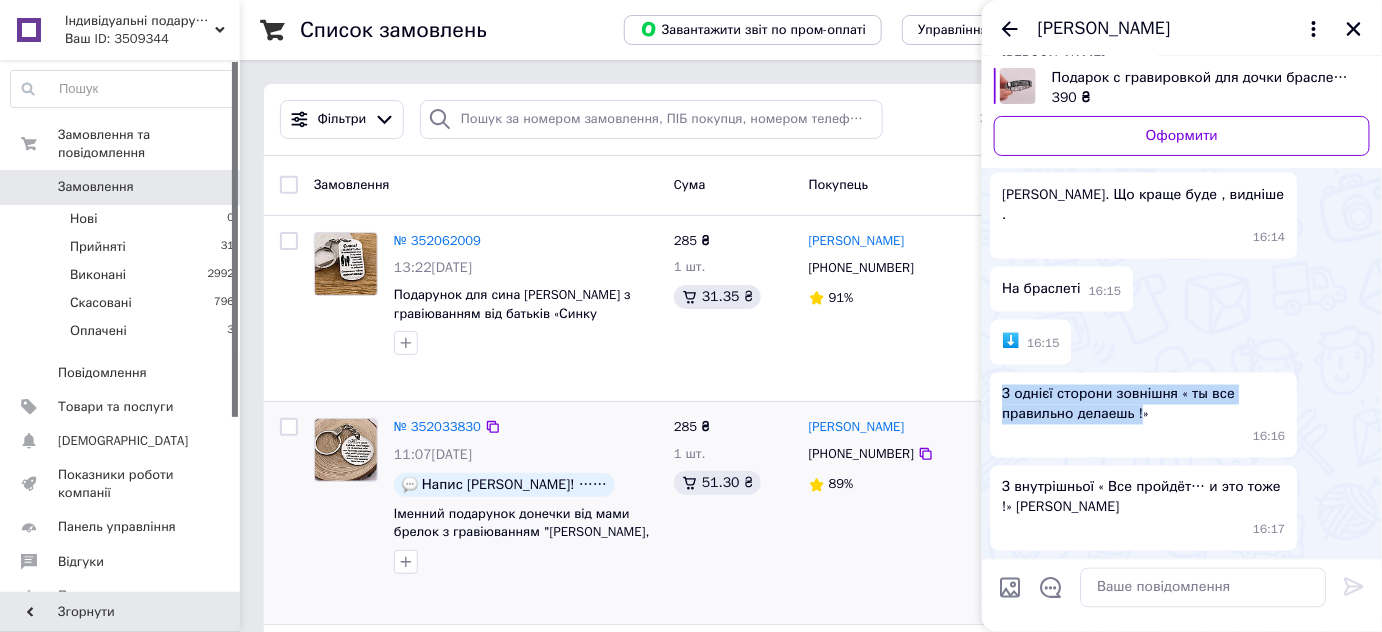 copy on "З однієї сторони зовнішня « ты все правильно делаешь !" 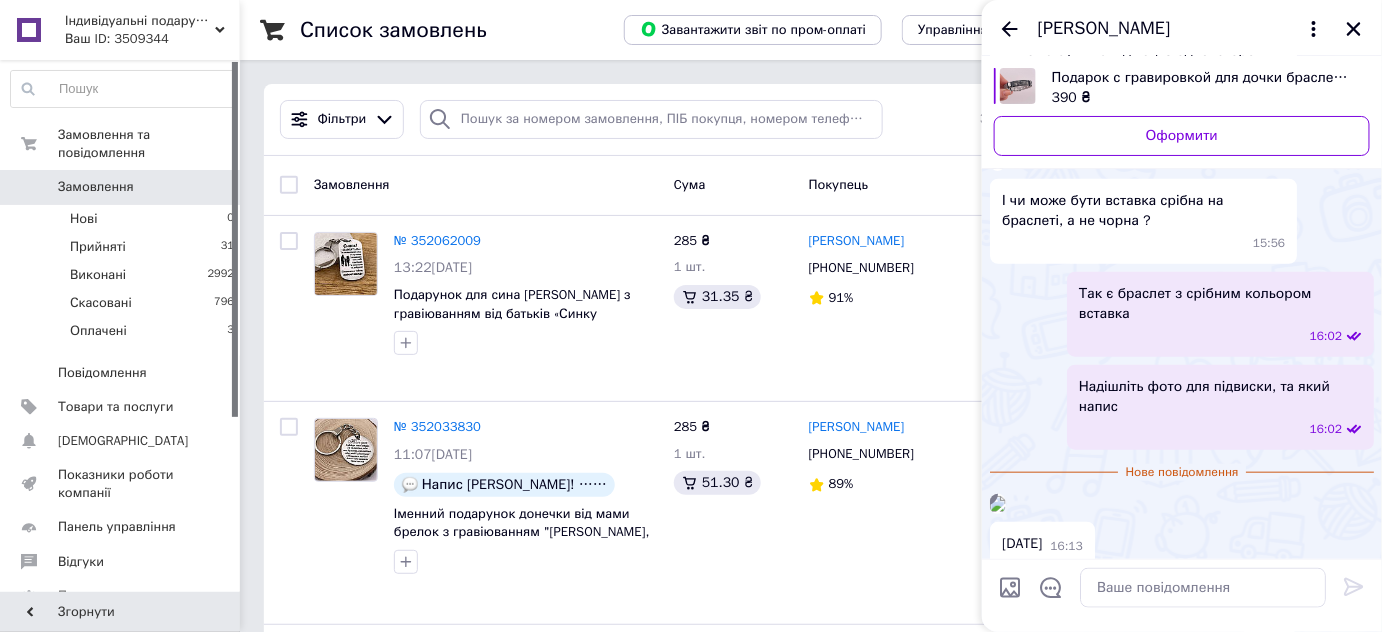 scroll, scrollTop: 439, scrollLeft: 0, axis: vertical 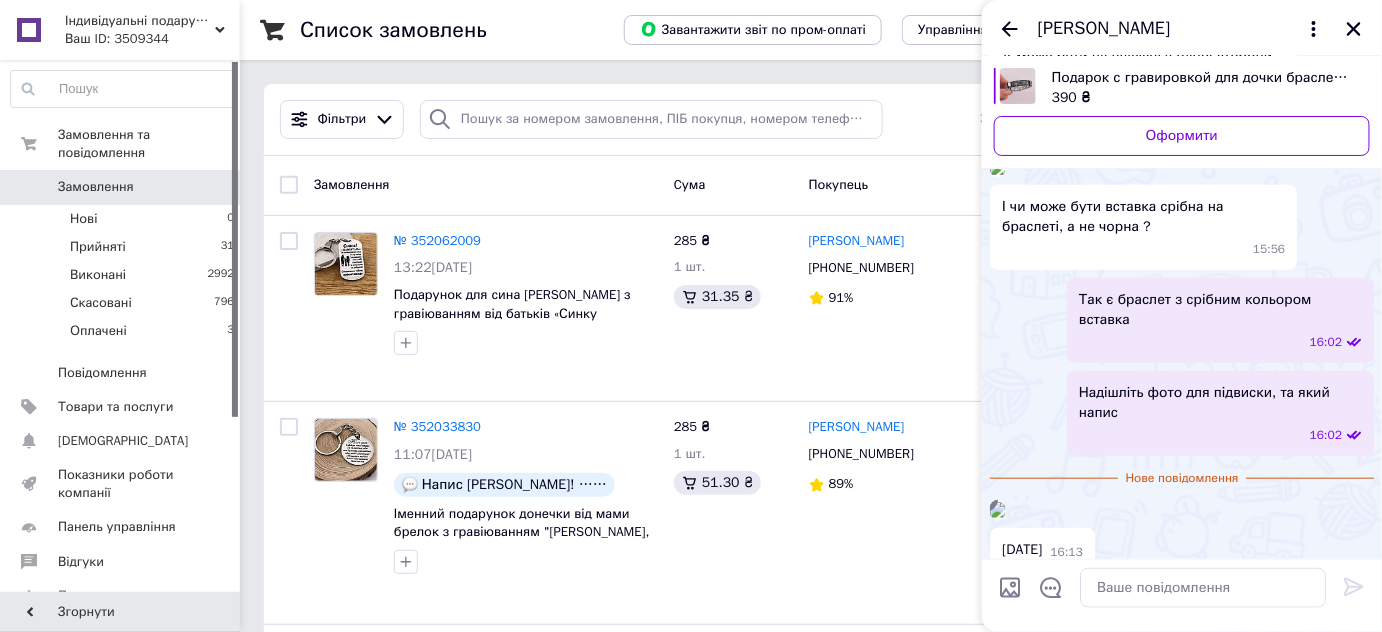 click at bounding box center (998, 139) 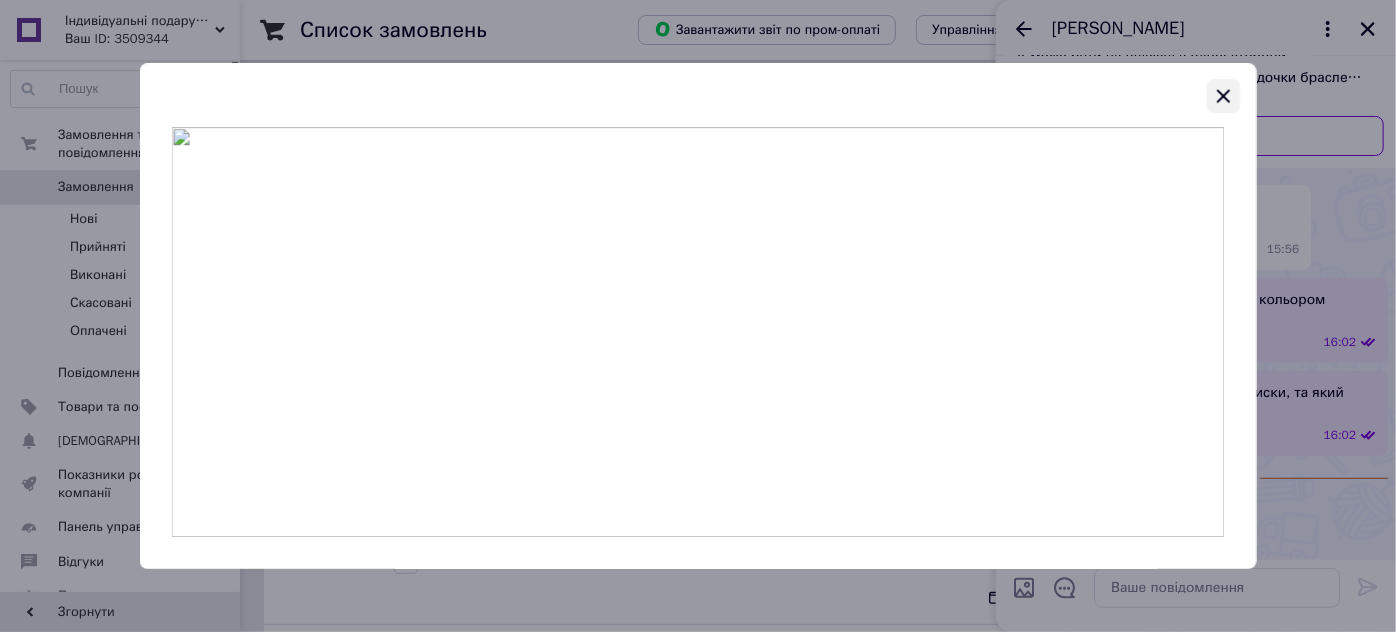 click 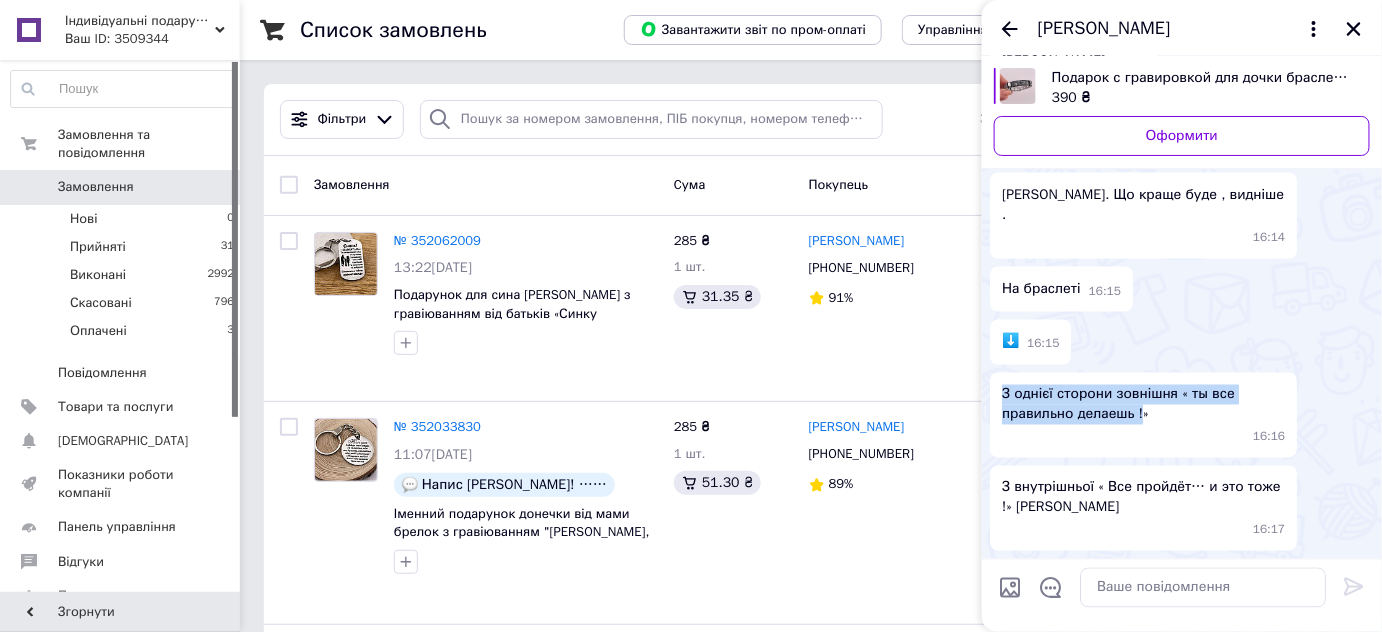 scroll, scrollTop: 1585, scrollLeft: 0, axis: vertical 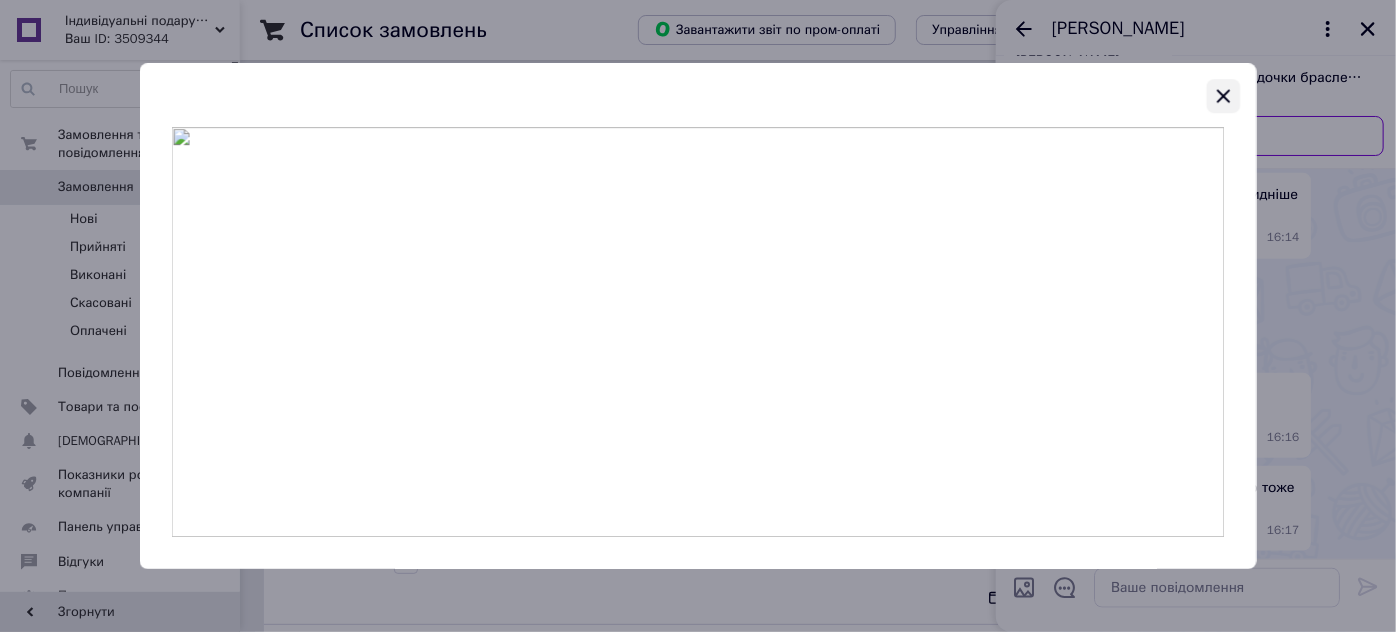 drag, startPoint x: 1222, startPoint y: 92, endPoint x: 640, endPoint y: 382, distance: 650.2492 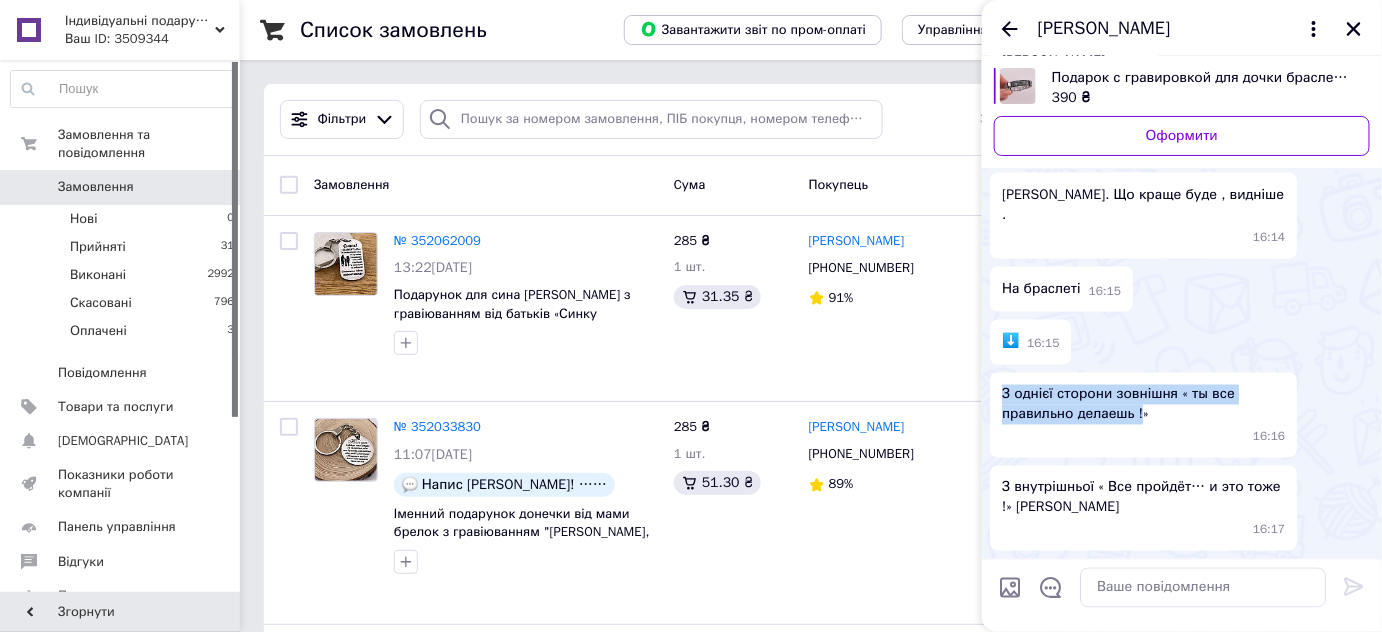 click on "[PERSON_NAME]" at bounding box center (1182, 29) 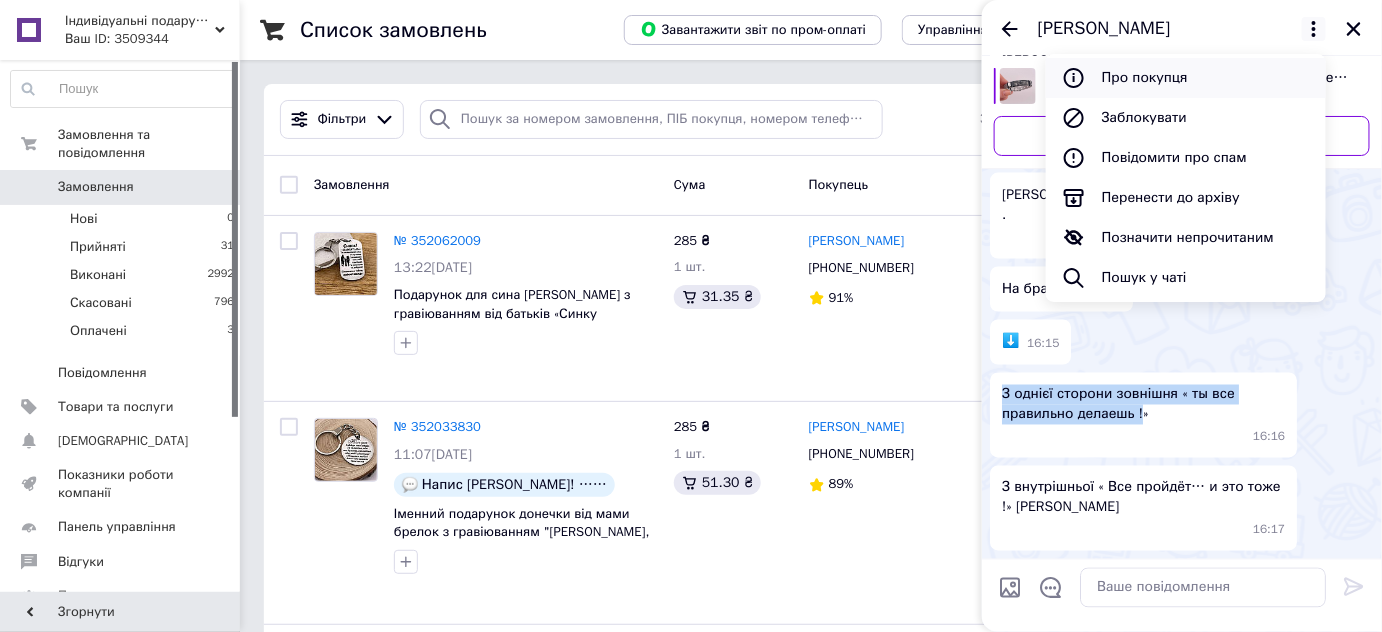 click on "Про покупця" at bounding box center (1186, 78) 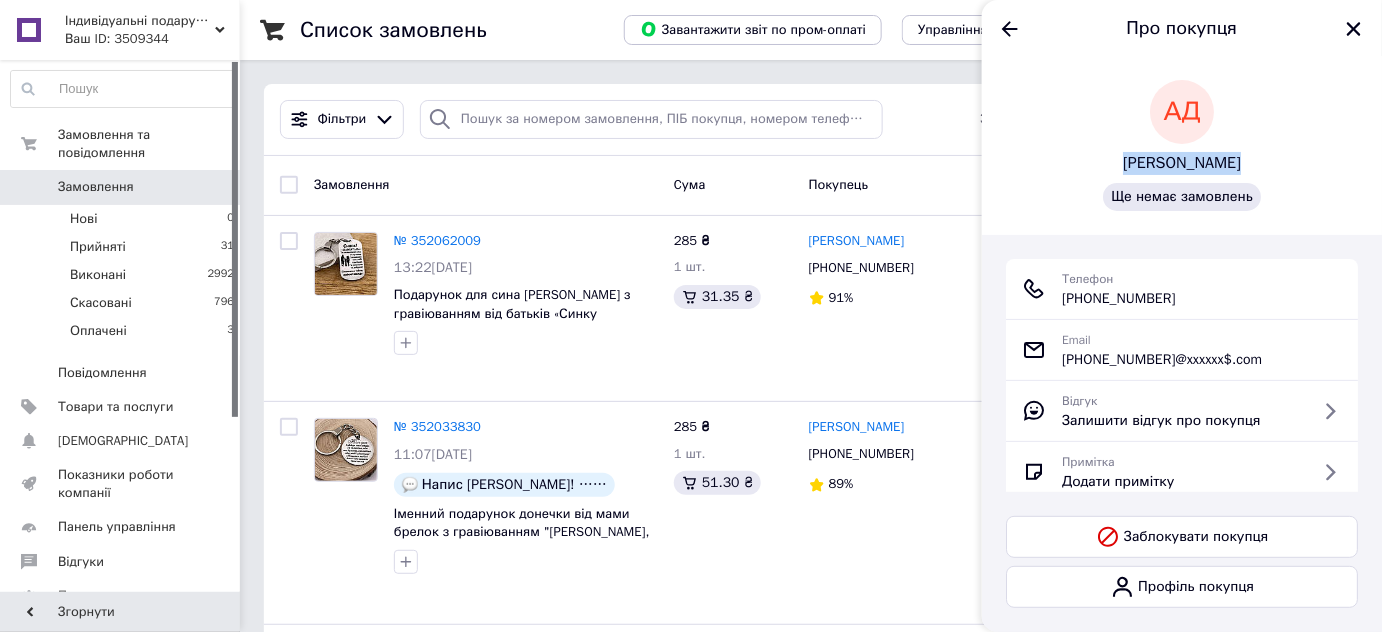 drag, startPoint x: 1117, startPoint y: 161, endPoint x: 1187, endPoint y: 175, distance: 71.38628 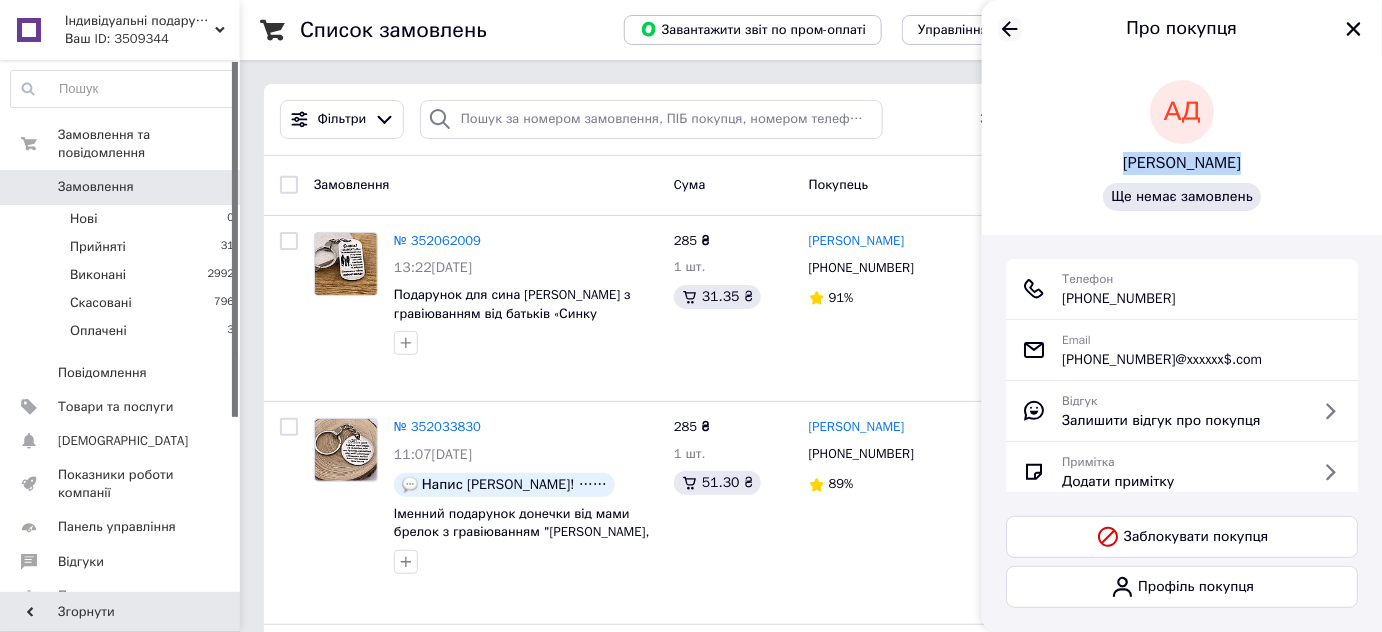 click 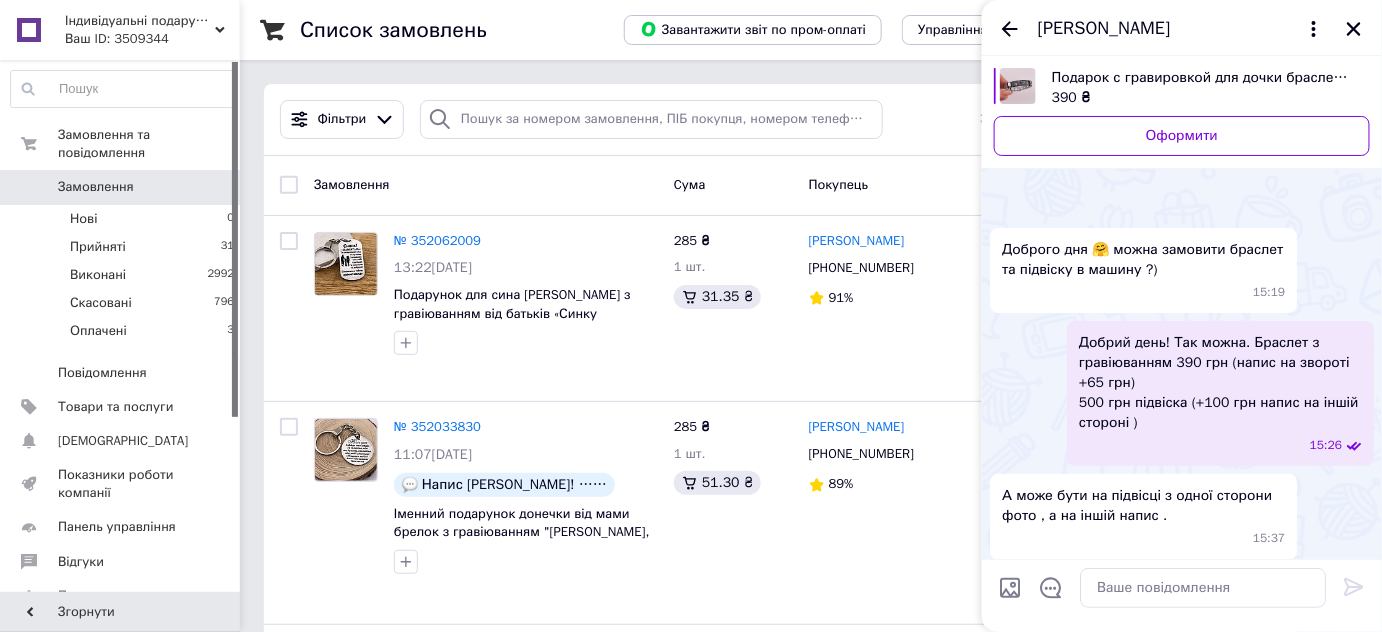 scroll, scrollTop: 1857, scrollLeft: 0, axis: vertical 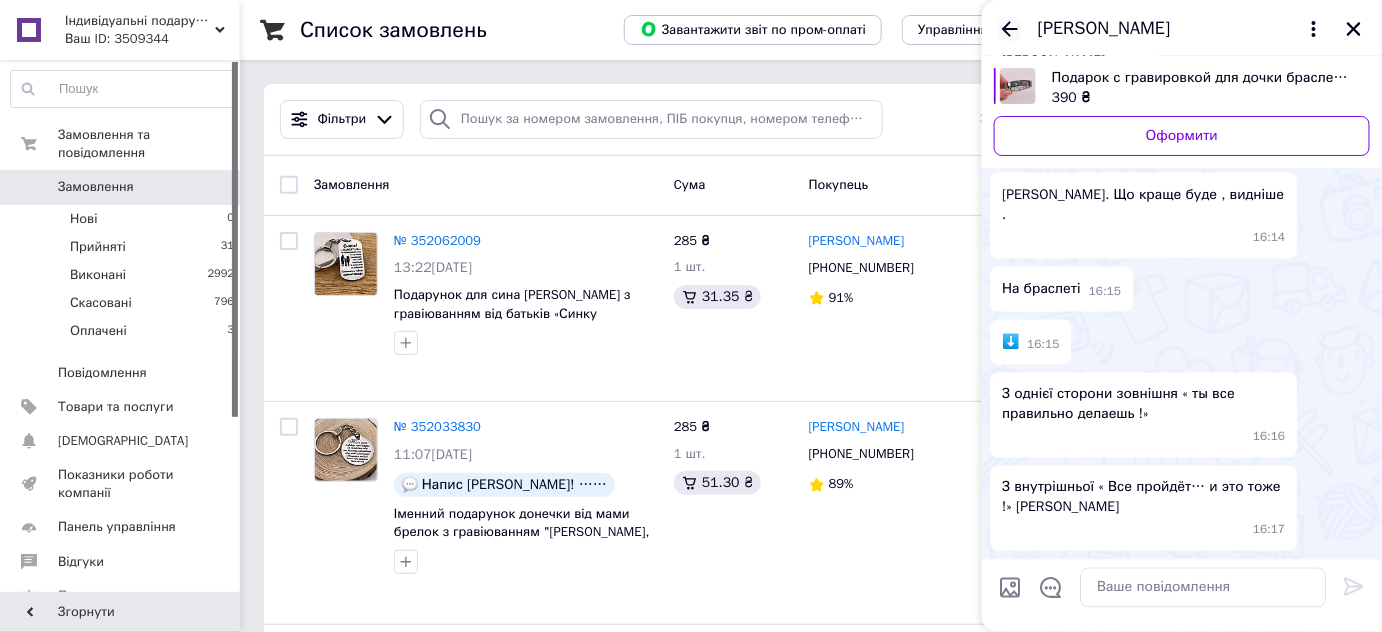 click 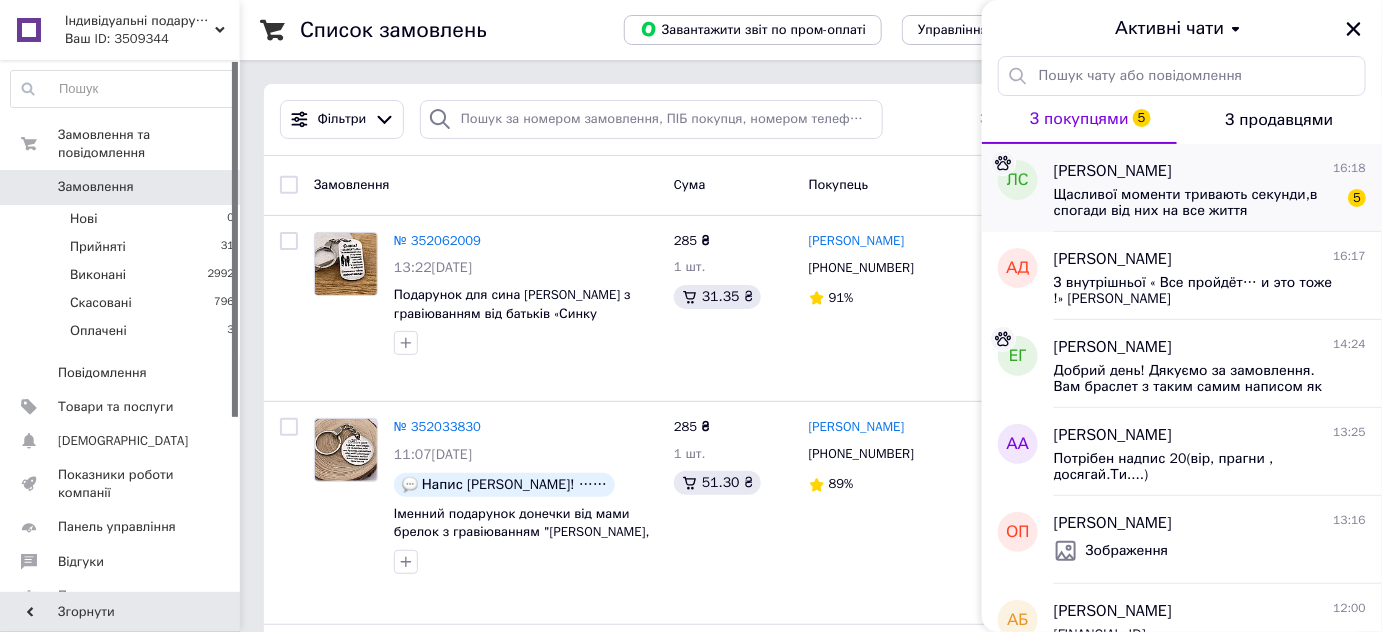 click on "Щасливої моменти тривають секунди,в спогади від них на все життя" at bounding box center (1196, 203) 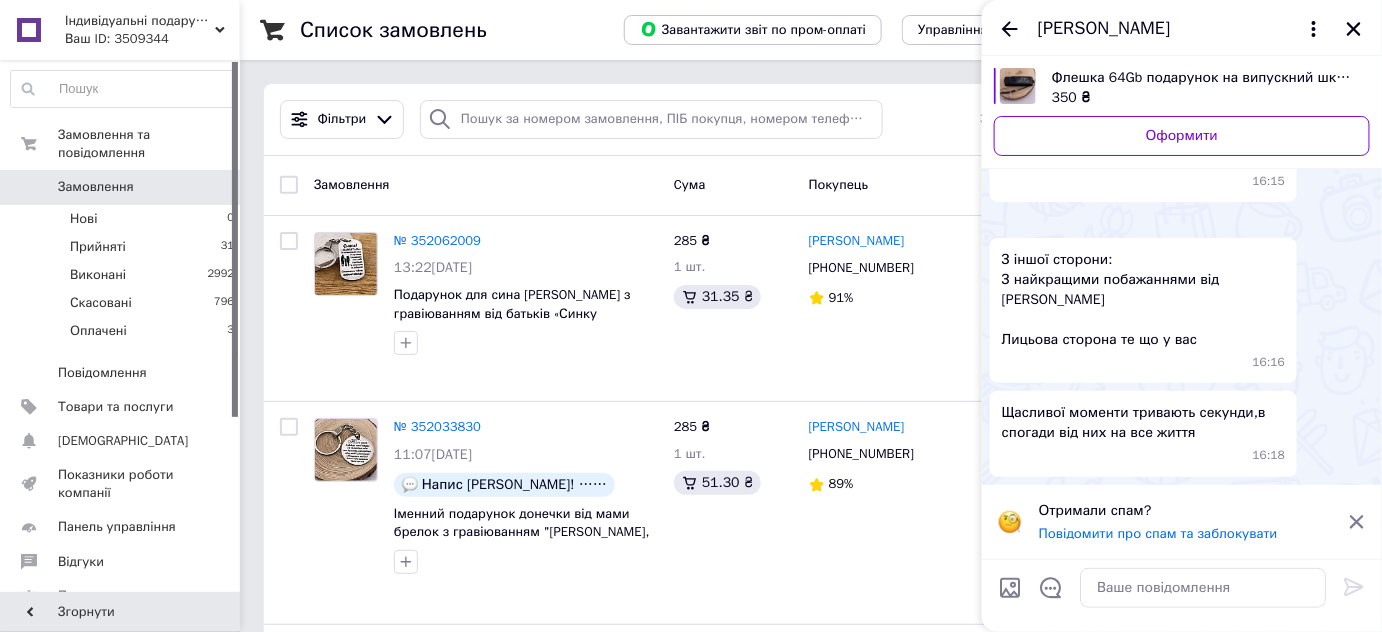 scroll, scrollTop: 426, scrollLeft: 0, axis: vertical 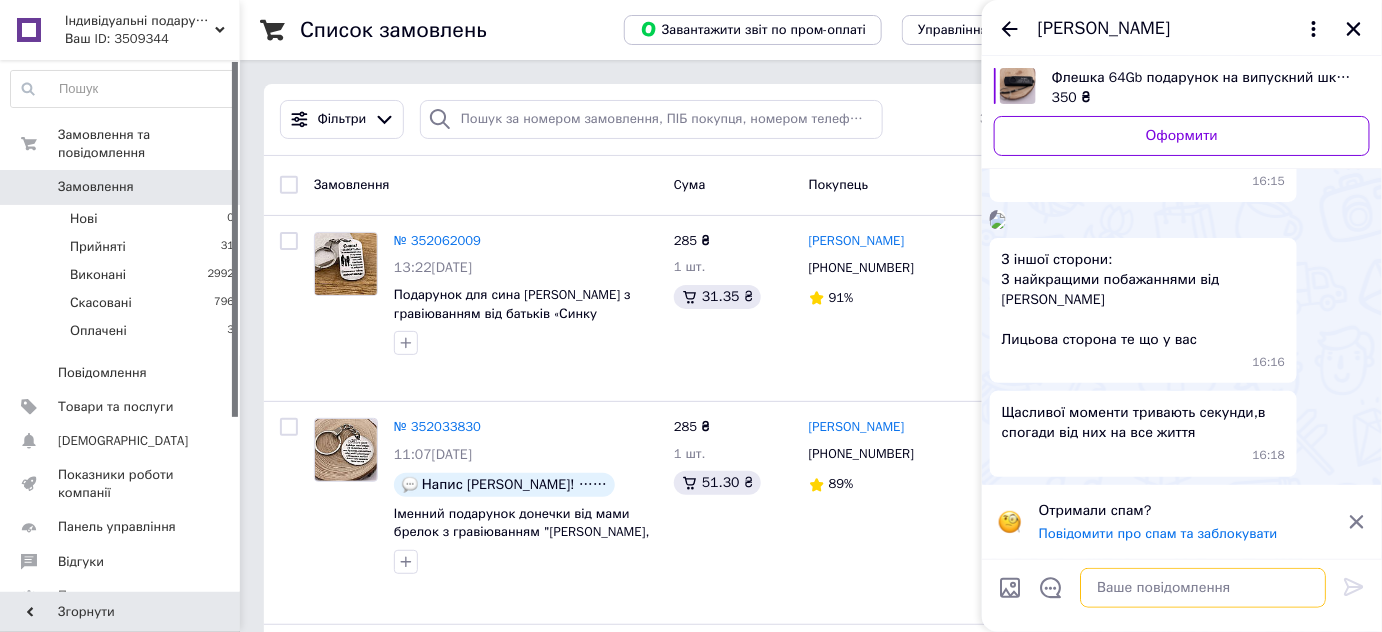 click at bounding box center [1203, 588] 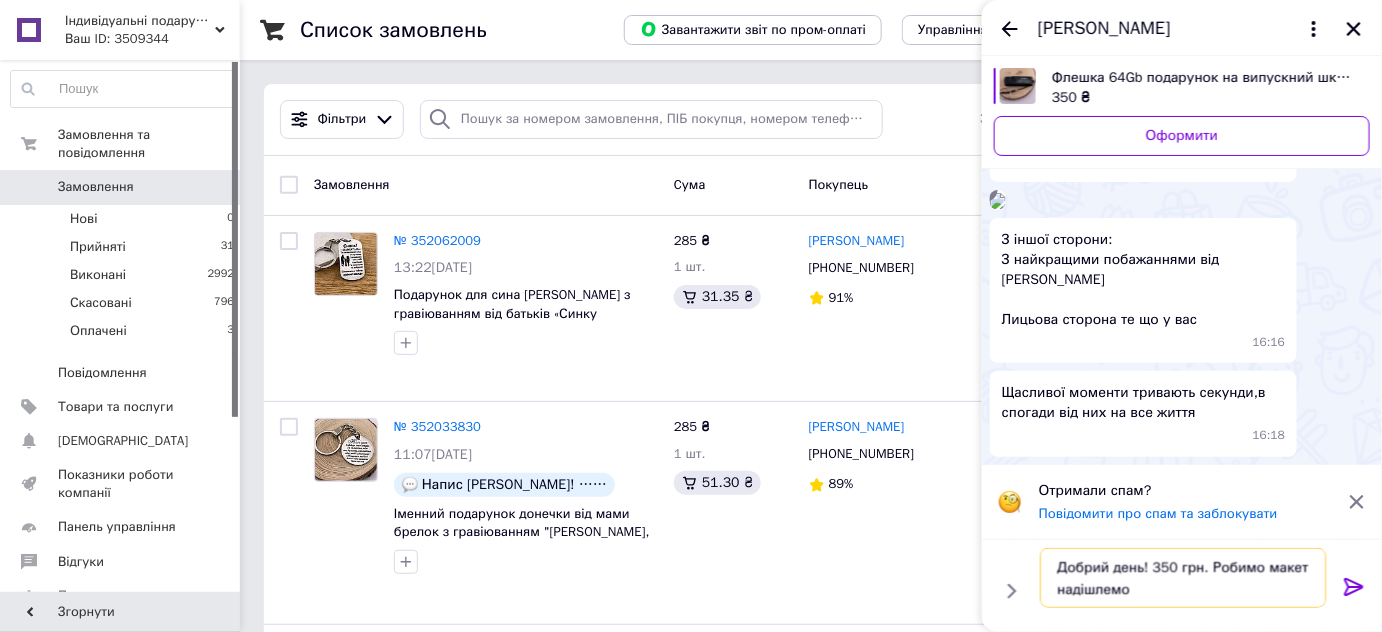 type on "Добрий день! 350 грн. Робимо макет надішлемо" 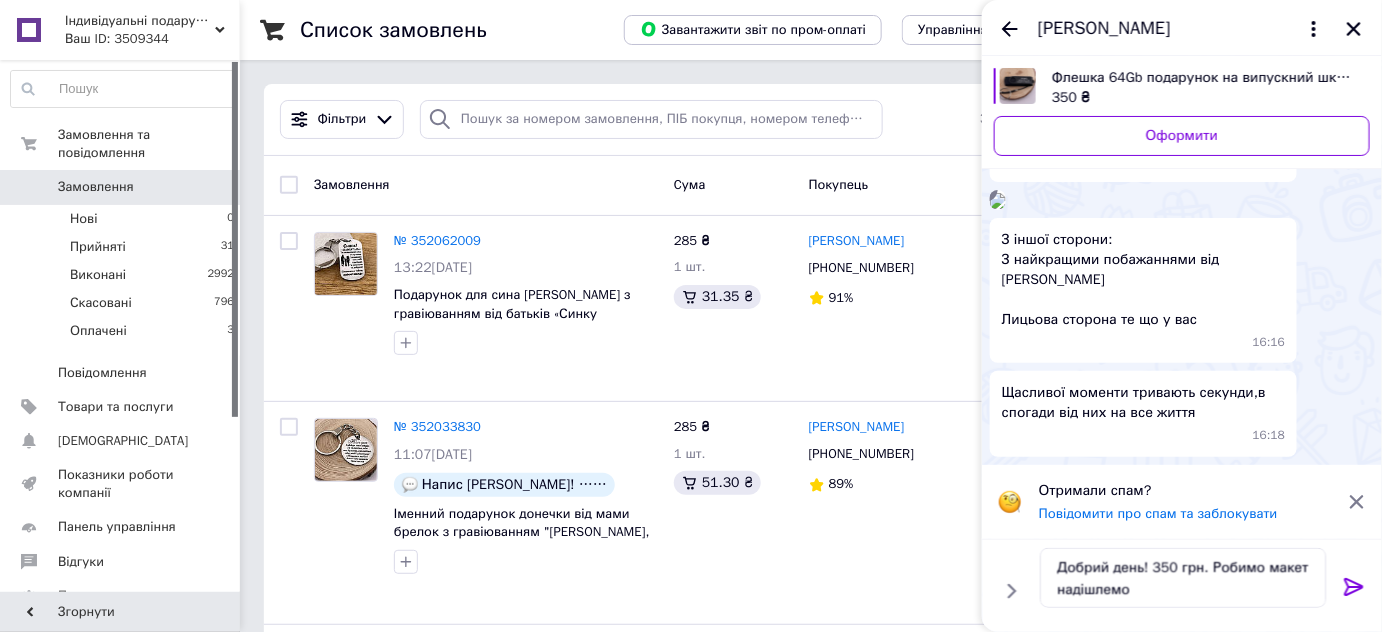 drag, startPoint x: 1349, startPoint y: 586, endPoint x: 1354, endPoint y: 572, distance: 14.866069 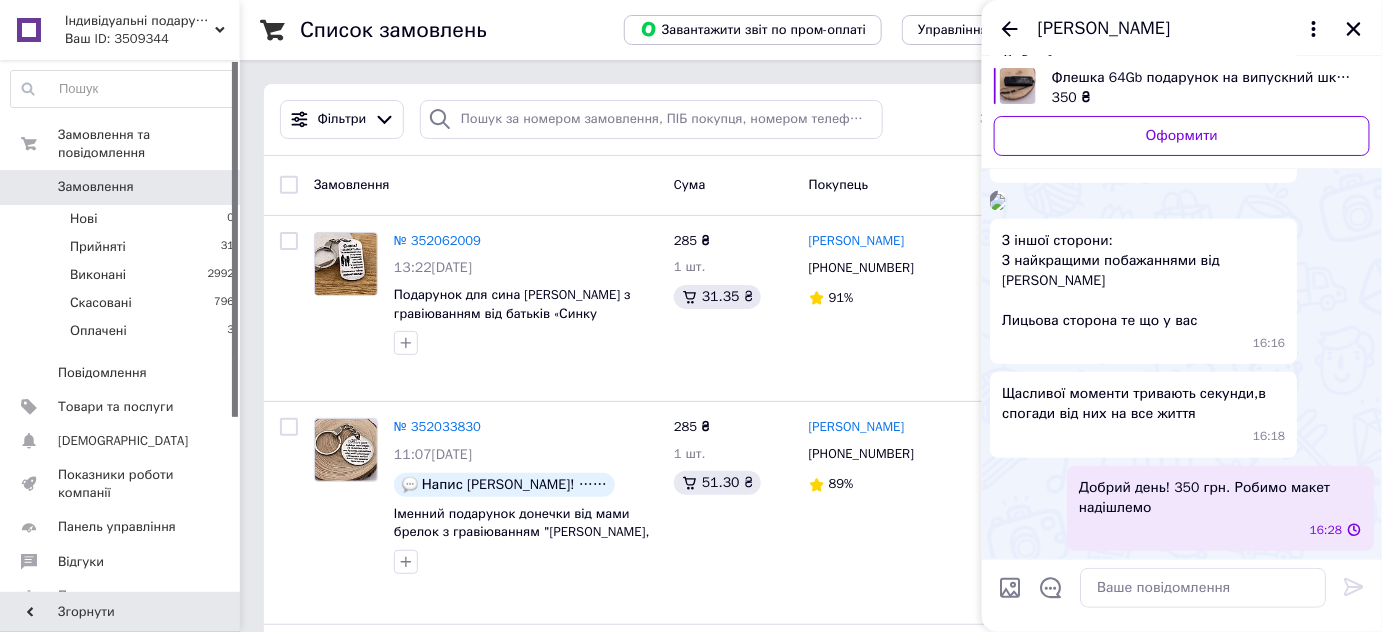 scroll, scrollTop: 469, scrollLeft: 0, axis: vertical 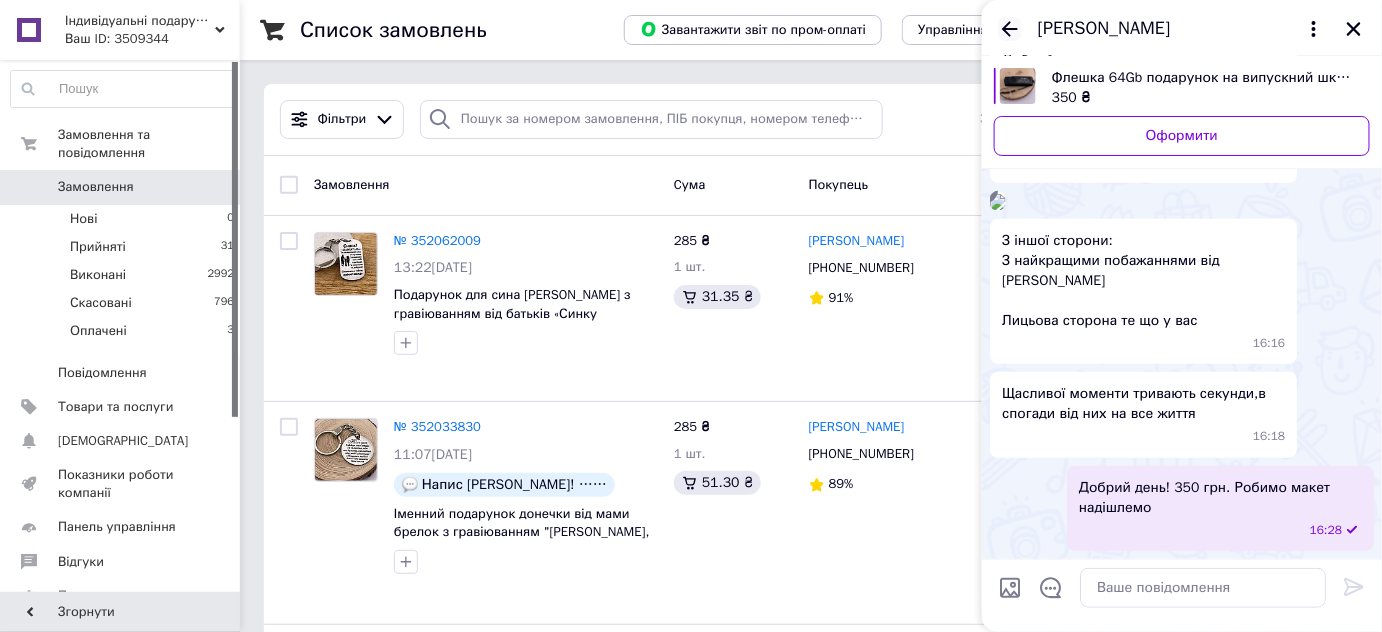 click 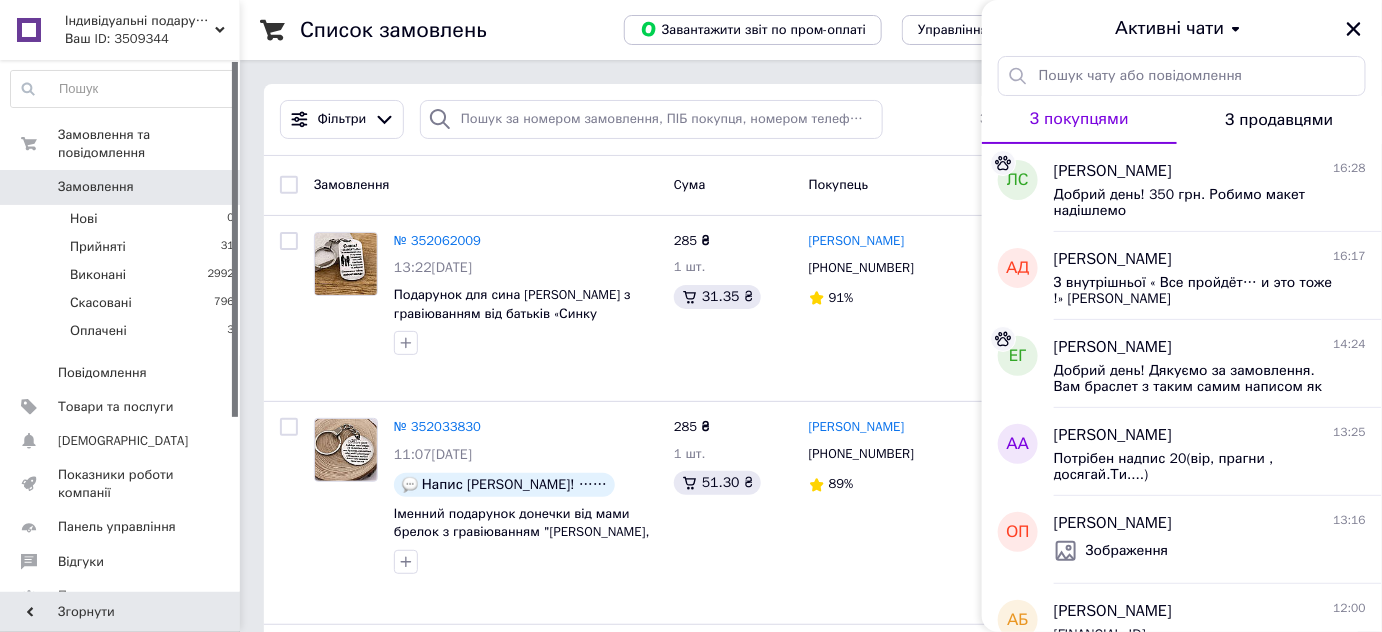 click 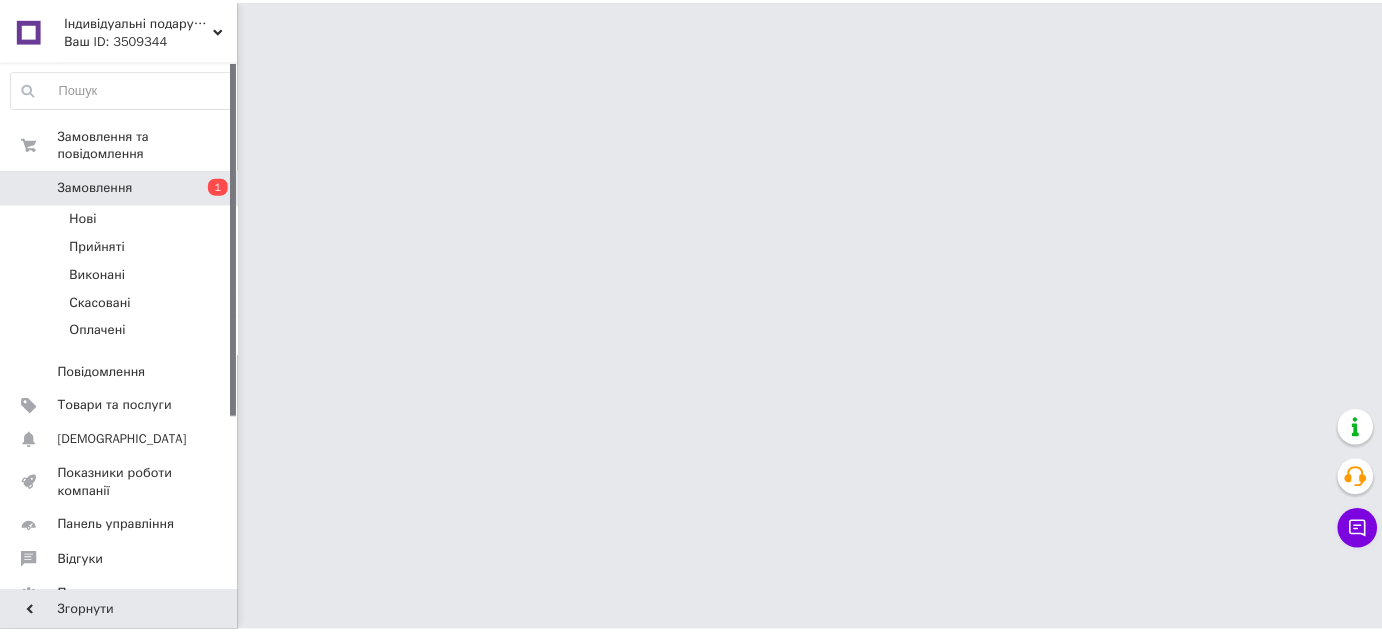 scroll, scrollTop: 0, scrollLeft: 0, axis: both 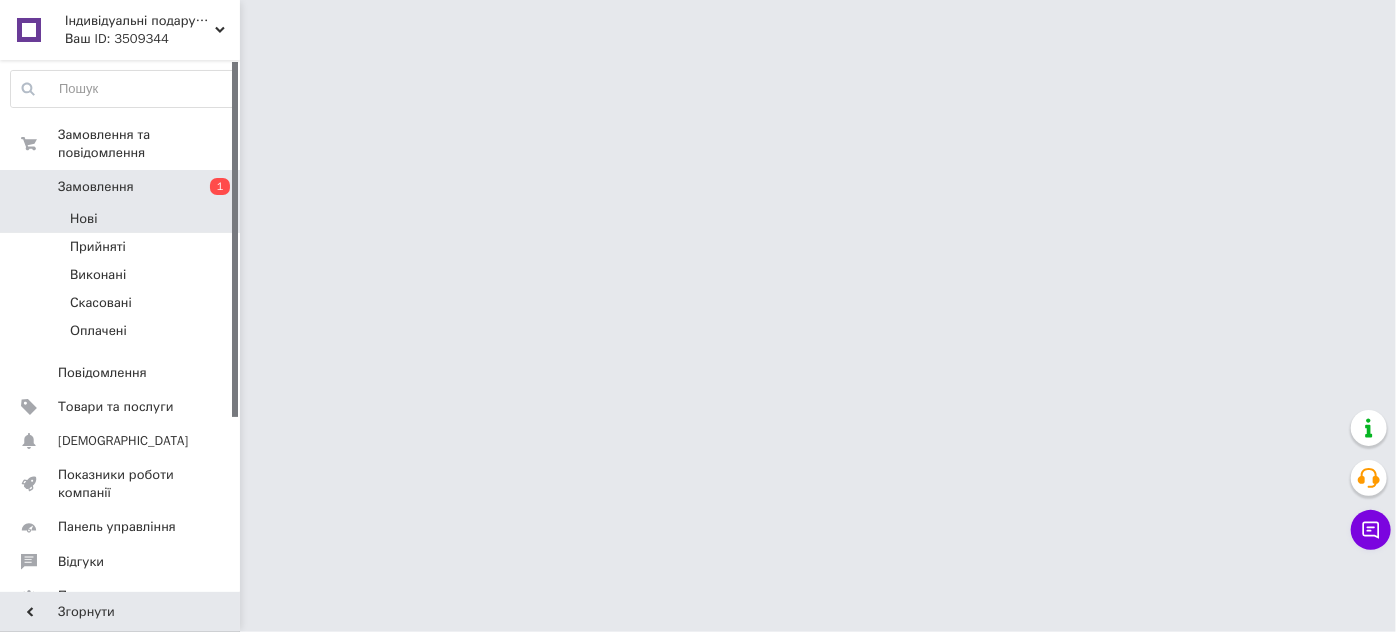 click on "Нові" at bounding box center (83, 219) 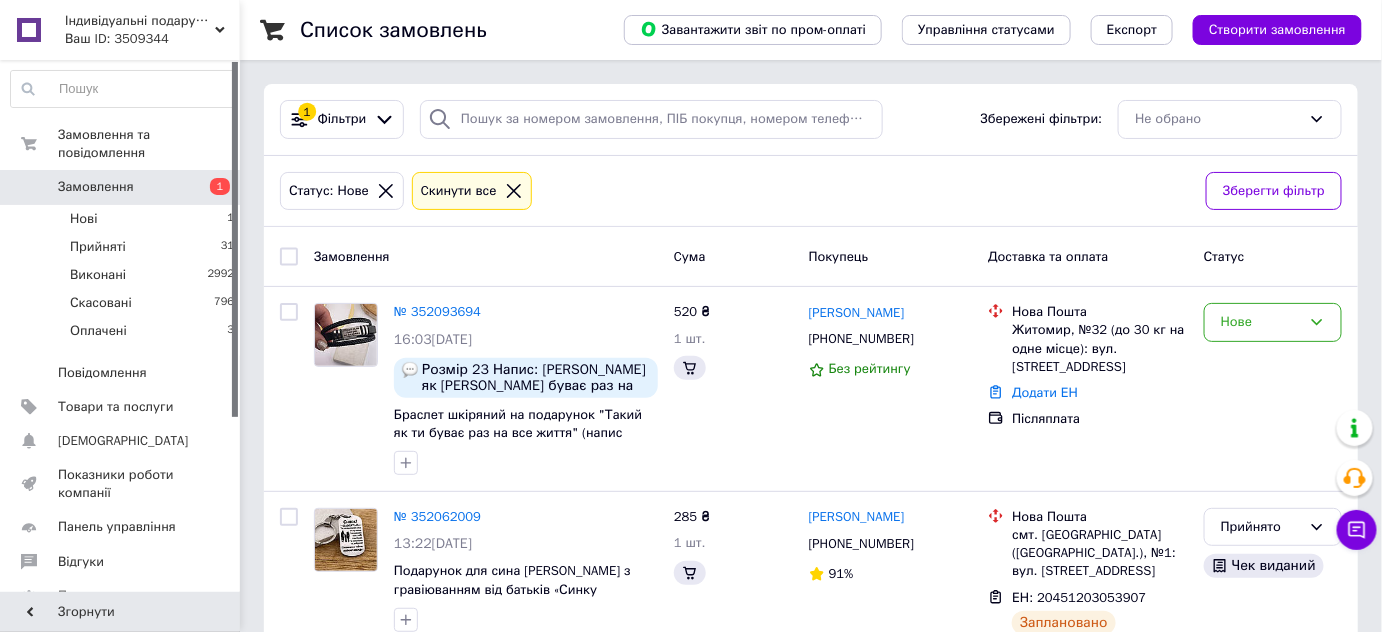 click on "№ 352093694" at bounding box center (437, 311) 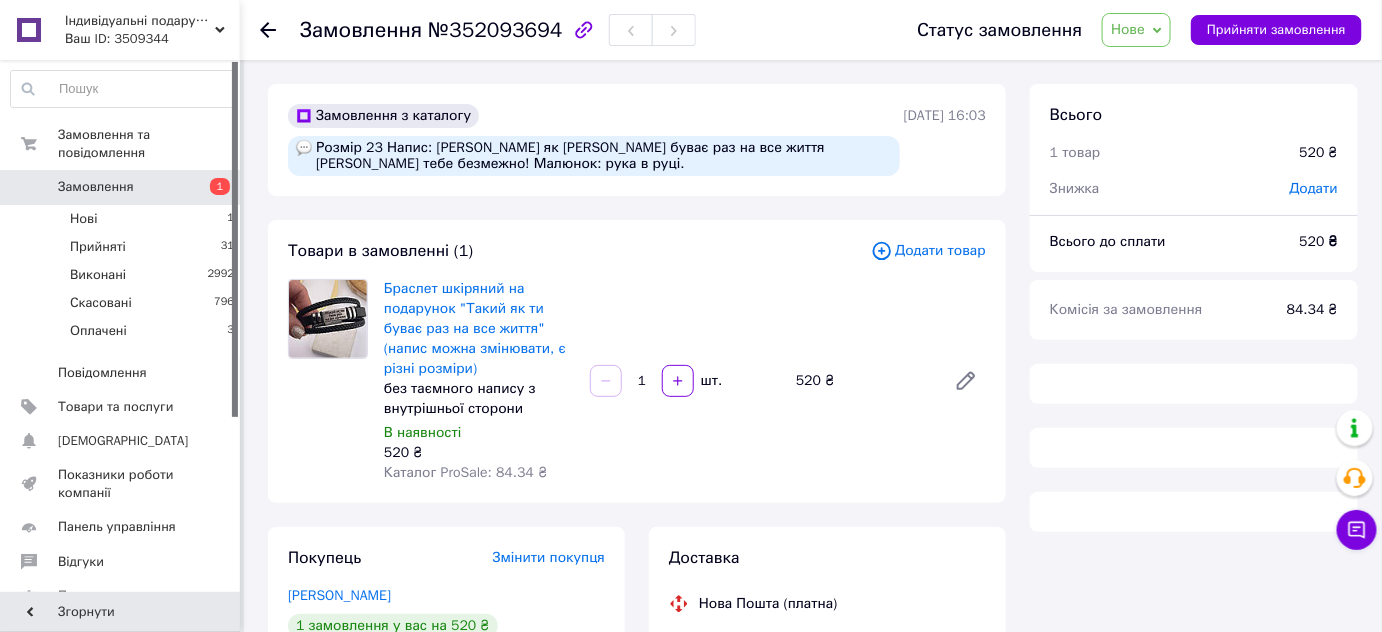 click on "Нове" at bounding box center (1128, 29) 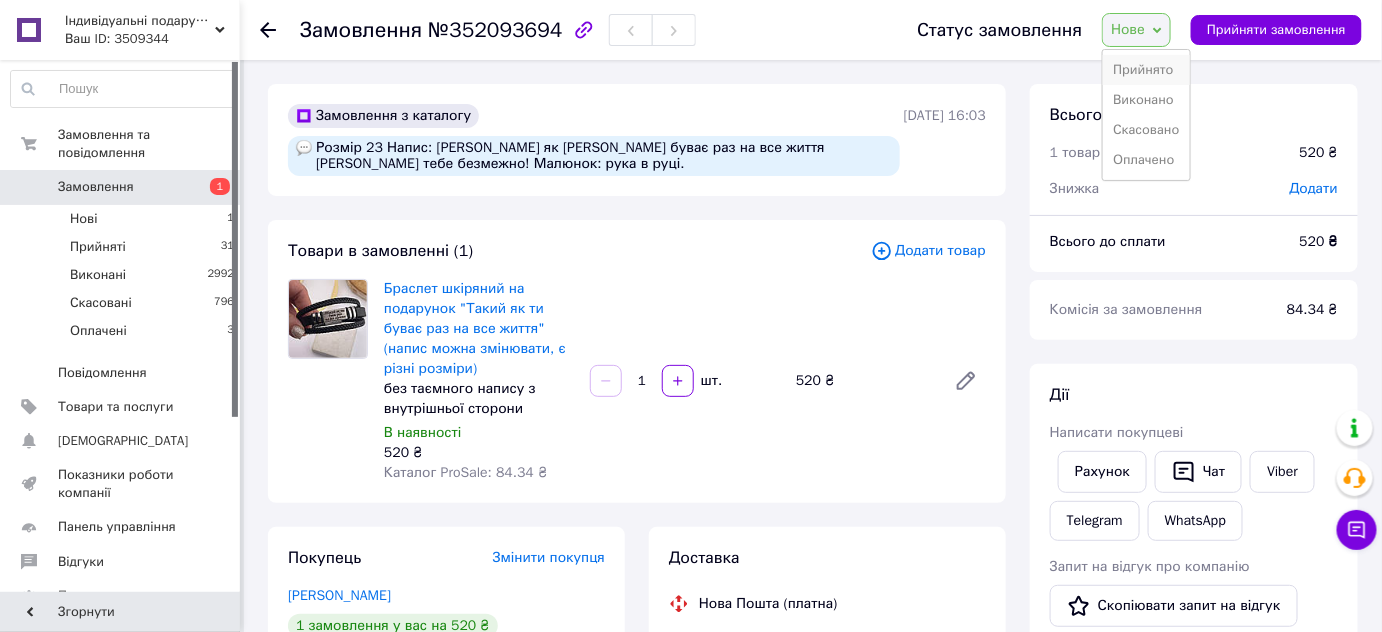 click on "Прийнято" at bounding box center (1146, 70) 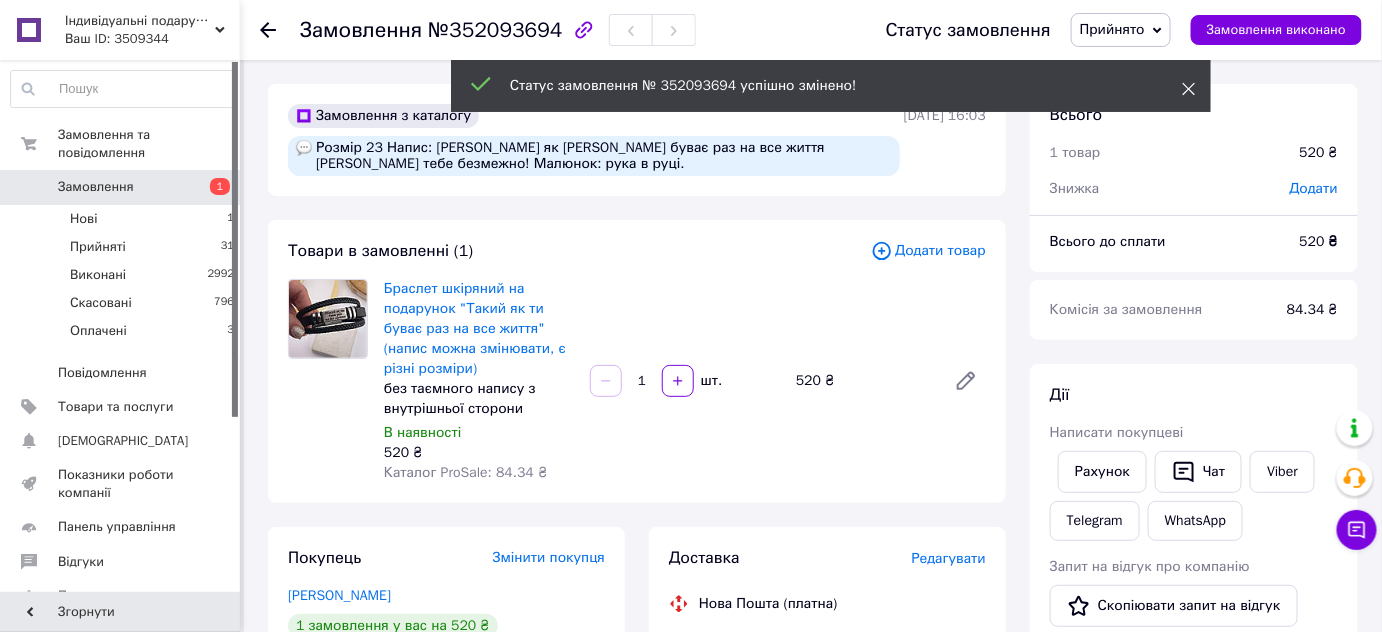 click 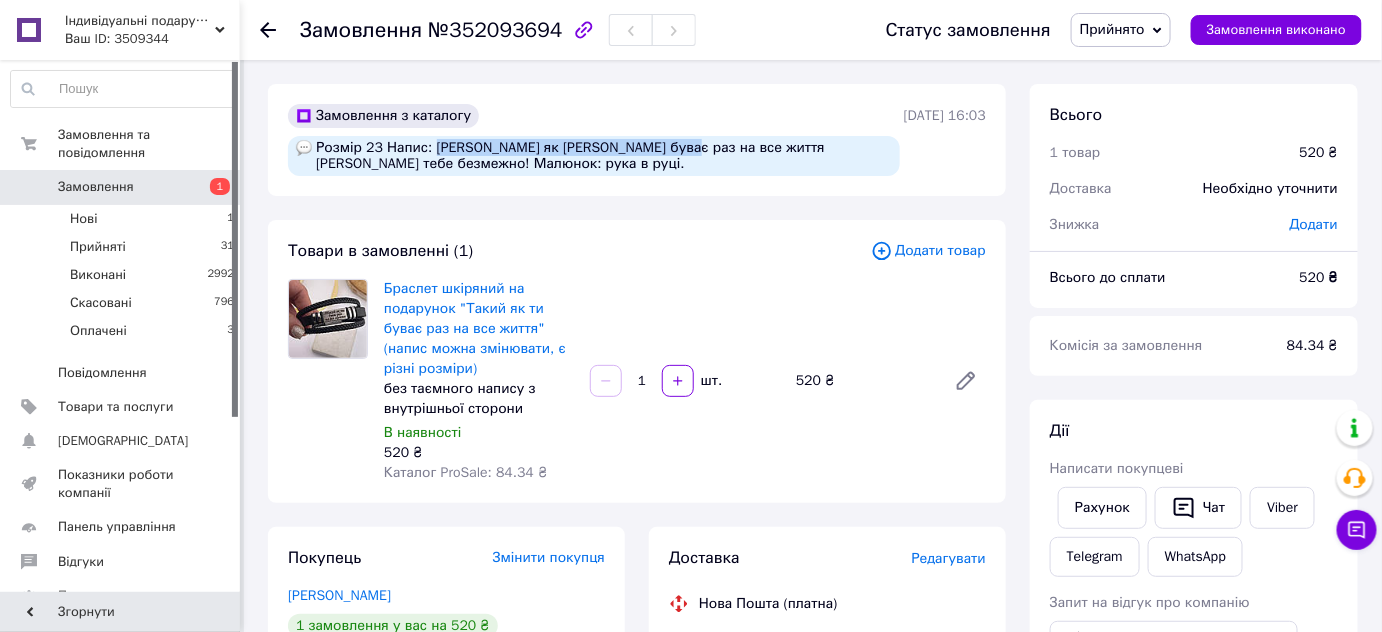 drag, startPoint x: 429, startPoint y: 146, endPoint x: 661, endPoint y: 146, distance: 232 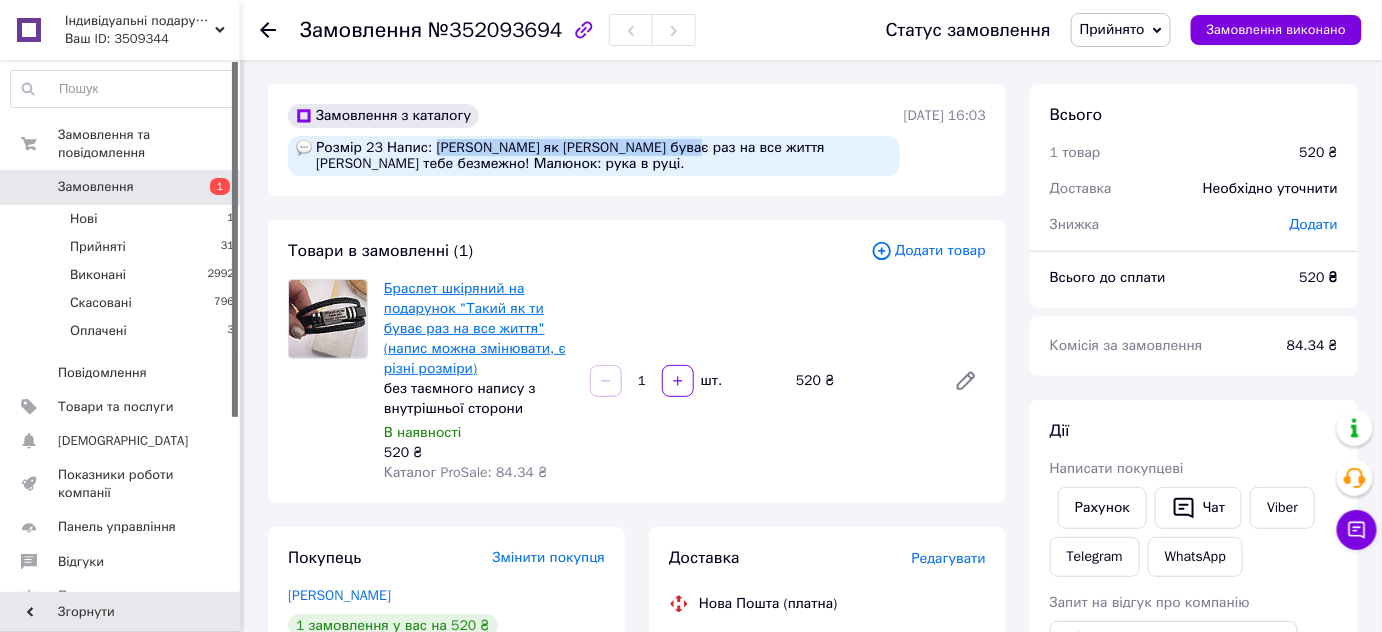 click on "Браслет шкіряний на подарунок "Такий як ти буває раз на все життя" (напис можна змінювати, є різні розміри)" at bounding box center [475, 328] 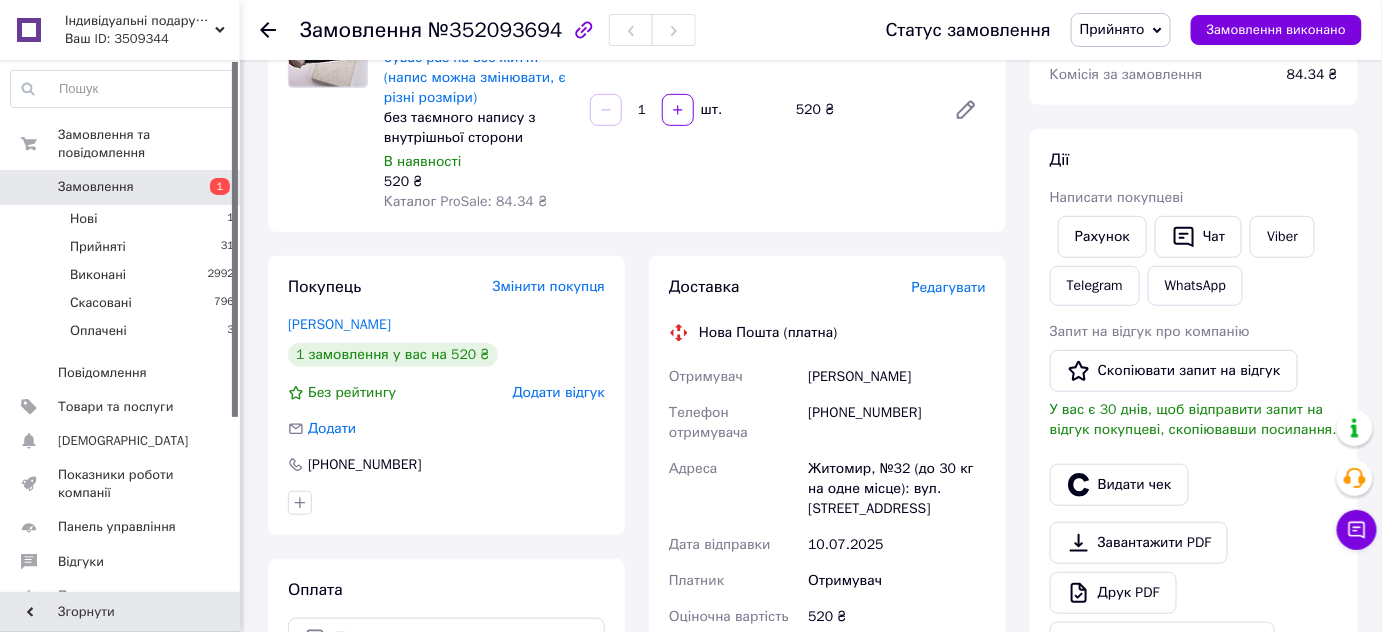 scroll, scrollTop: 272, scrollLeft: 0, axis: vertical 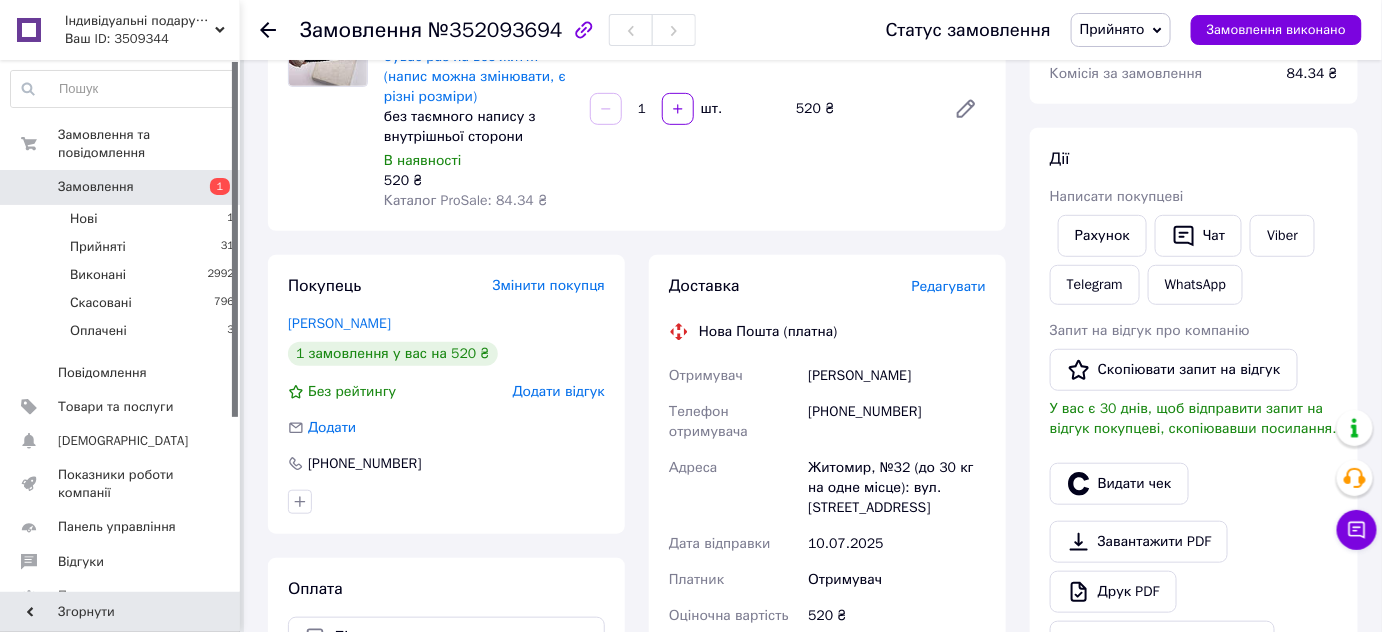 drag, startPoint x: 865, startPoint y: 374, endPoint x: 809, endPoint y: 373, distance: 56.008926 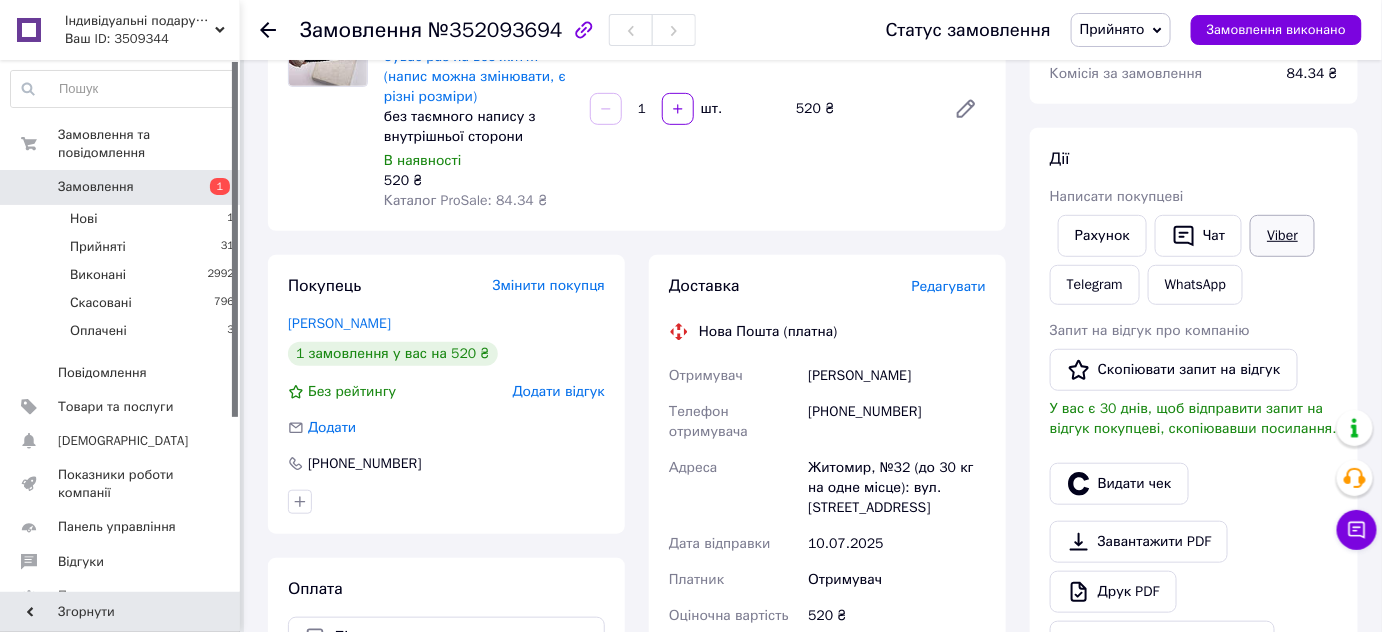 click on "Viber" at bounding box center [1282, 236] 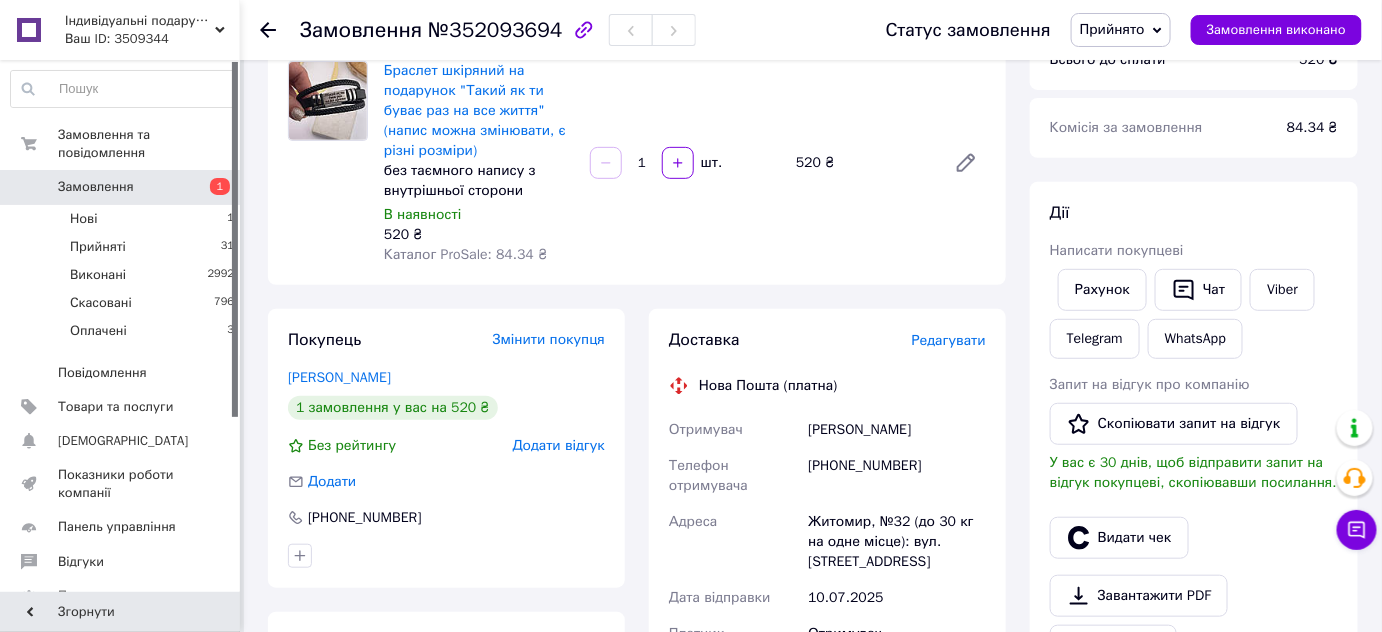 scroll, scrollTop: 0, scrollLeft: 0, axis: both 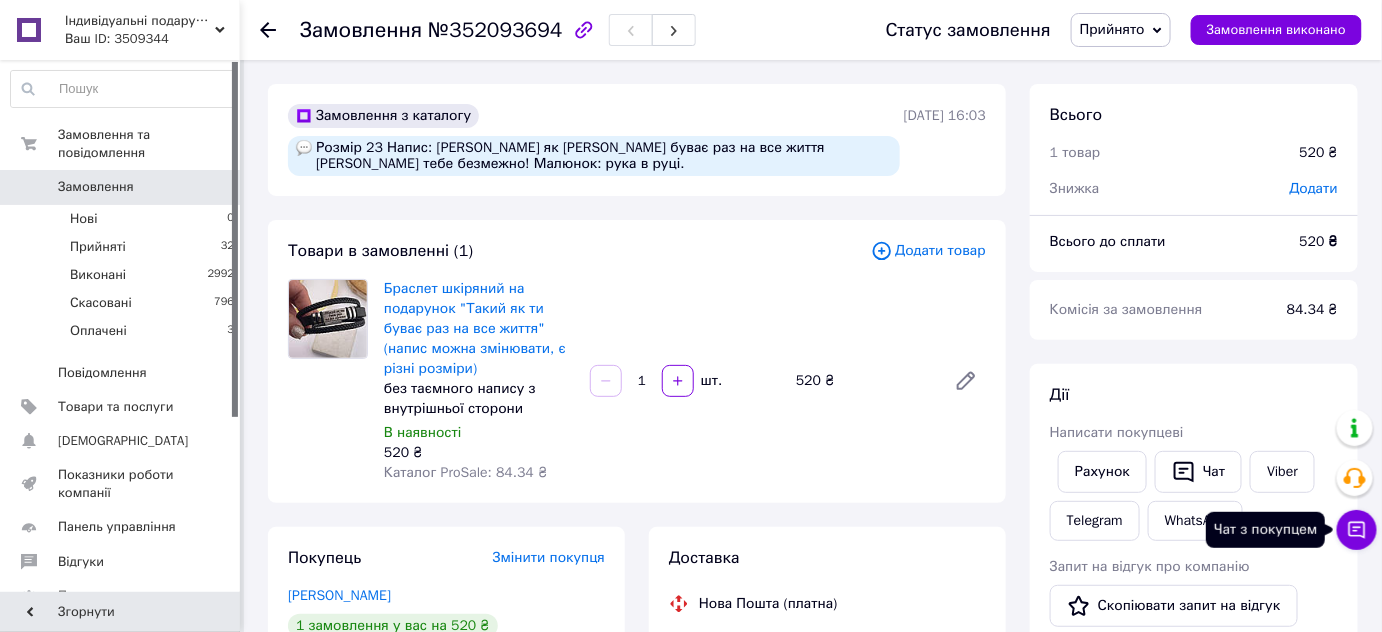 click 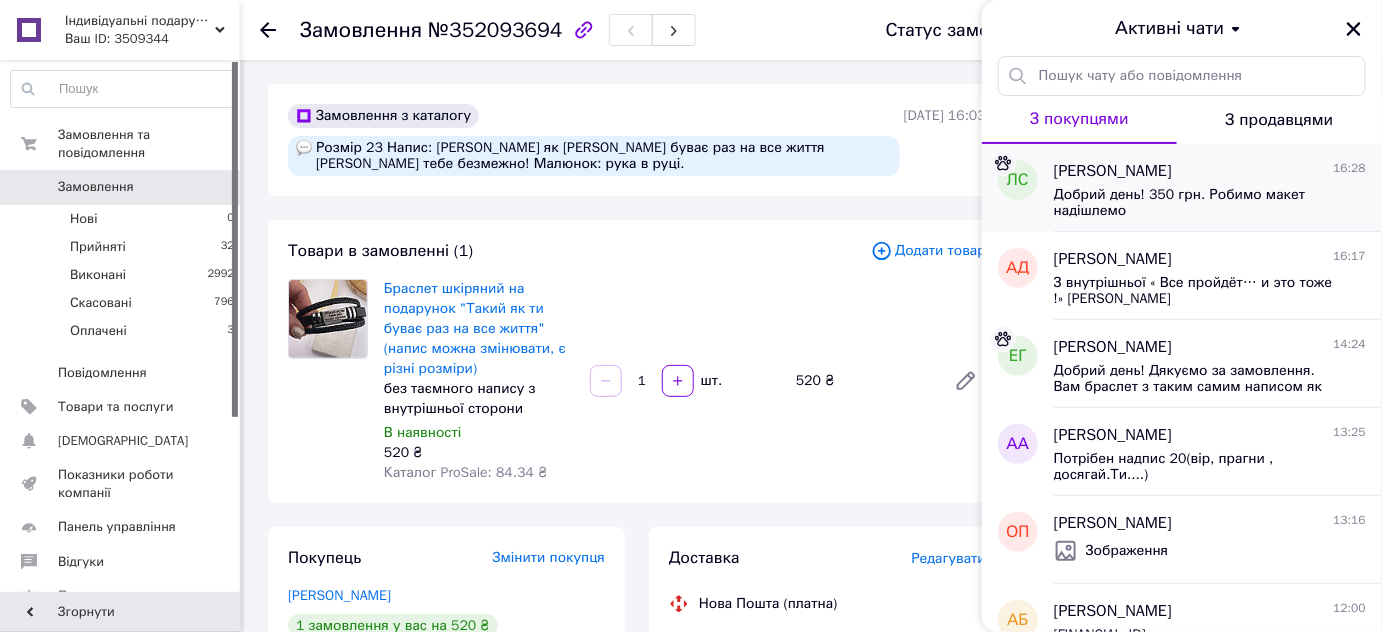 click on "Добрий день! 350 грн. Робимо макет надішлемо" at bounding box center [1196, 203] 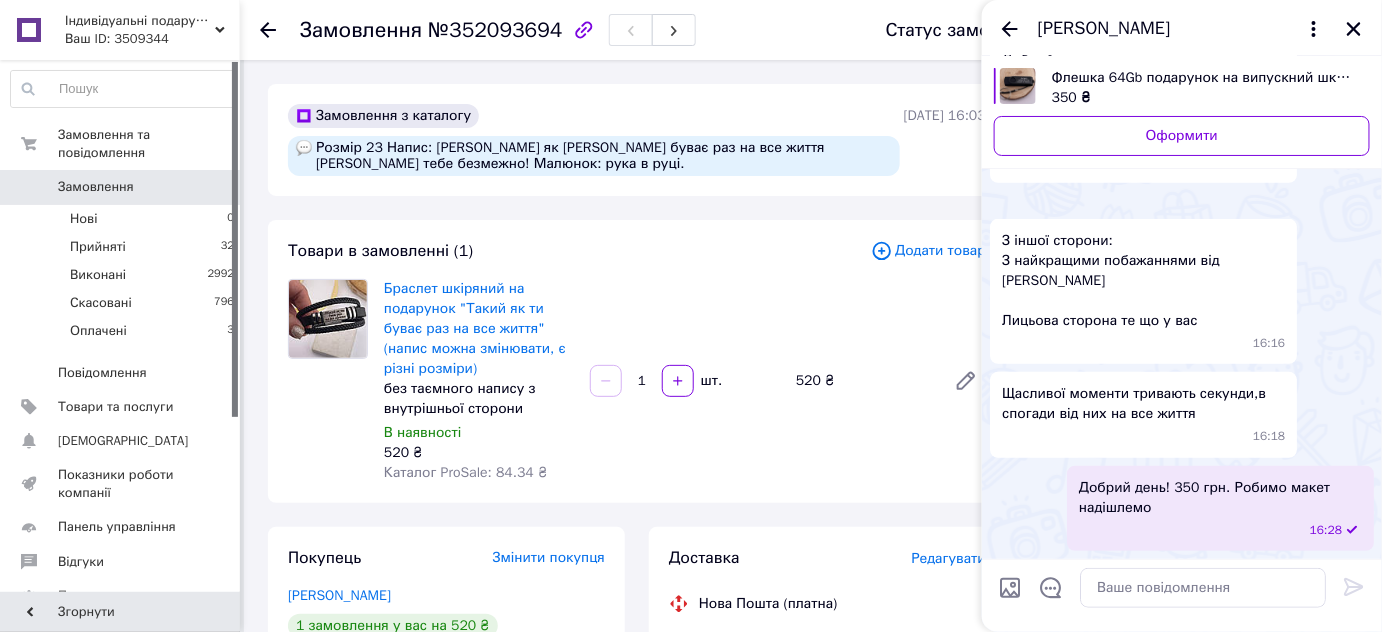 scroll, scrollTop: 378, scrollLeft: 0, axis: vertical 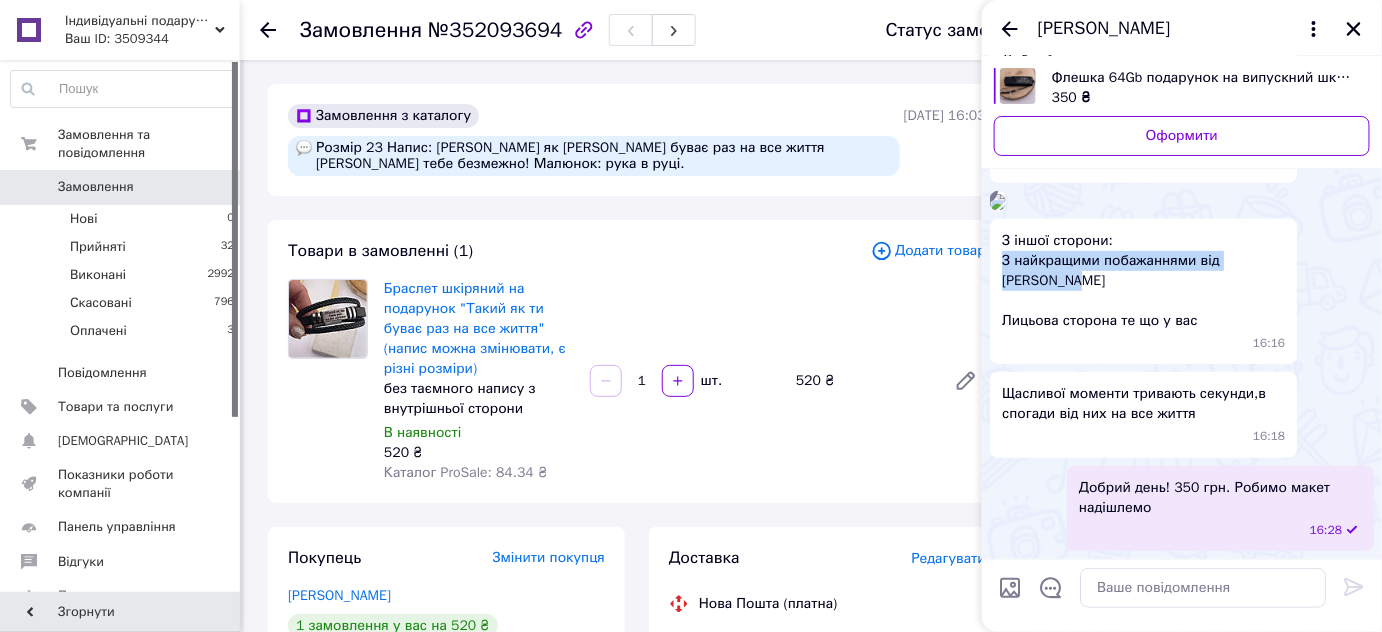 drag, startPoint x: 1058, startPoint y: 378, endPoint x: 991, endPoint y: 358, distance: 69.92139 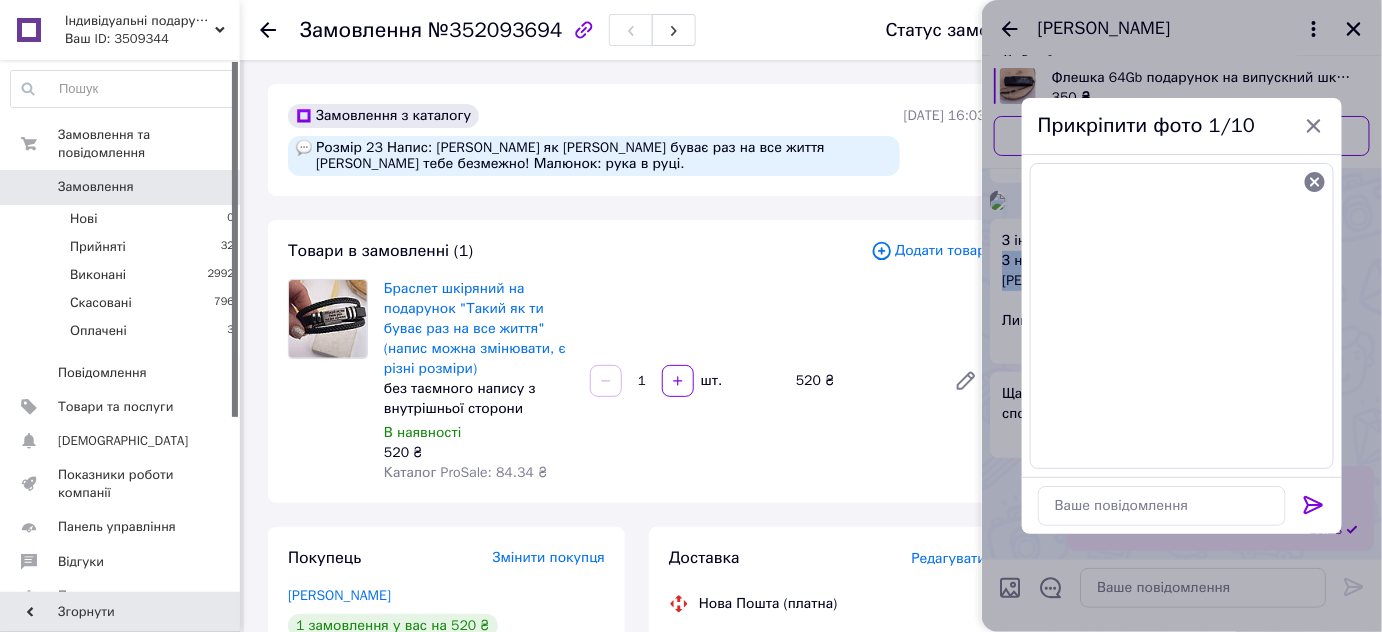 click 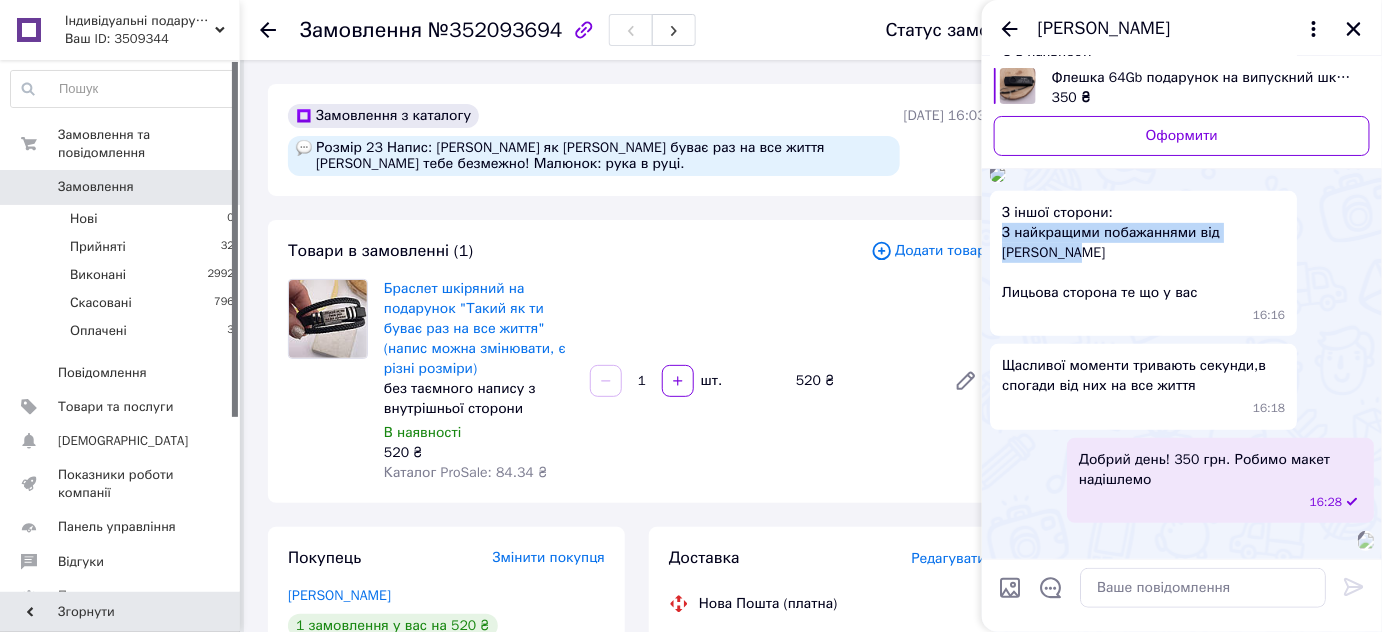 scroll, scrollTop: 584, scrollLeft: 0, axis: vertical 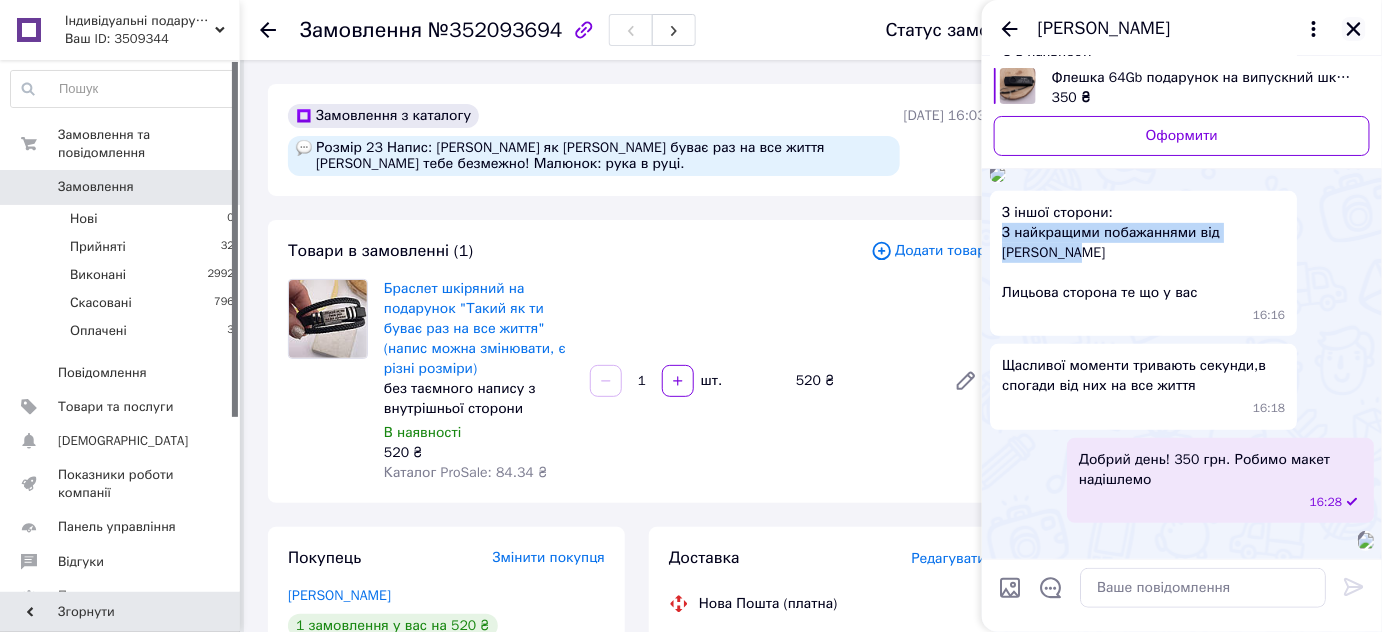 click at bounding box center (1354, 29) 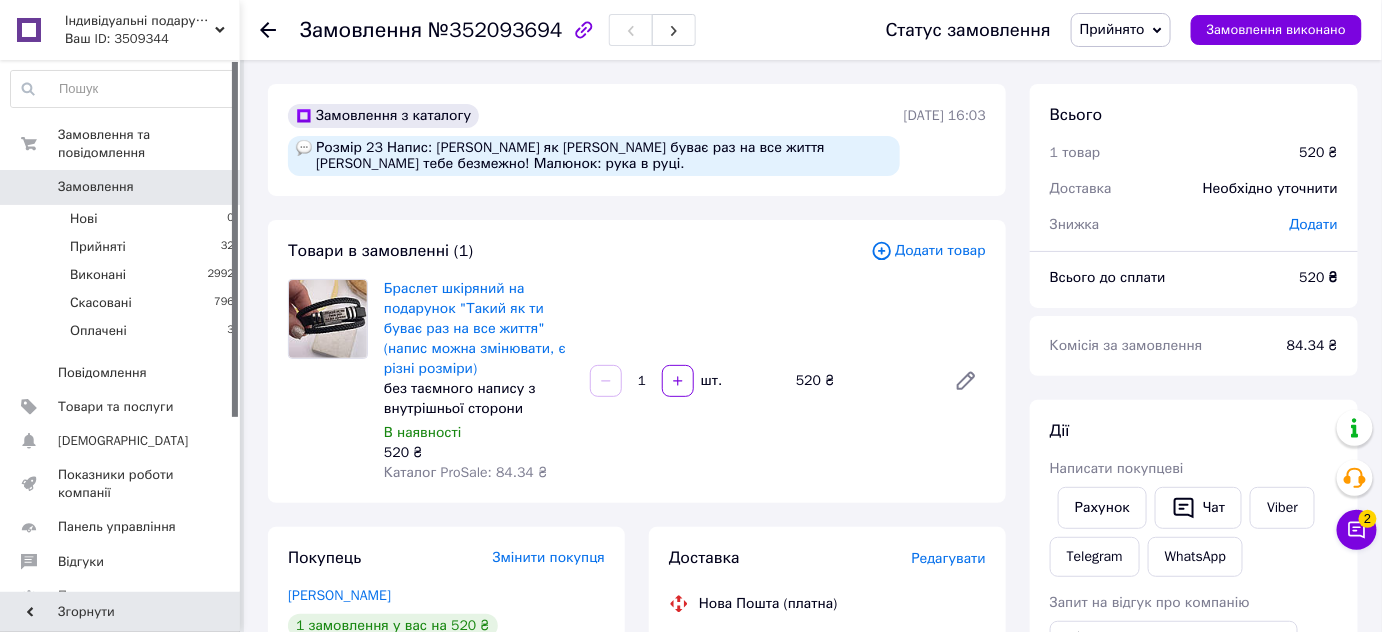 click on "[DATE] 16:03" at bounding box center [945, 140] 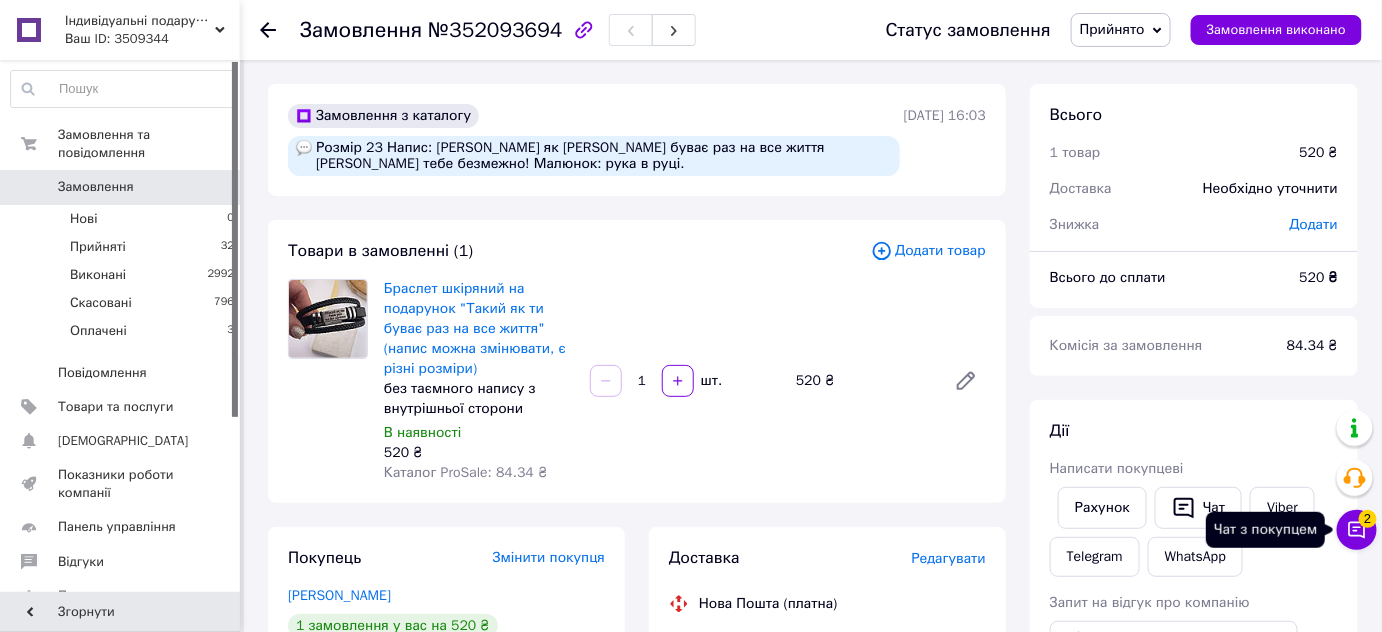 click 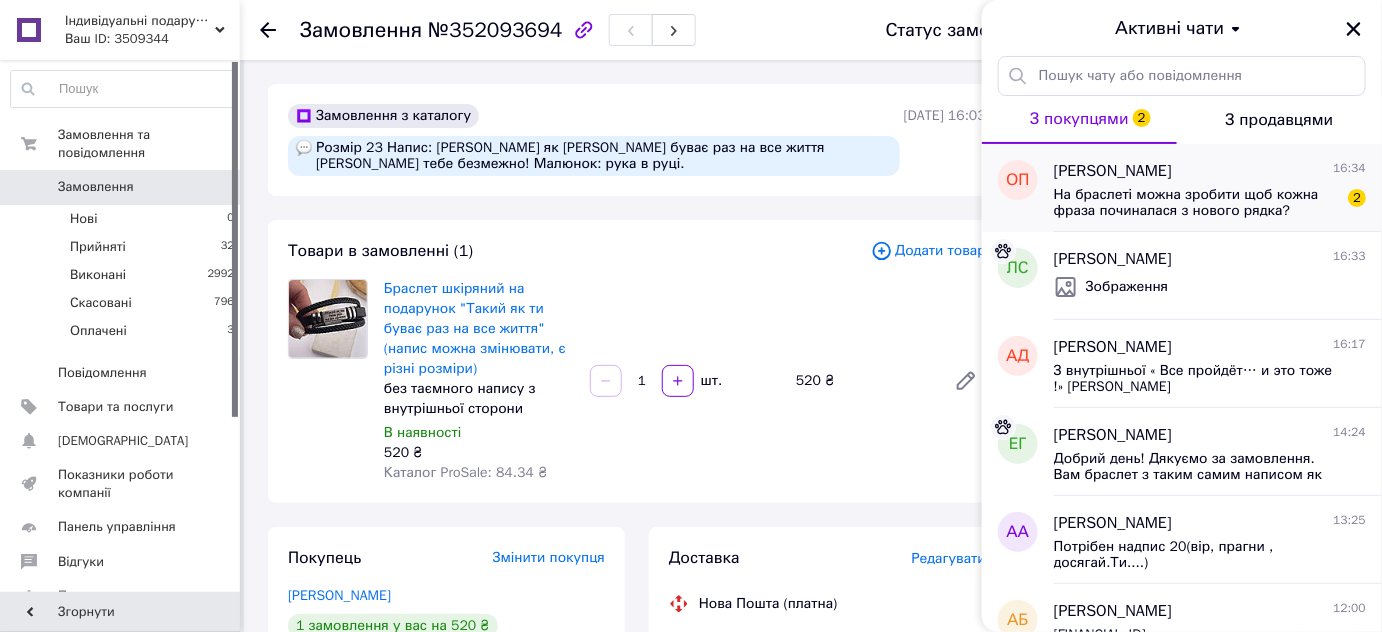 click on "На браслеті можна зробити щоб кожна фраза починалася з нового рядка?" at bounding box center [1196, 203] 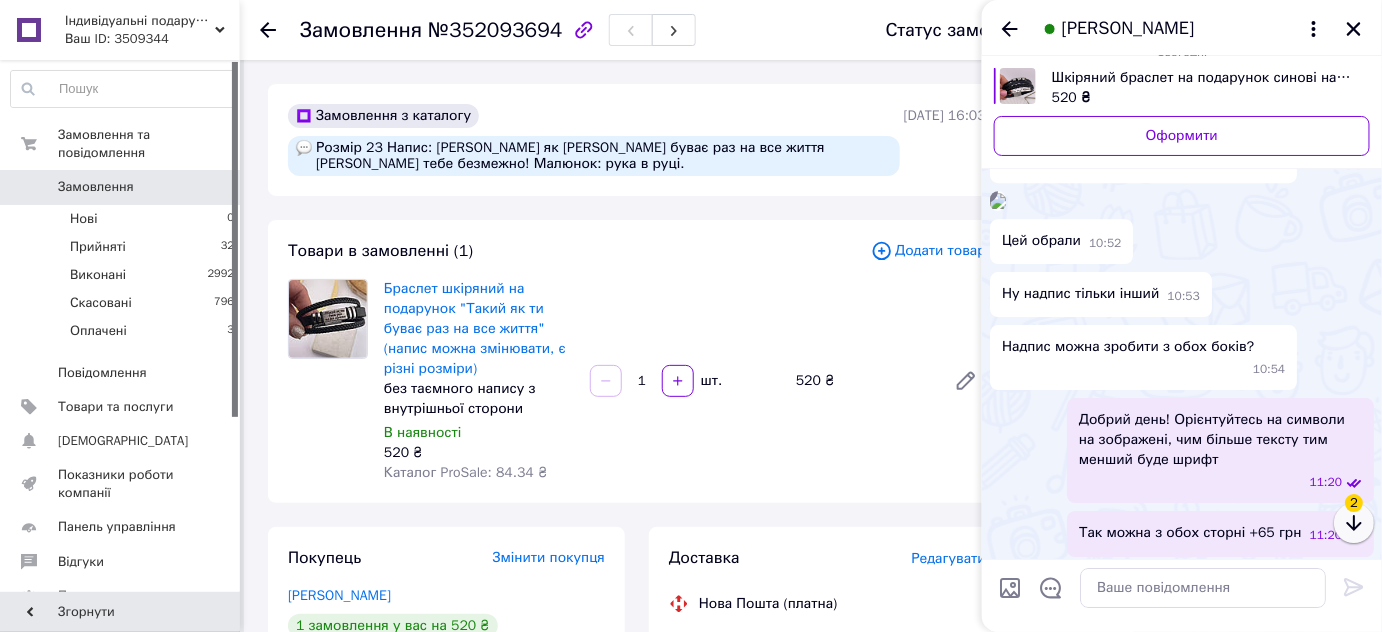 click 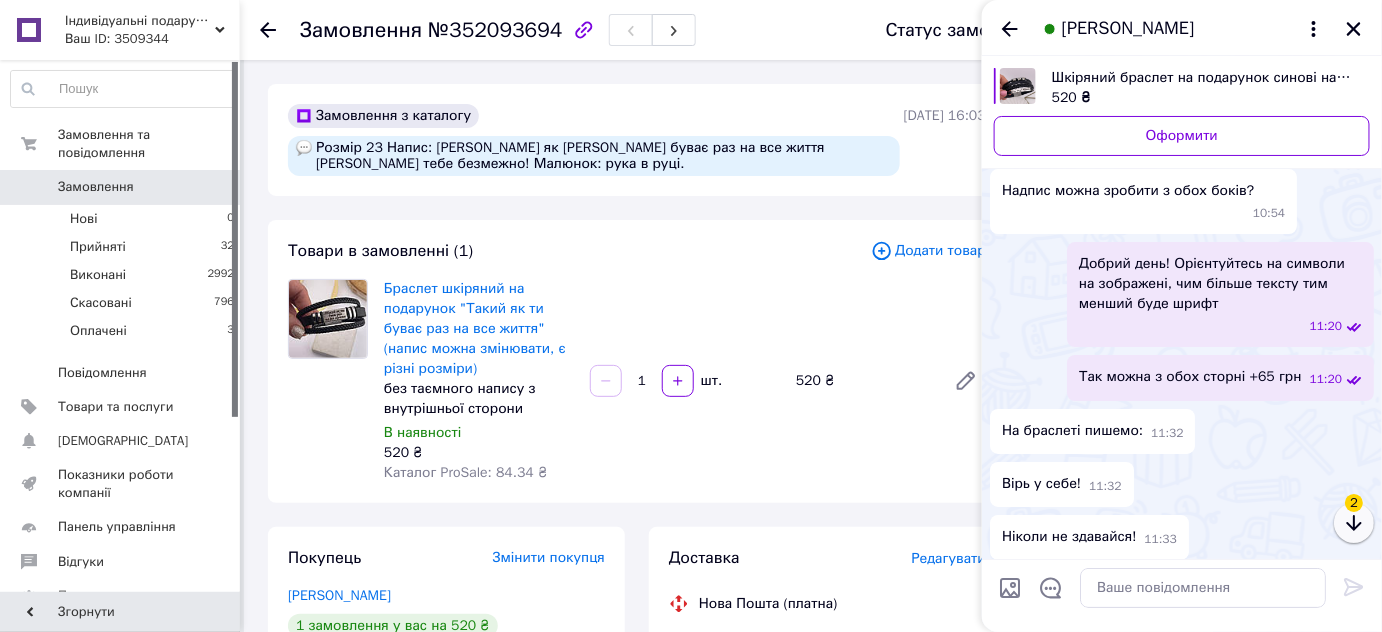 click 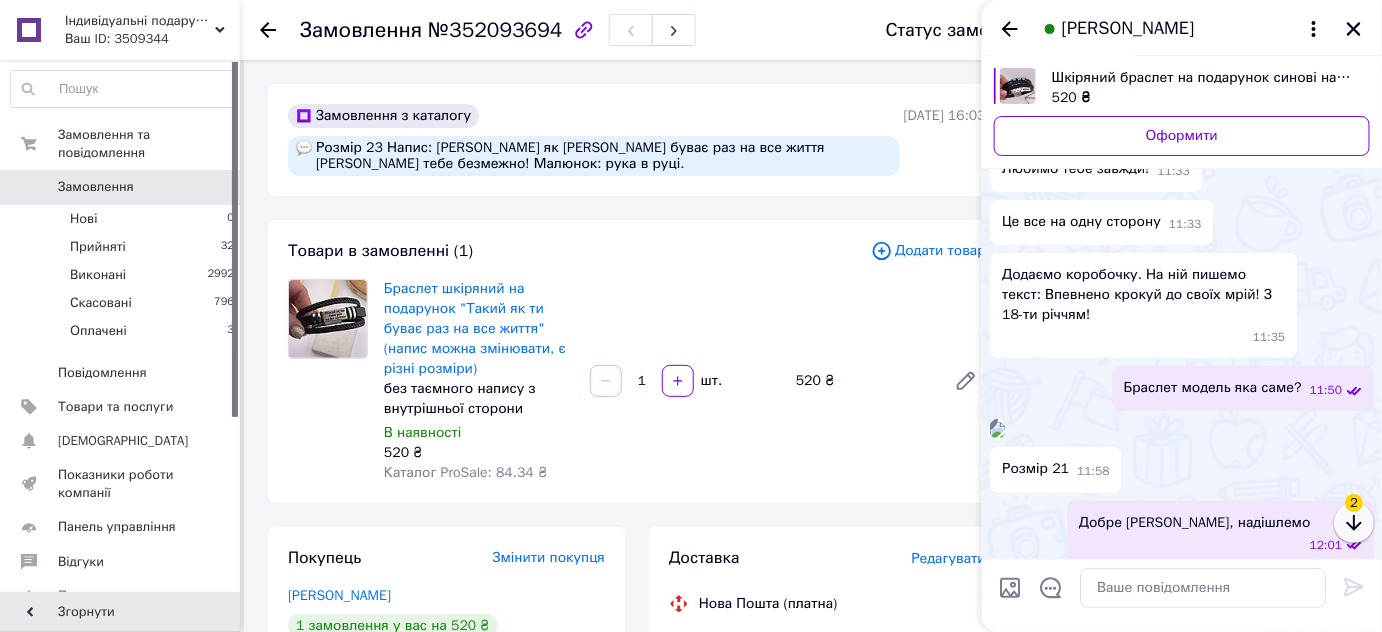 click 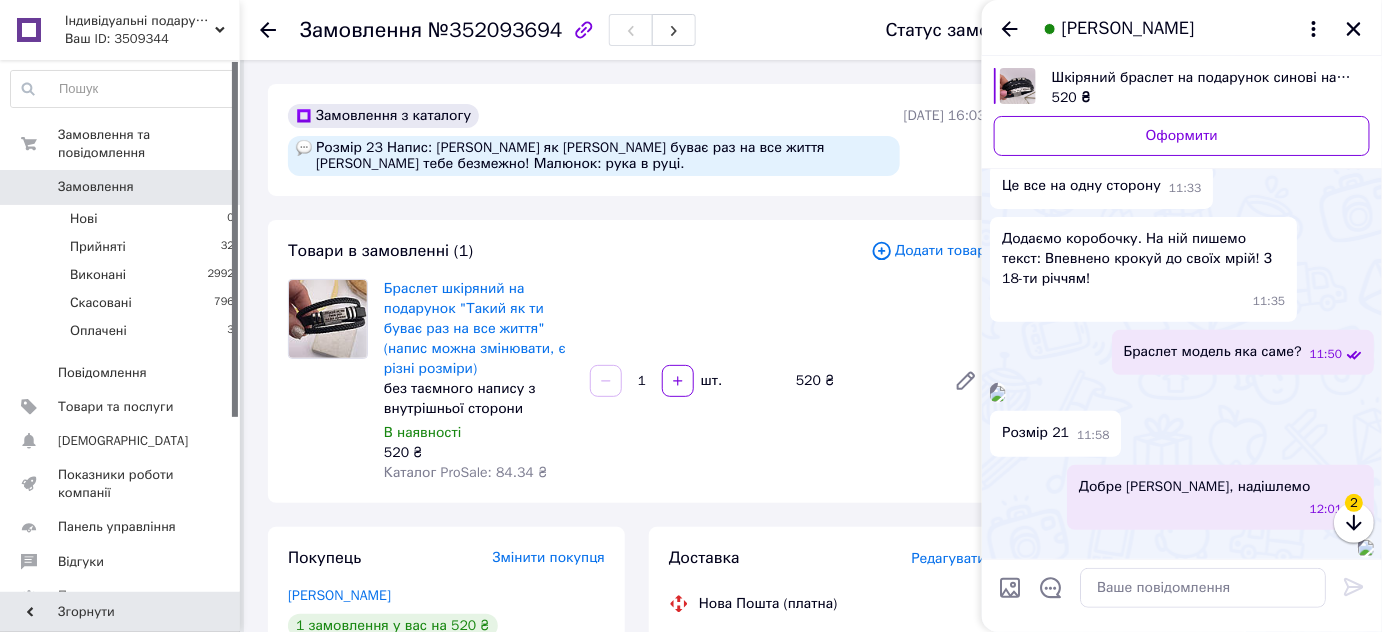 scroll, scrollTop: 2802, scrollLeft: 0, axis: vertical 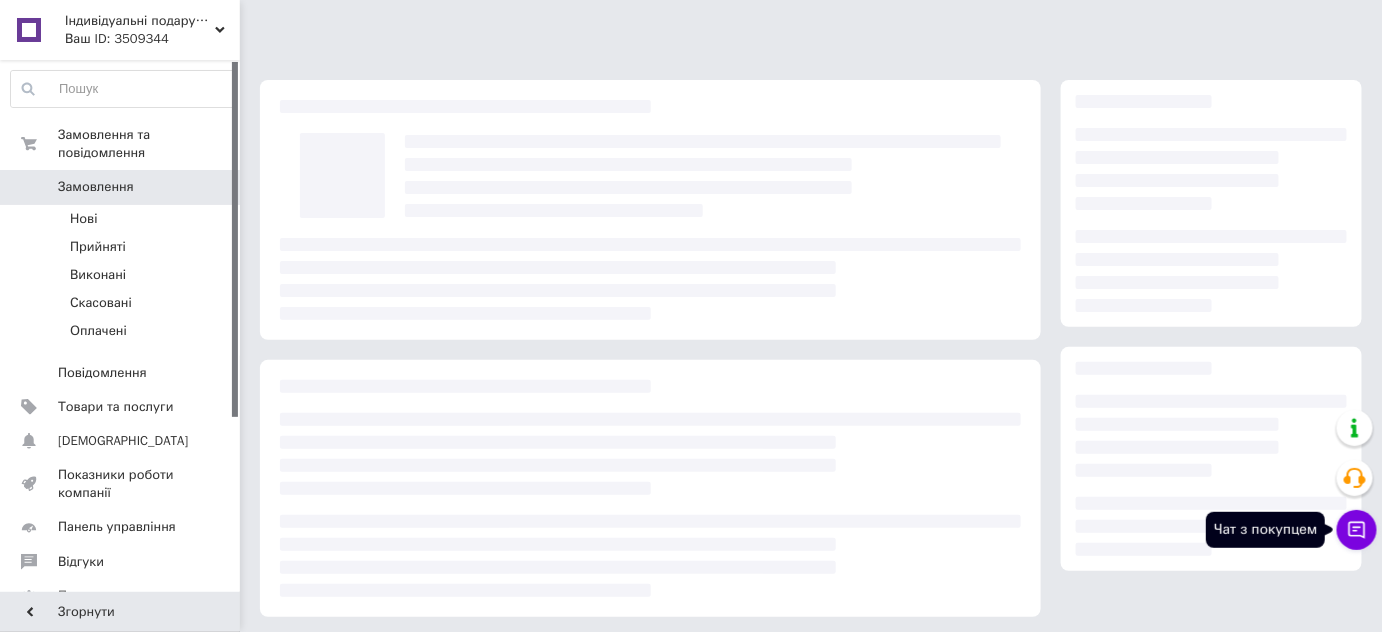 click 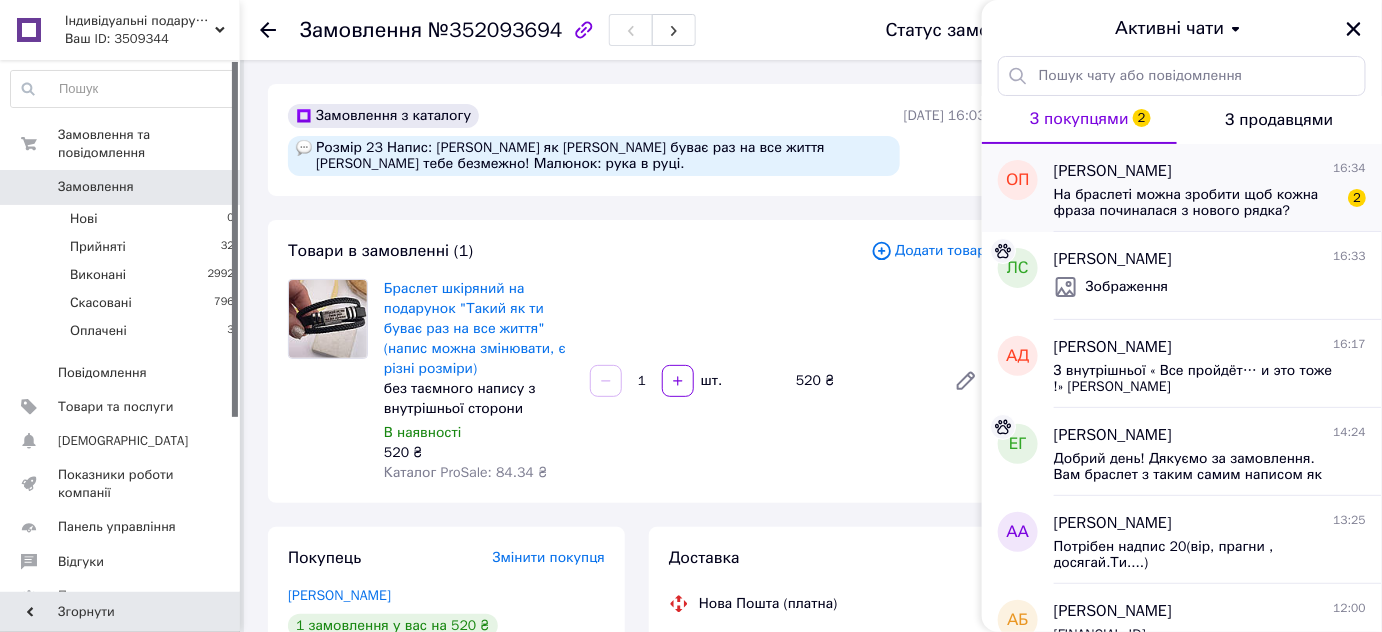 click on "На браслеті можна зробити щоб кожна фраза починалася з нового рядка?" at bounding box center [1196, 203] 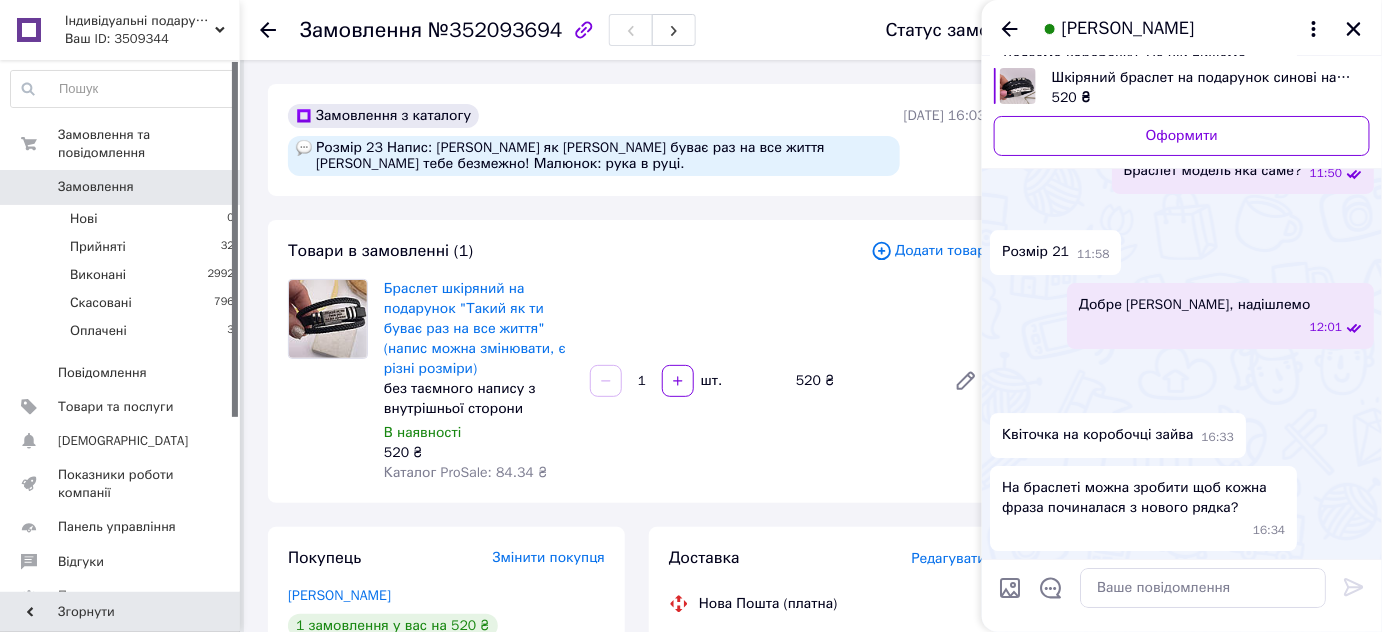 scroll, scrollTop: 2997, scrollLeft: 0, axis: vertical 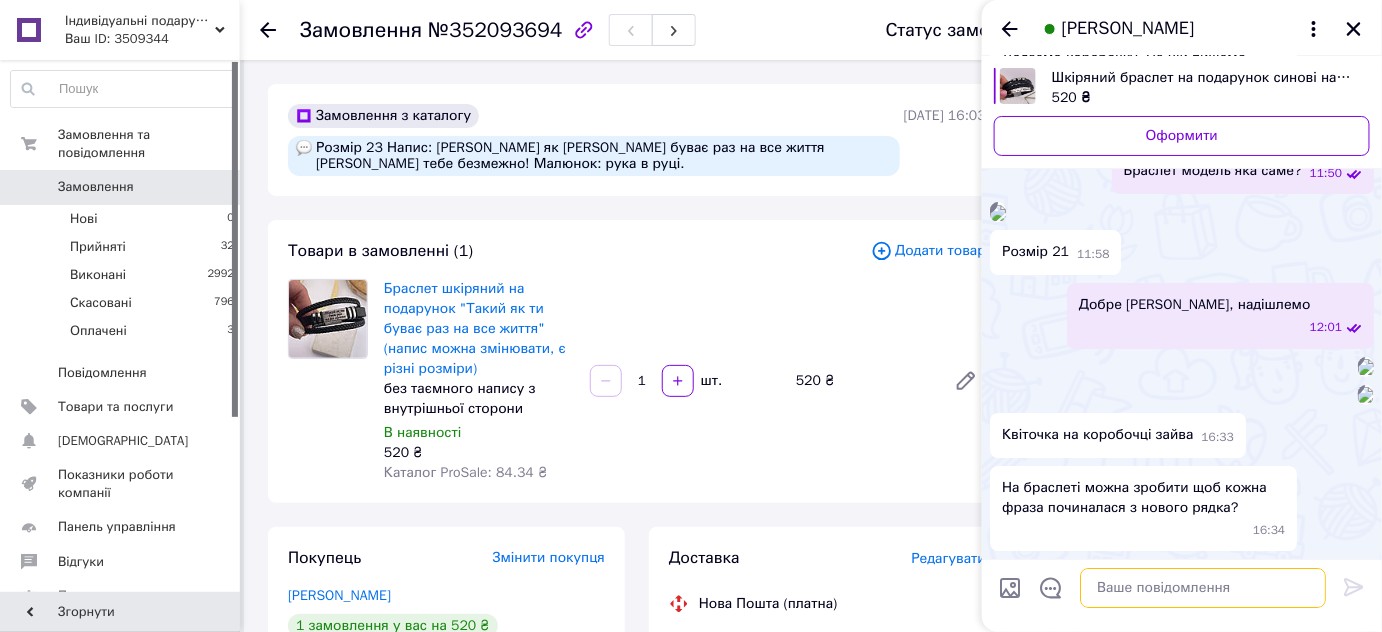 click at bounding box center [1203, 588] 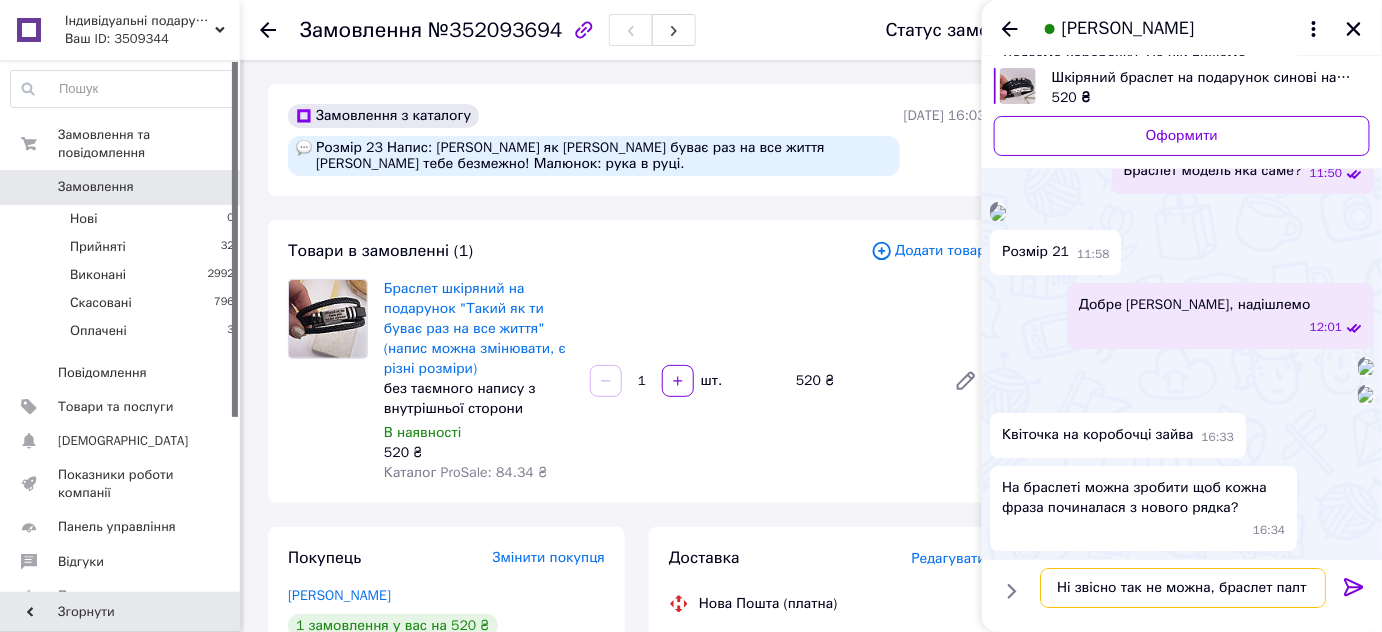 scroll, scrollTop: 0, scrollLeft: 0, axis: both 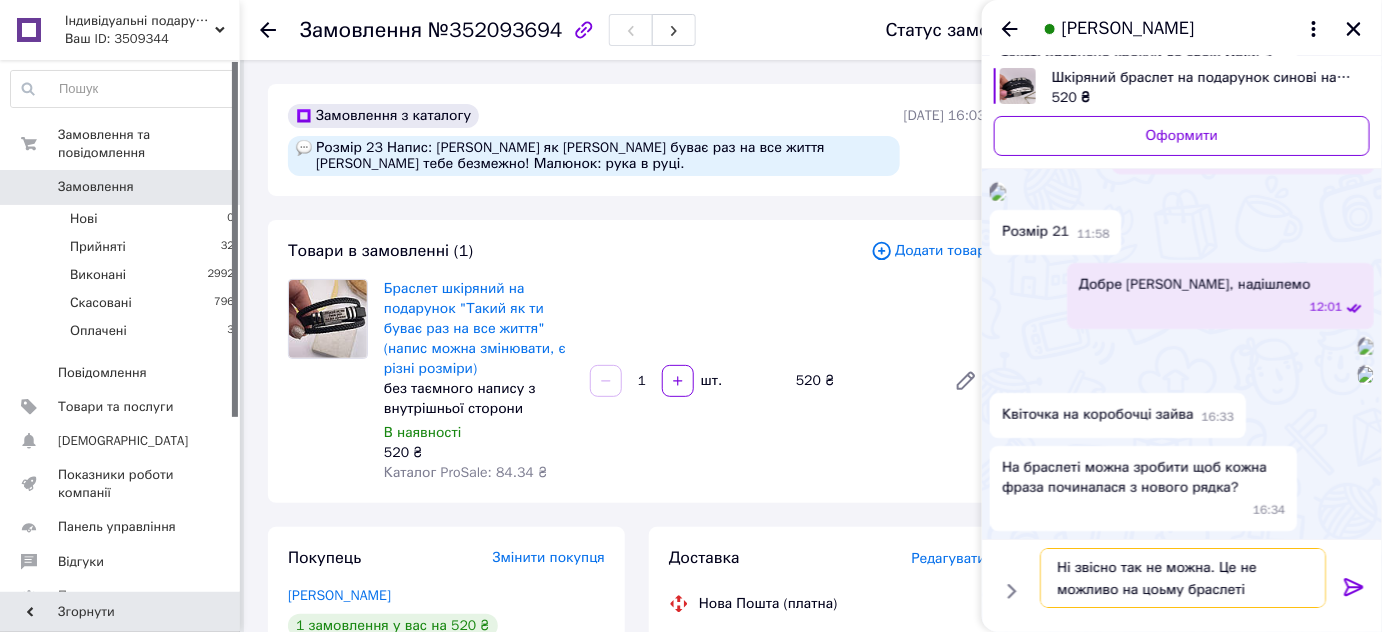type on "Ні звісно так не можна. Це не можливо на цоьму браслеті" 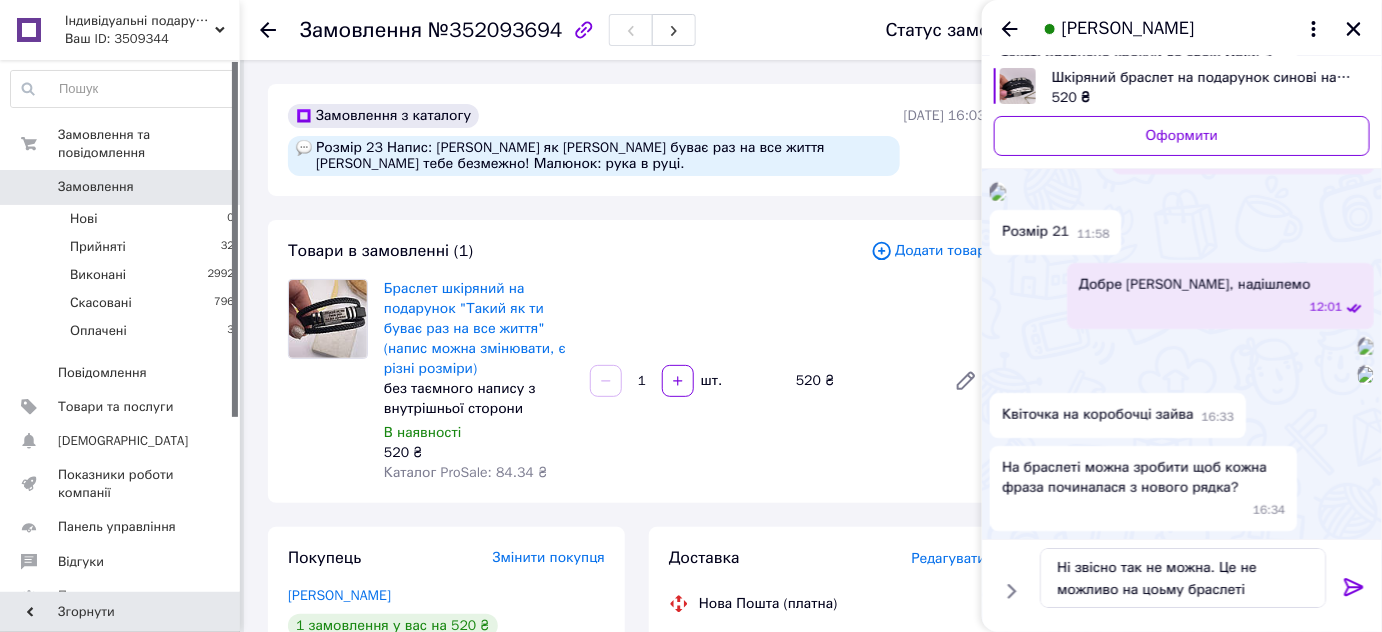 click 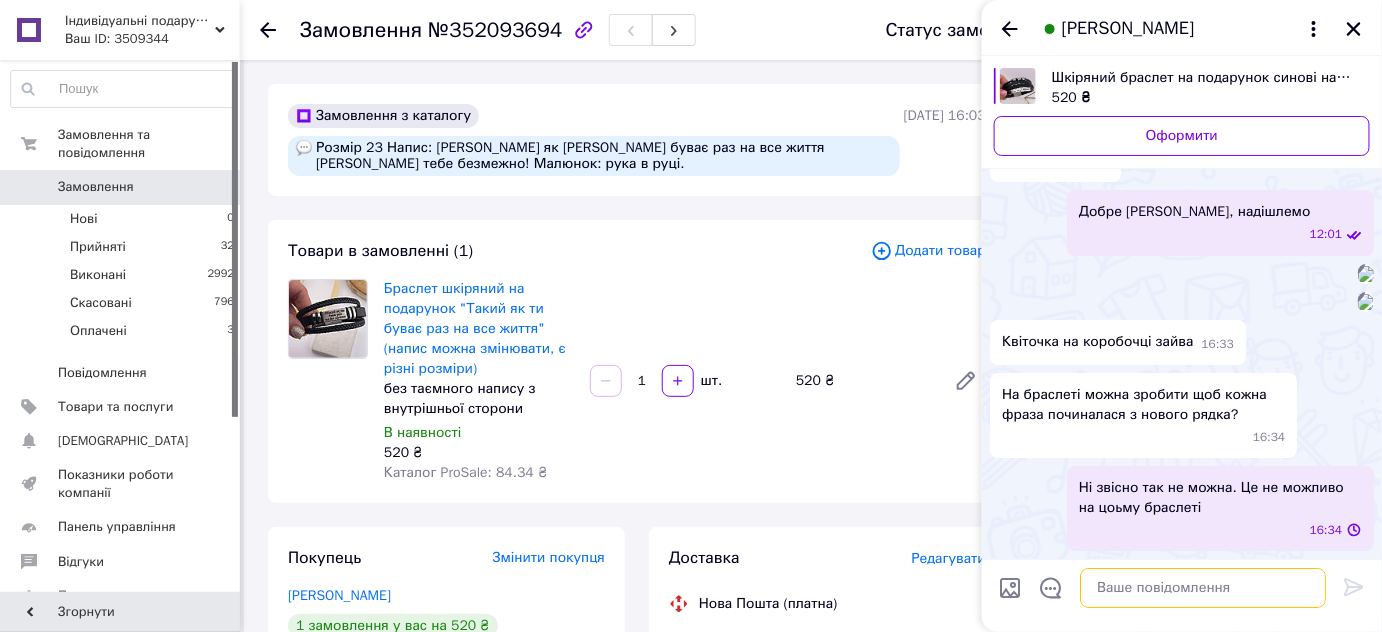 click at bounding box center [1203, 588] 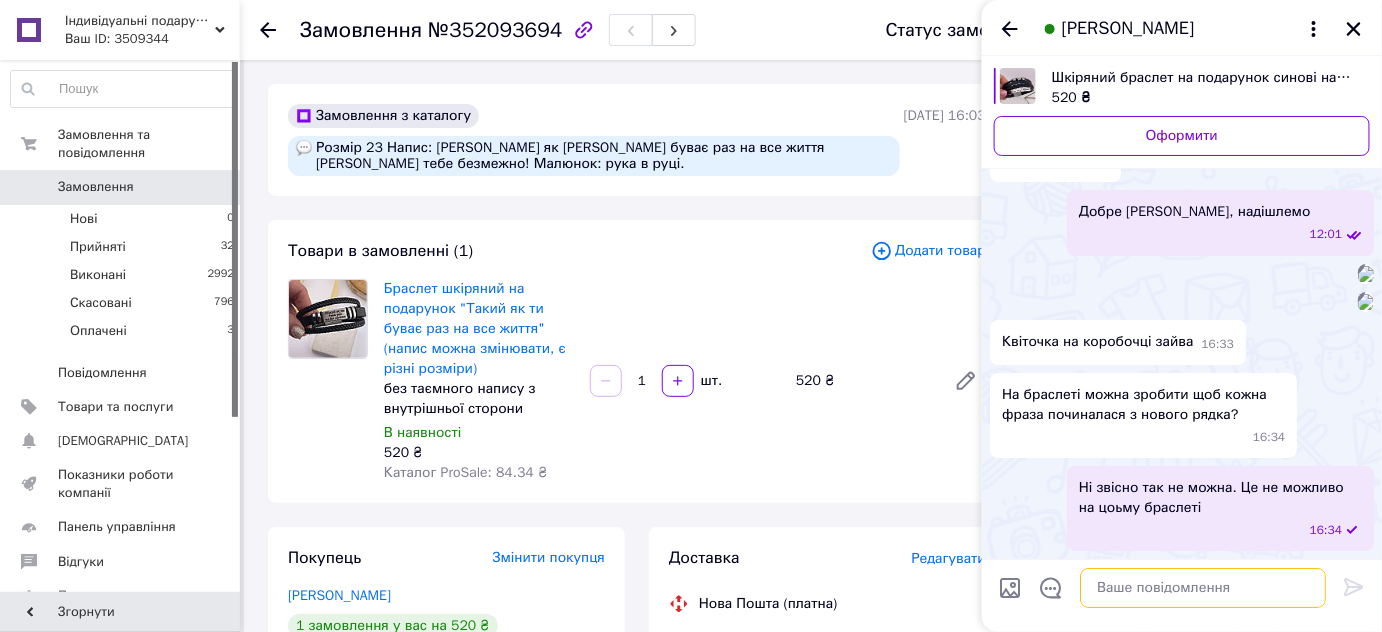 scroll, scrollTop: 3090, scrollLeft: 0, axis: vertical 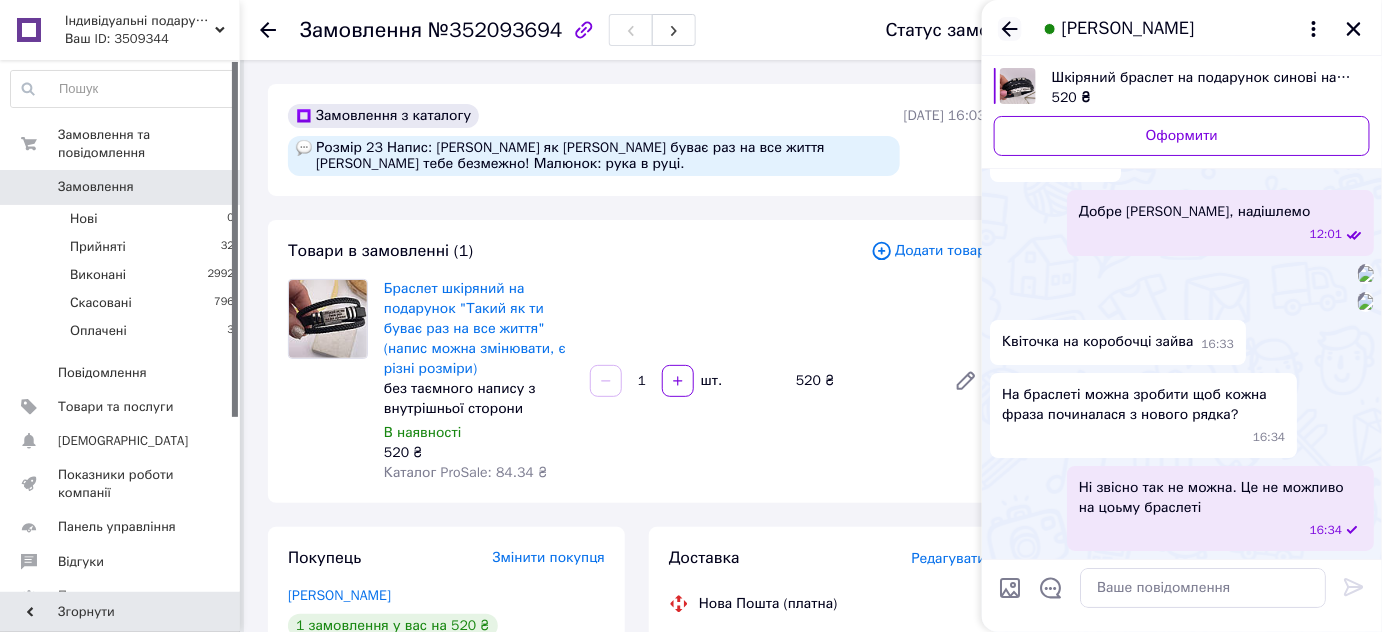 click 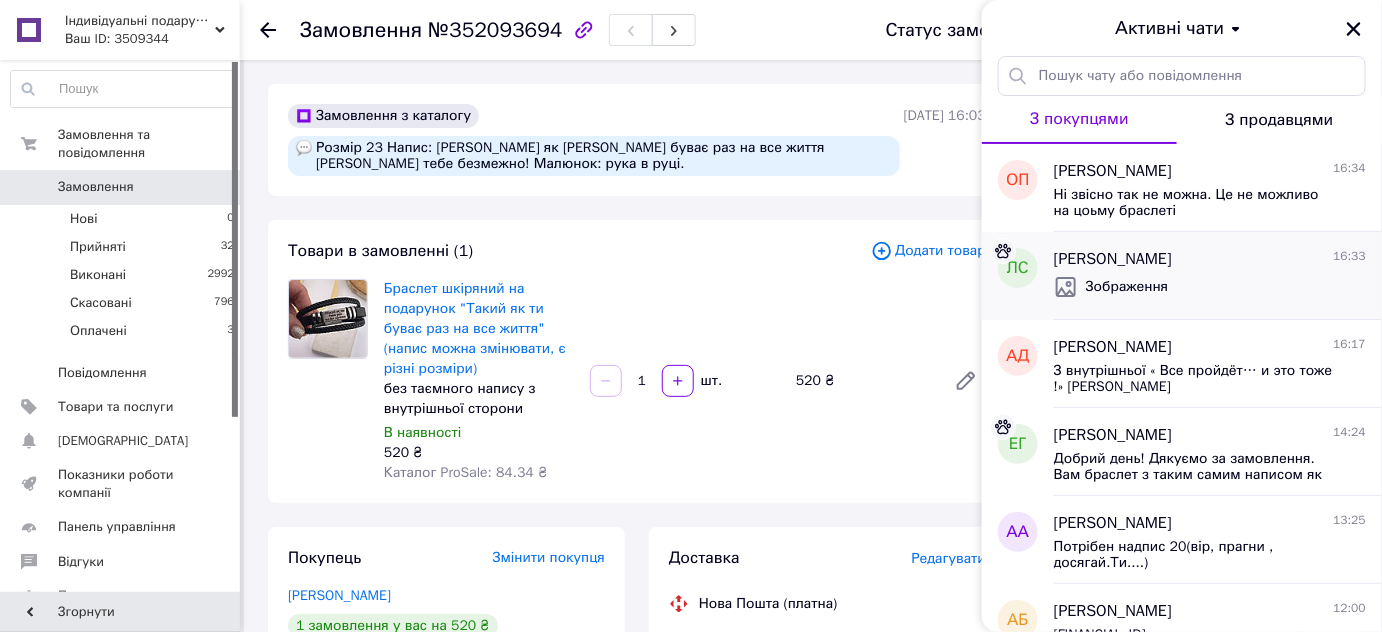 click on "[PERSON_NAME]" at bounding box center (1113, 259) 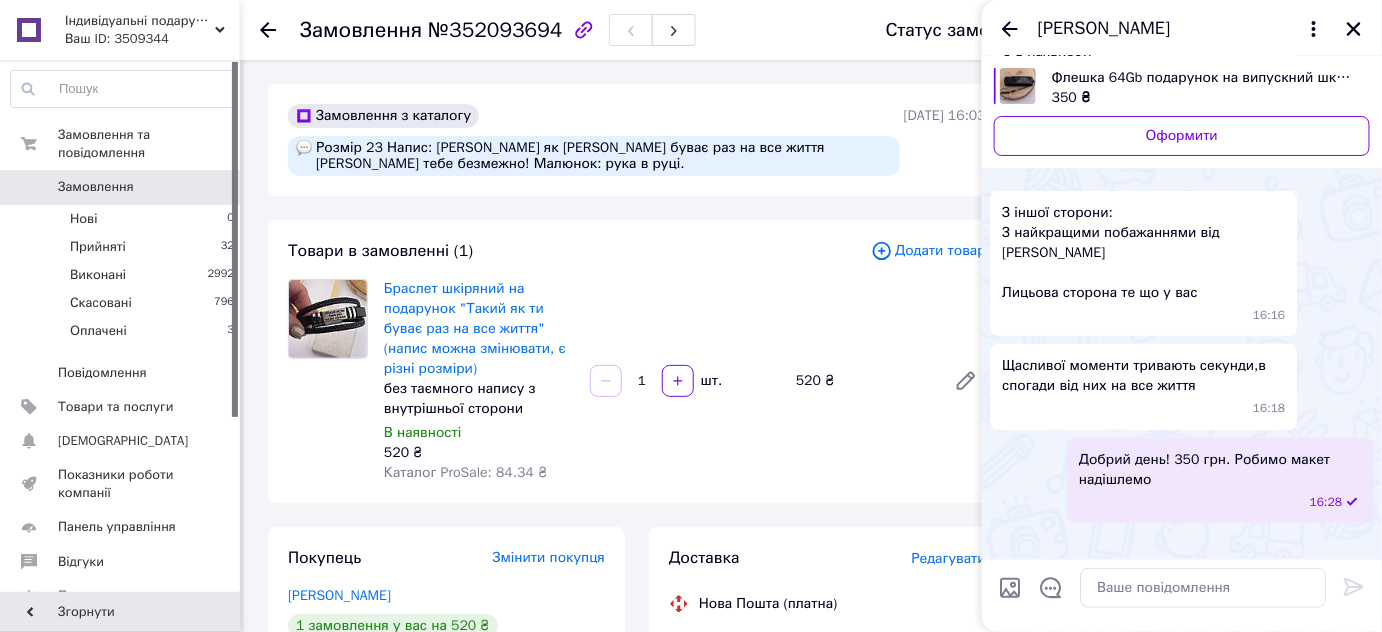 scroll, scrollTop: 584, scrollLeft: 0, axis: vertical 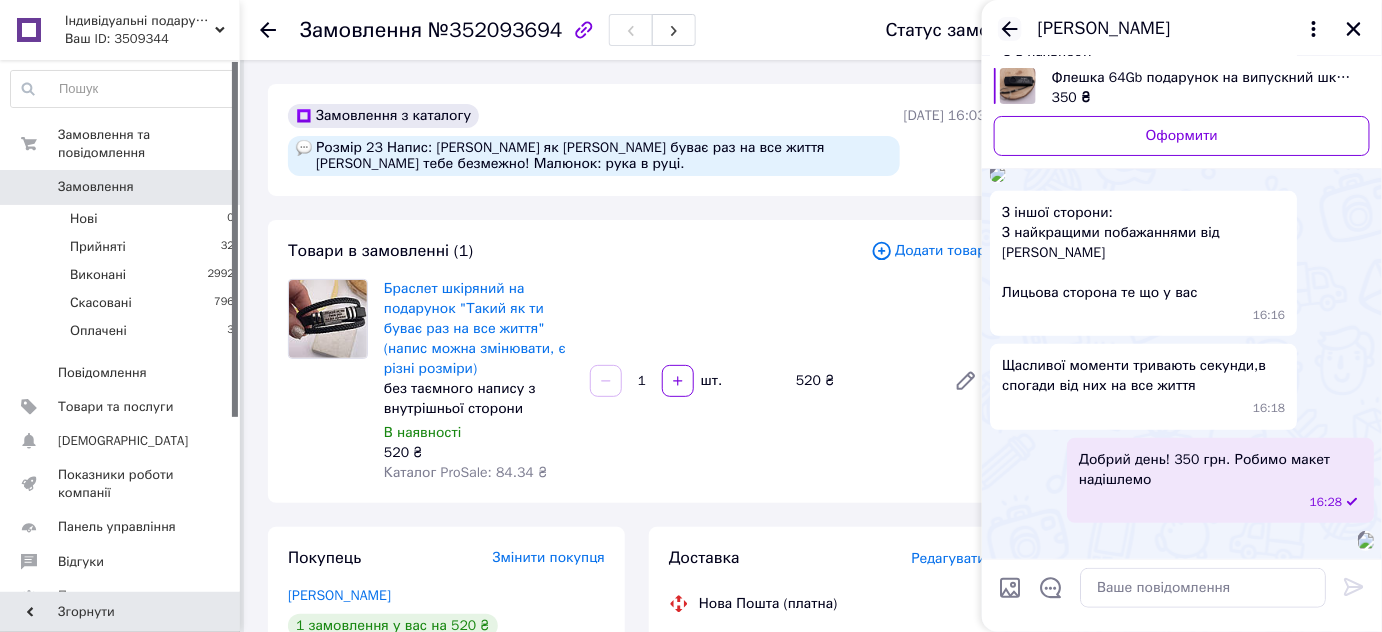click 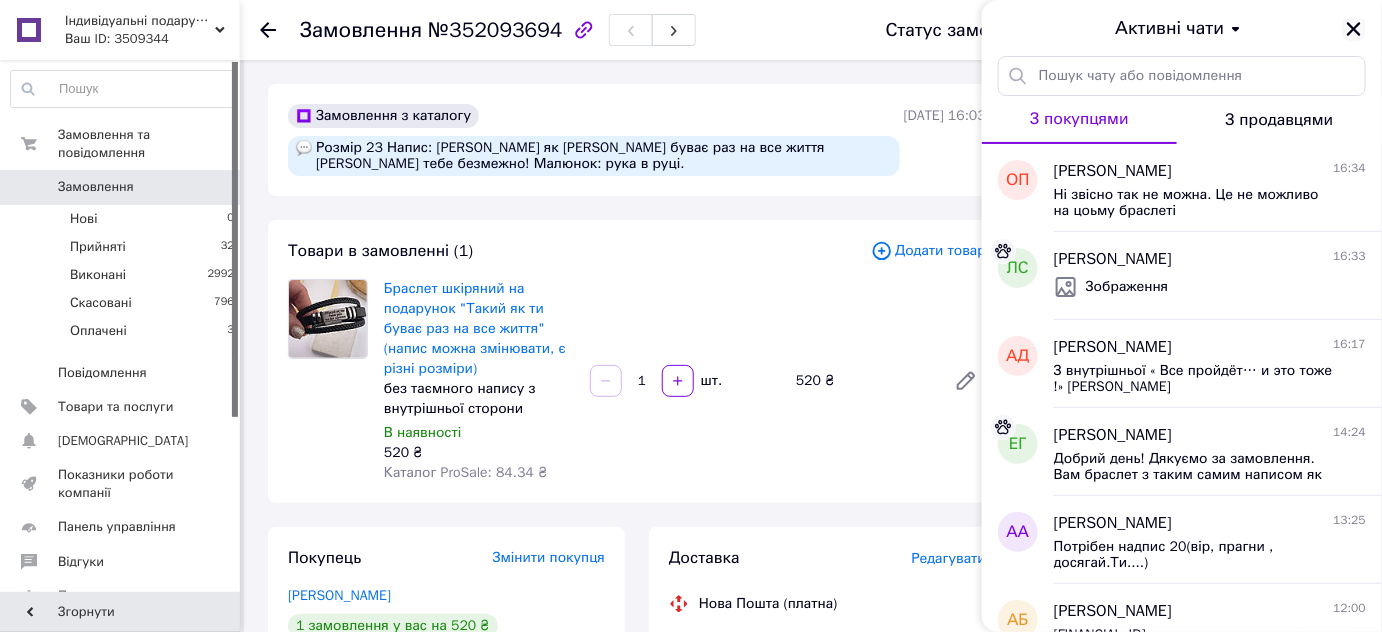 click 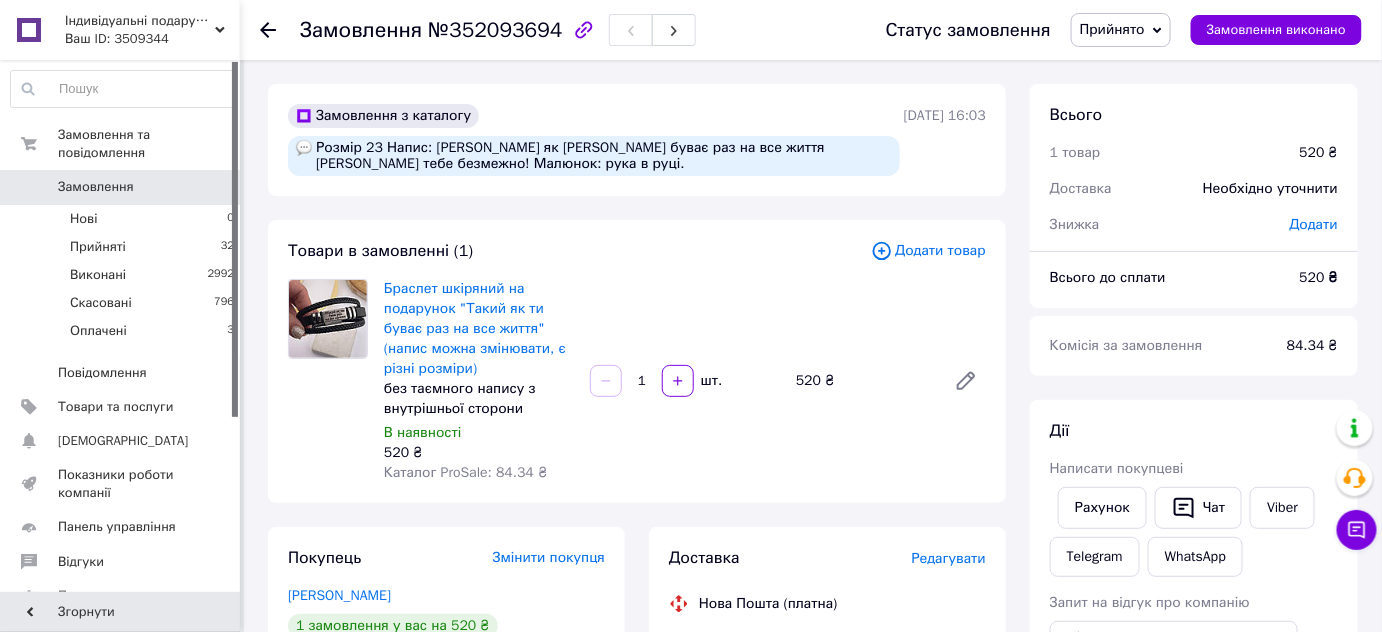 click on "Замовлення з каталогу Розмір 23
Напис: [PERSON_NAME] як [PERSON_NAME] буває раз на все життя
[PERSON_NAME] тебе безмежно!
Малюнок: рука в руці." at bounding box center (594, 140) 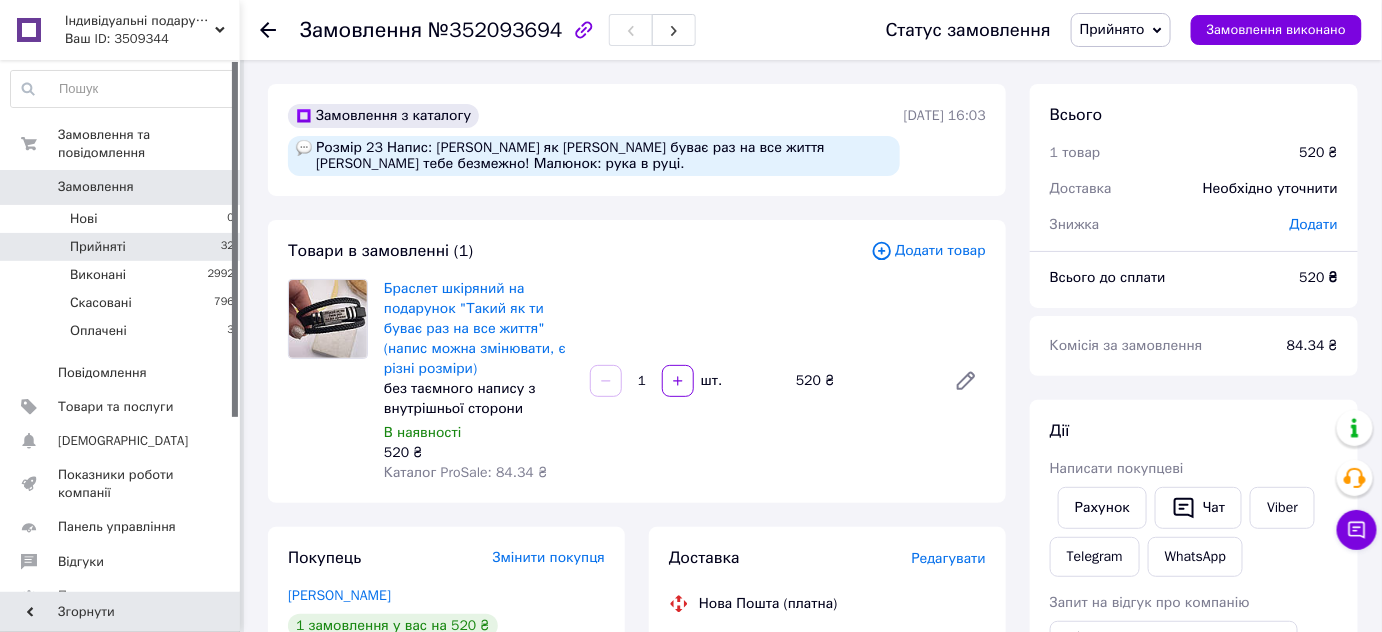 click on "Прийняті 32" at bounding box center [123, 247] 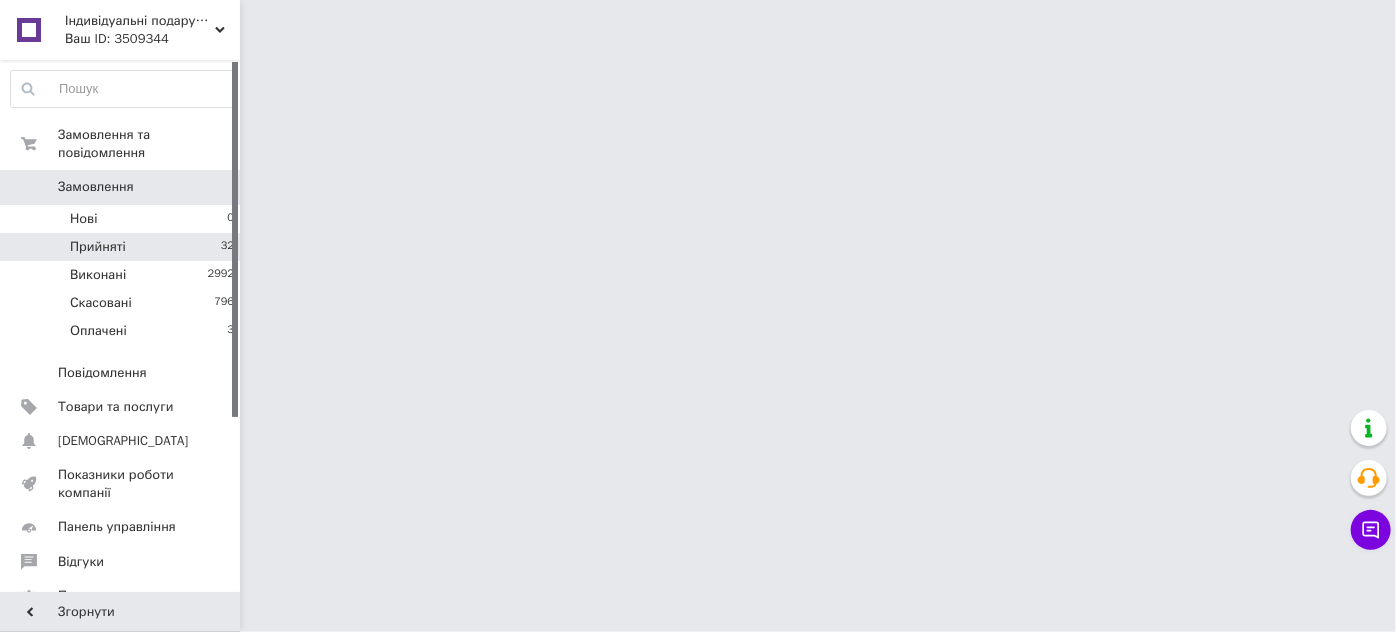 click on "Прийняті 32" at bounding box center [123, 247] 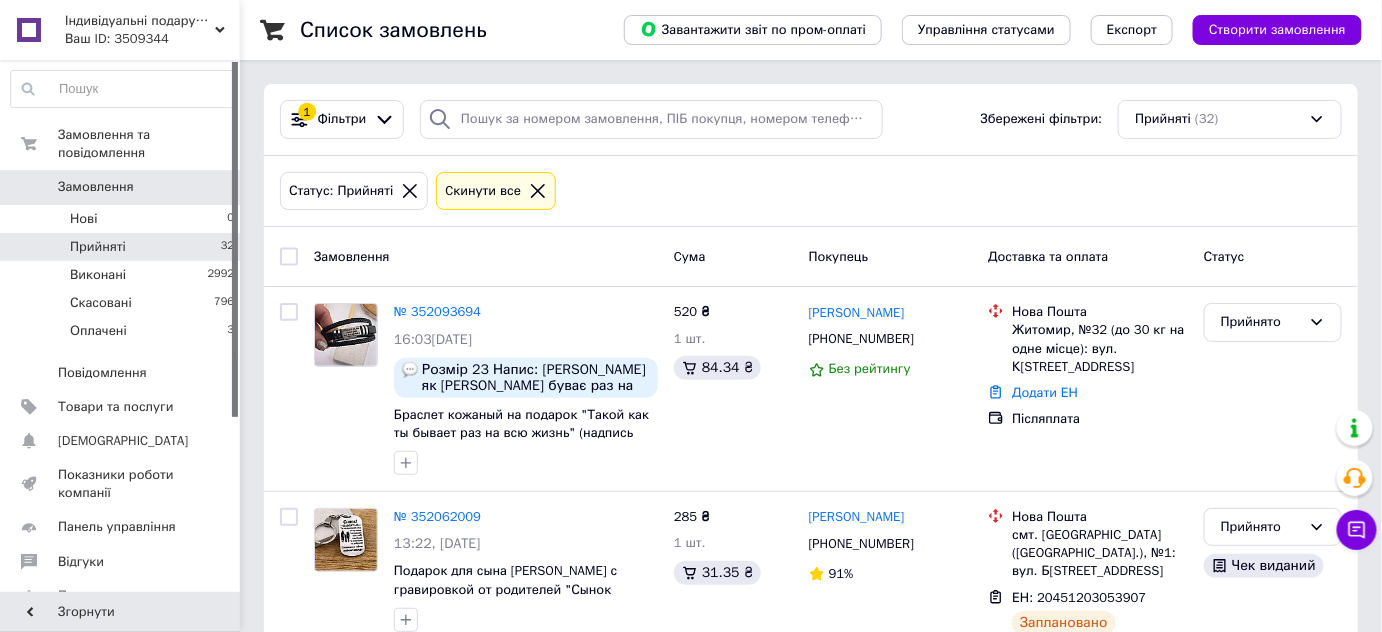 click on "Статус: Прийняті Cкинути все" at bounding box center (811, 191) 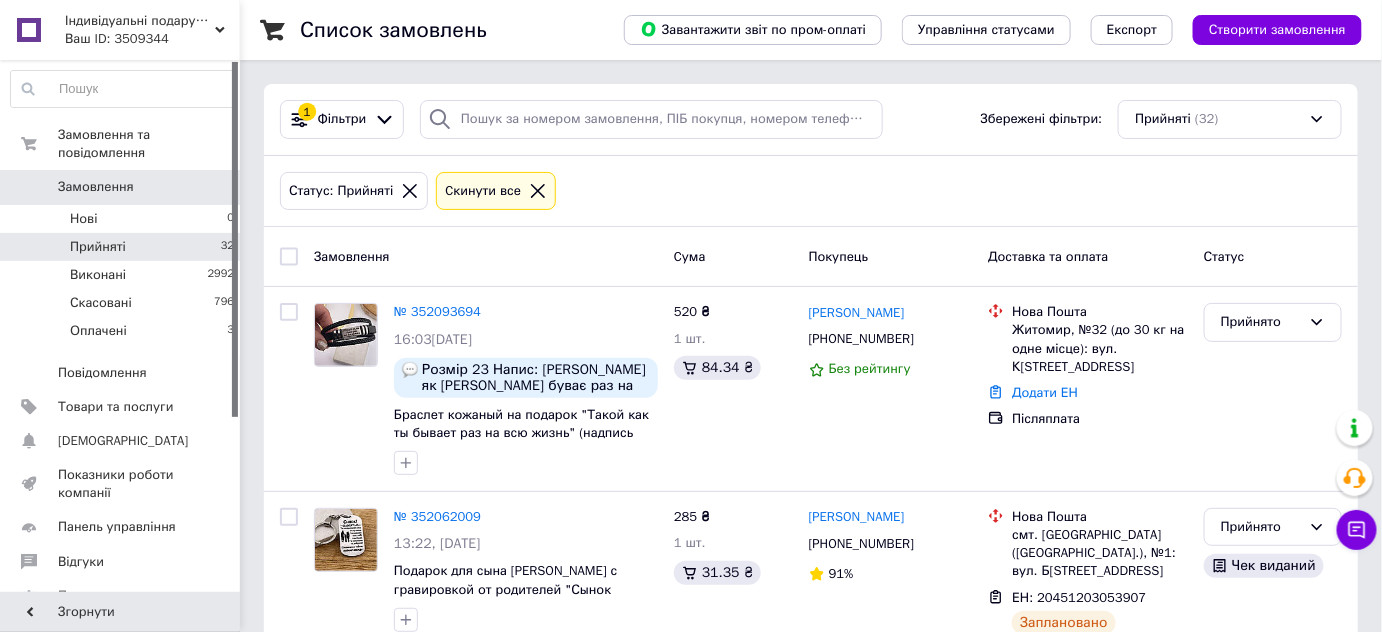 click on "Статус: Прийняті Cкинути все" at bounding box center [811, 191] 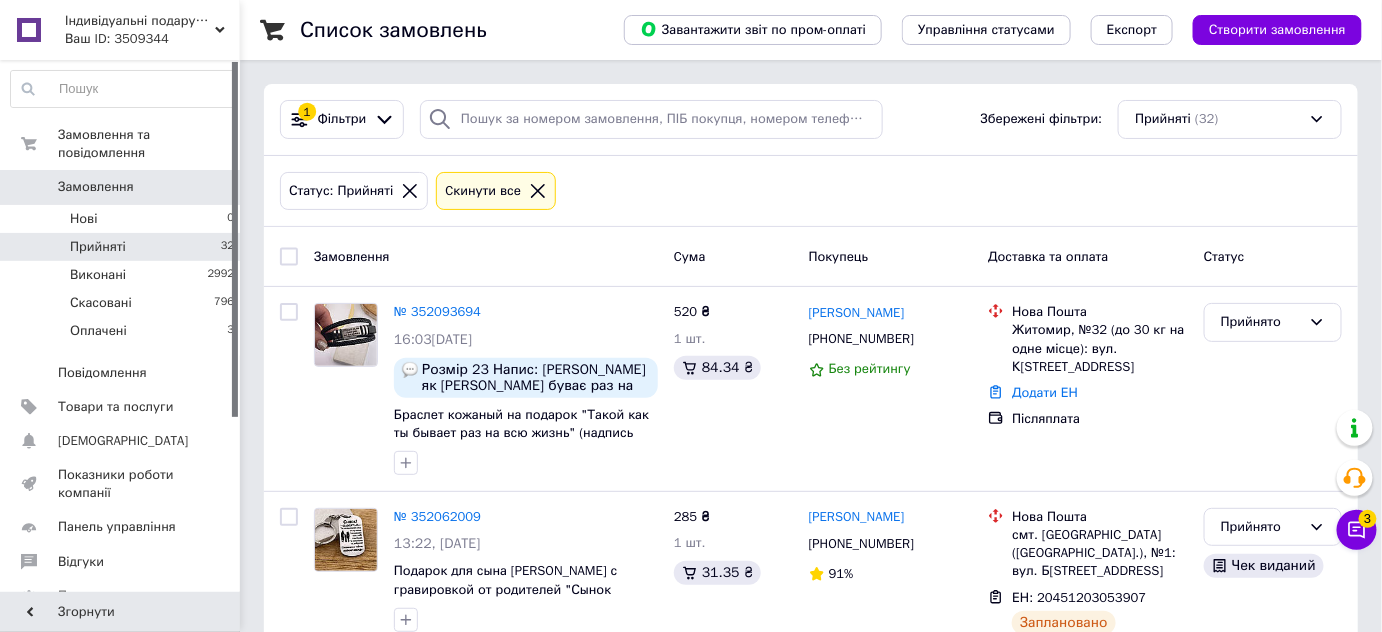 click on "Статус: Прийняті Cкинути все" at bounding box center (811, 191) 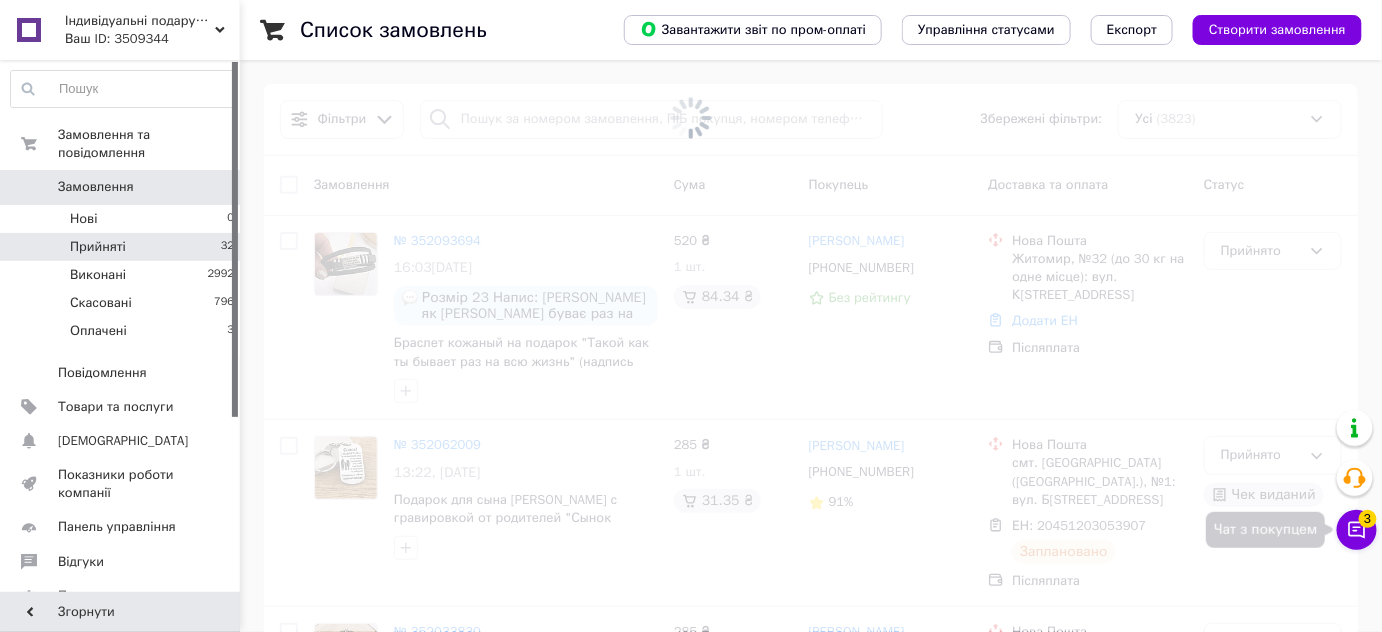 click 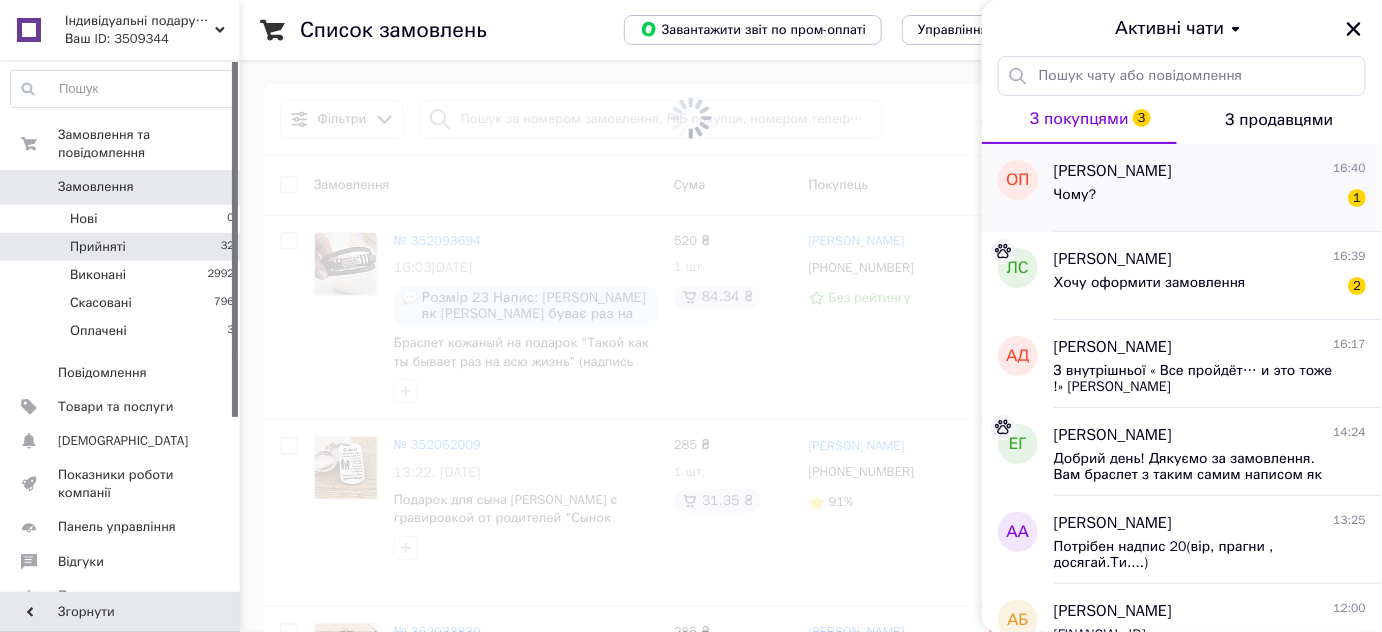 click on "Чому? 1" at bounding box center (1210, 199) 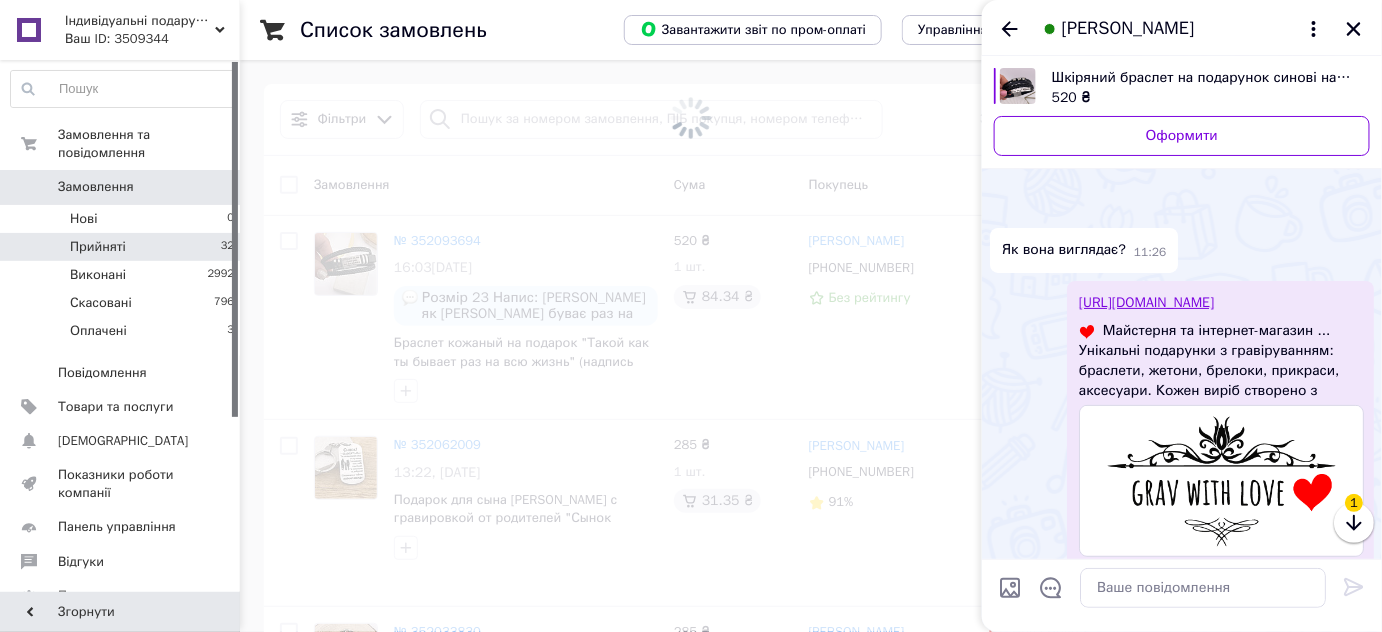 scroll, scrollTop: 3179, scrollLeft: 0, axis: vertical 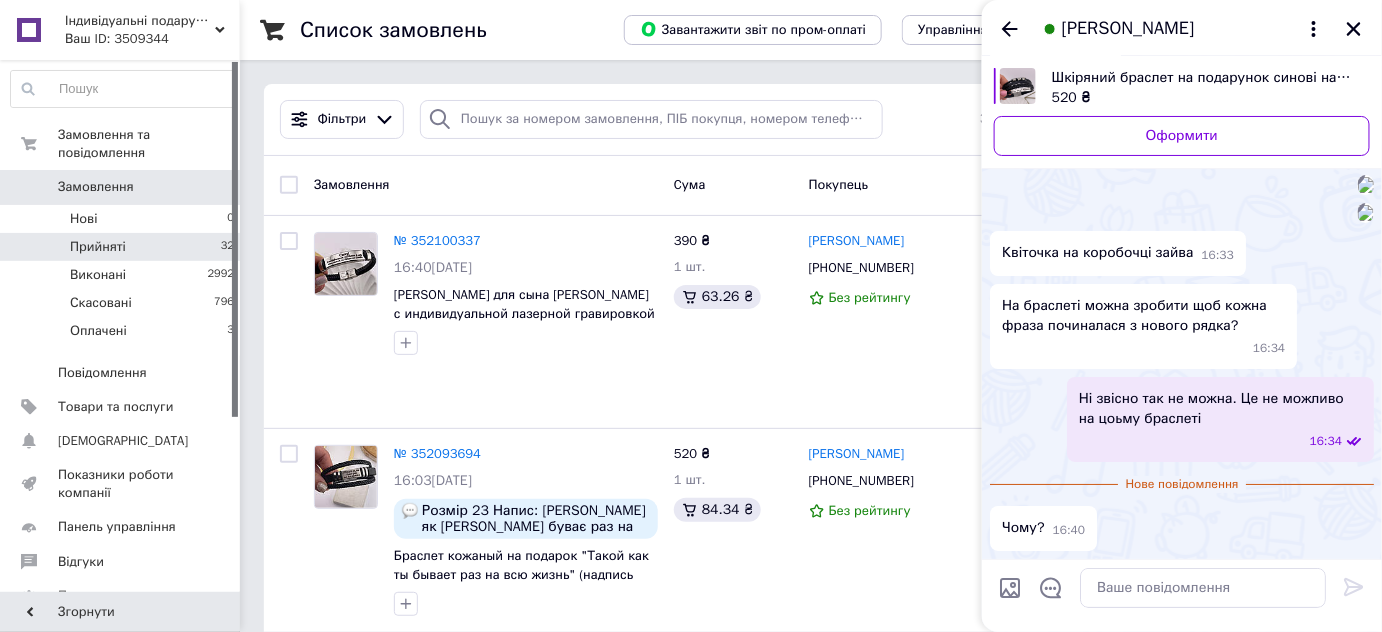 click 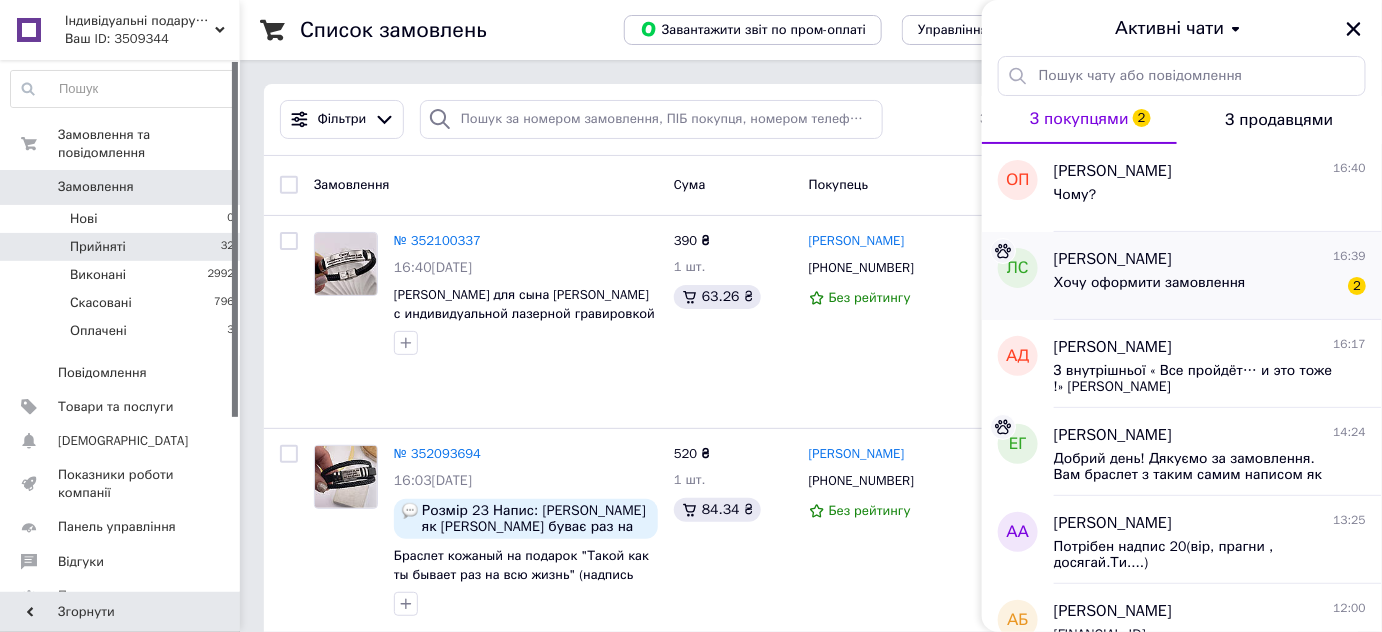 click on "Хочу оформити замовлення 2" at bounding box center [1210, 287] 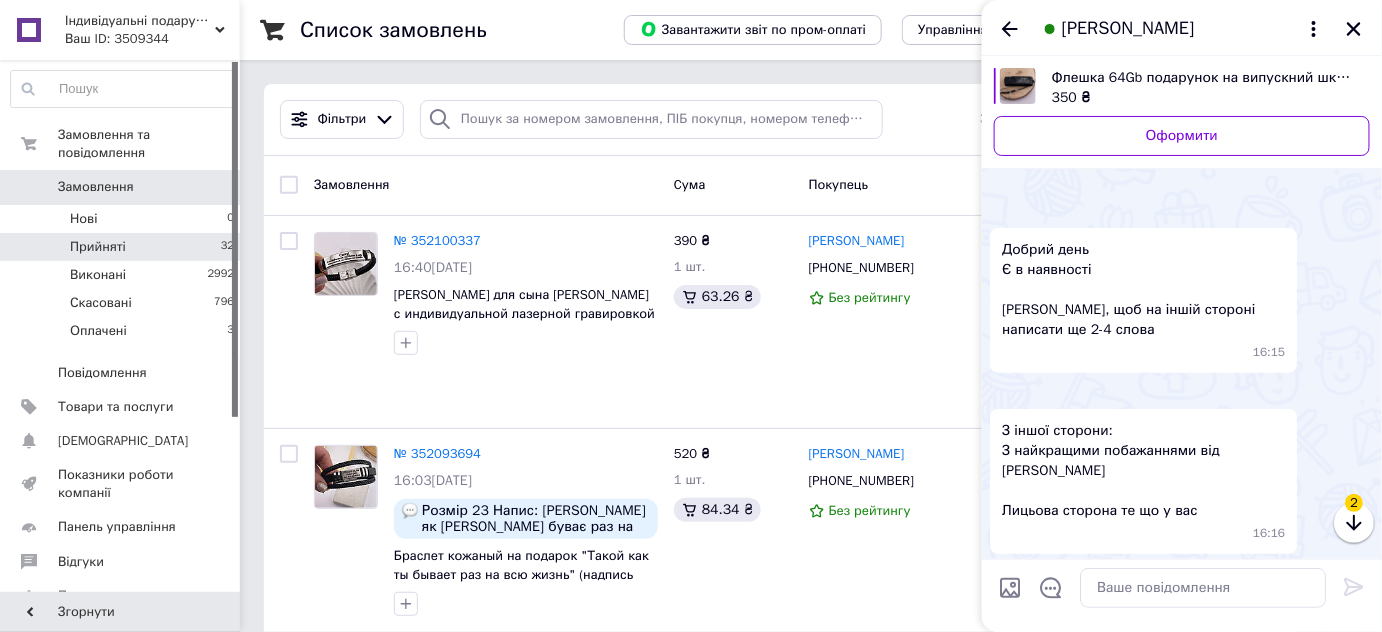 scroll, scrollTop: 727, scrollLeft: 0, axis: vertical 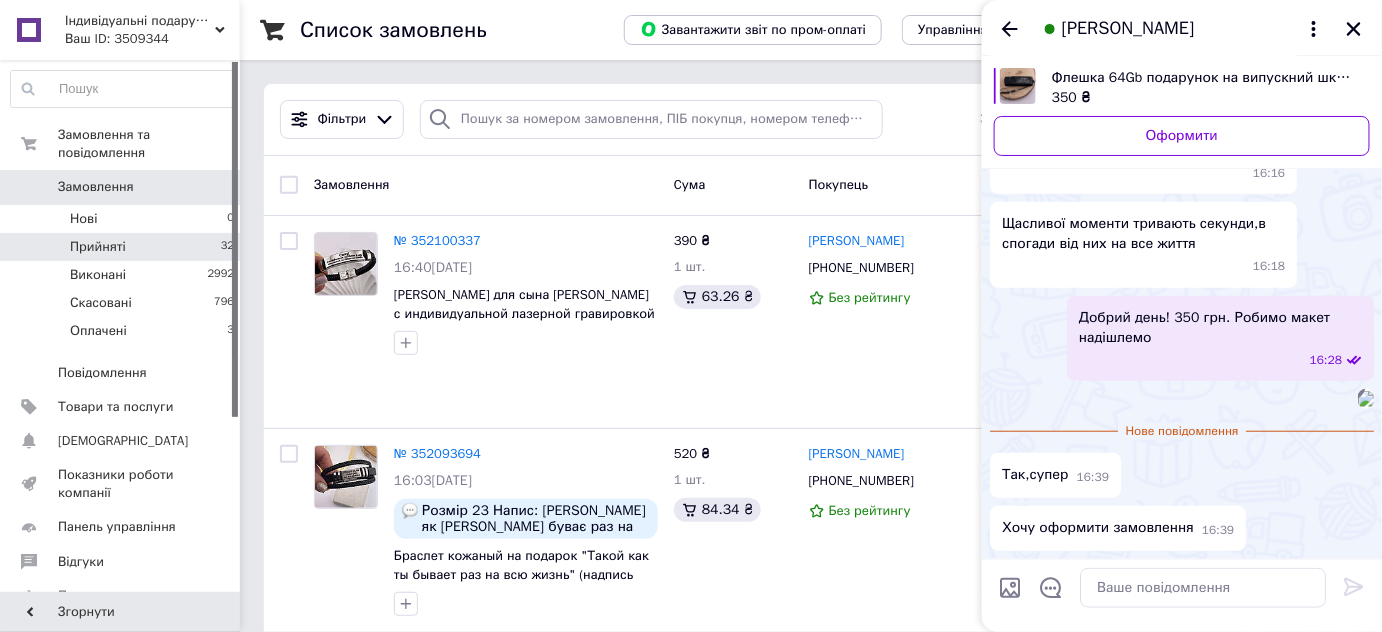 click 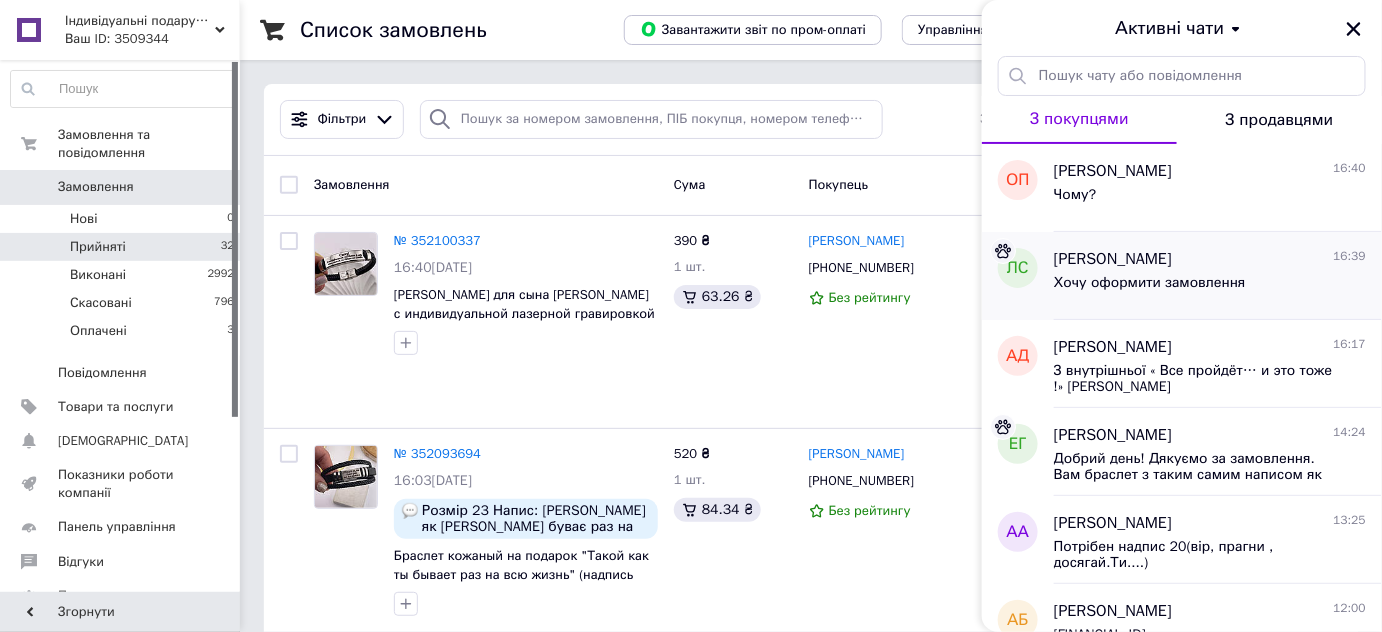 click on "Хочу оформити замовлення" at bounding box center (1150, 289) 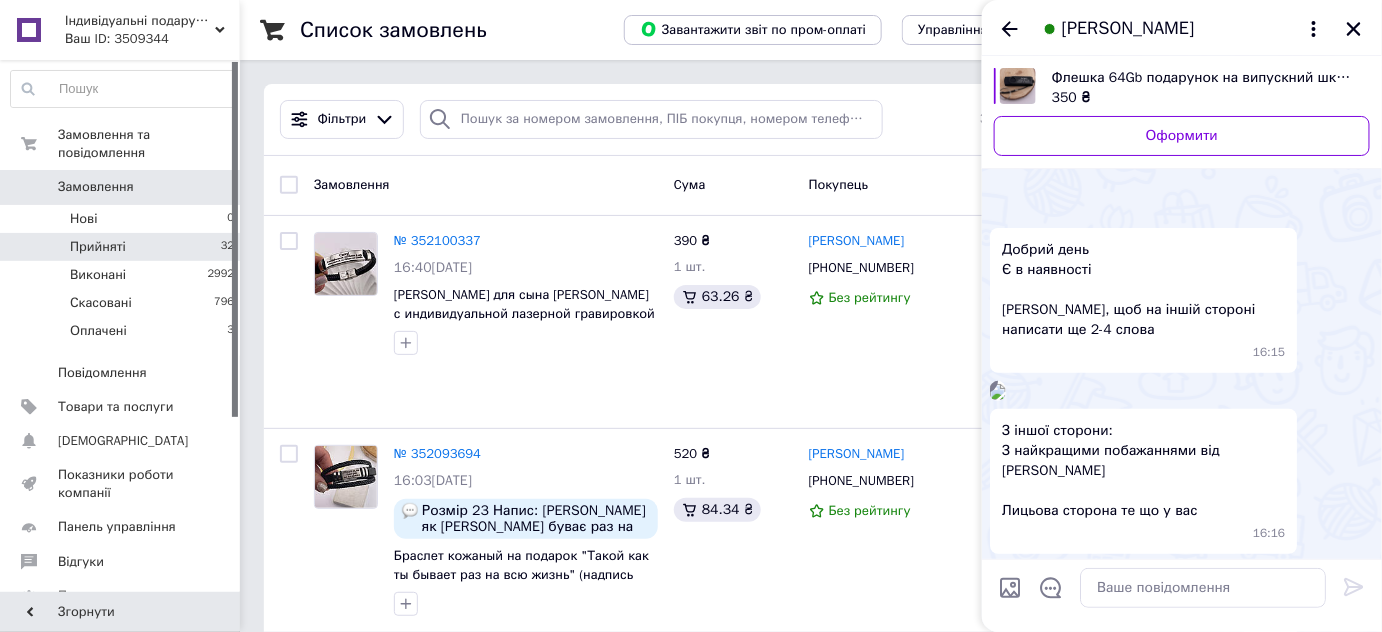 scroll, scrollTop: 690, scrollLeft: 0, axis: vertical 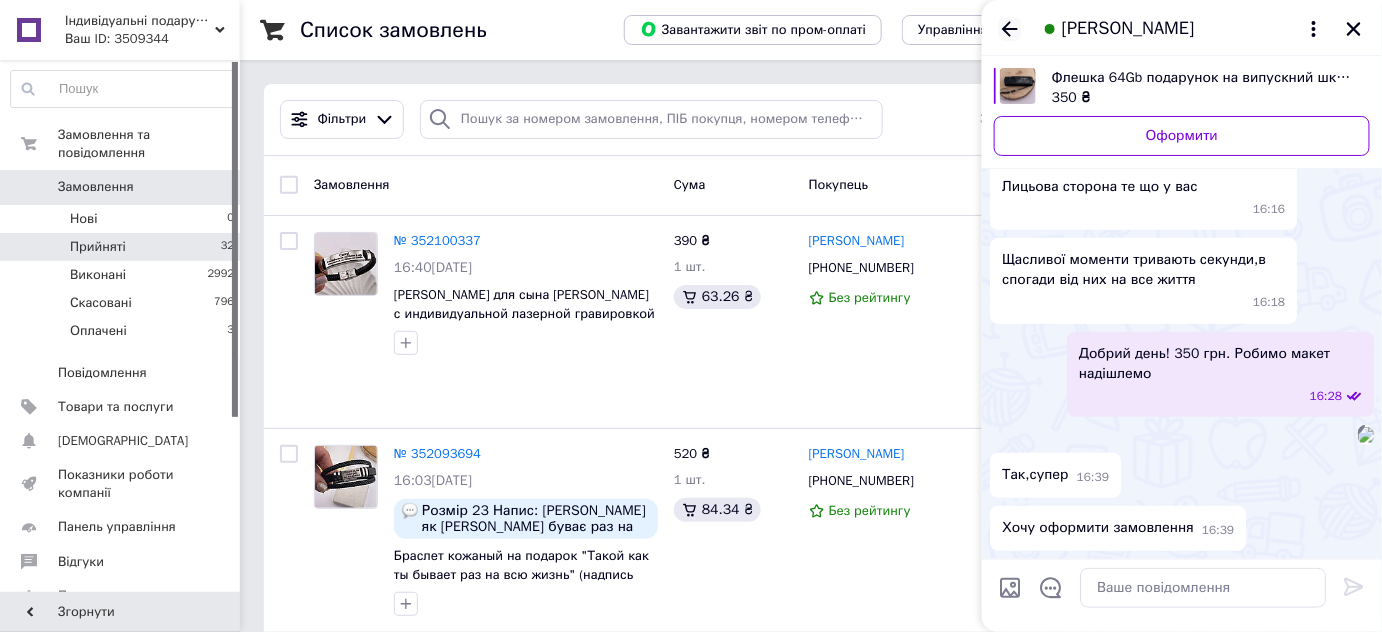 click 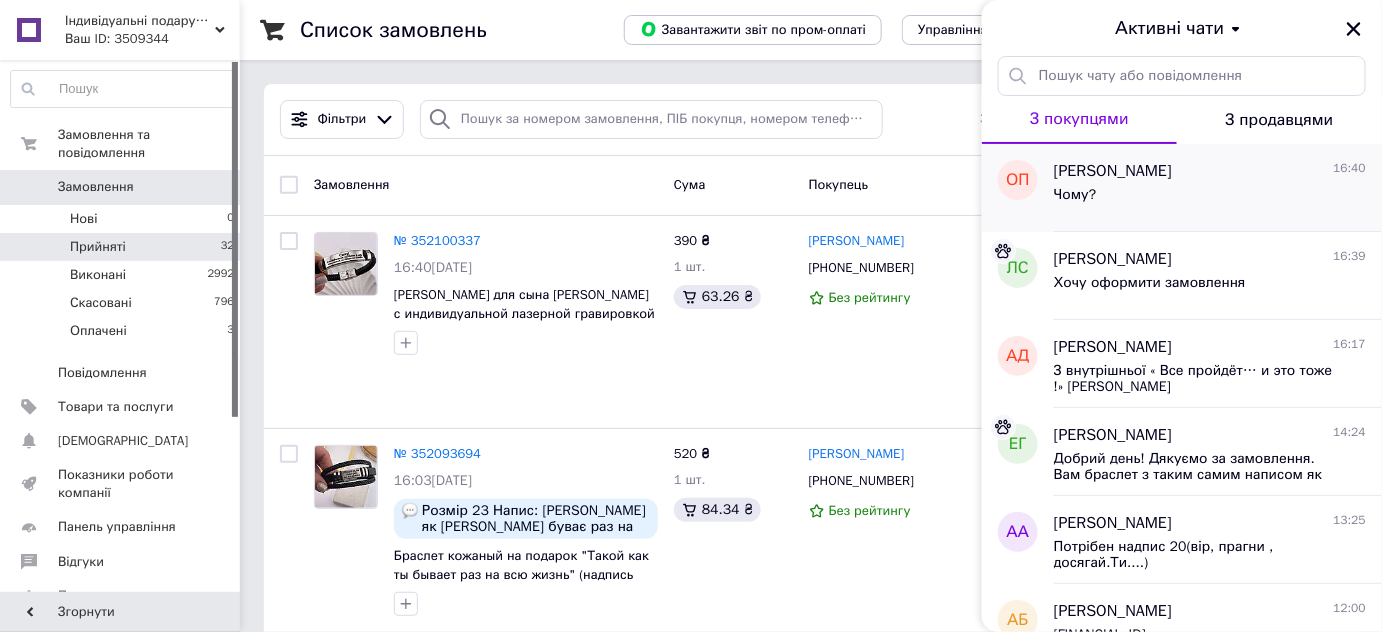 click on "Чому?" at bounding box center [1210, 199] 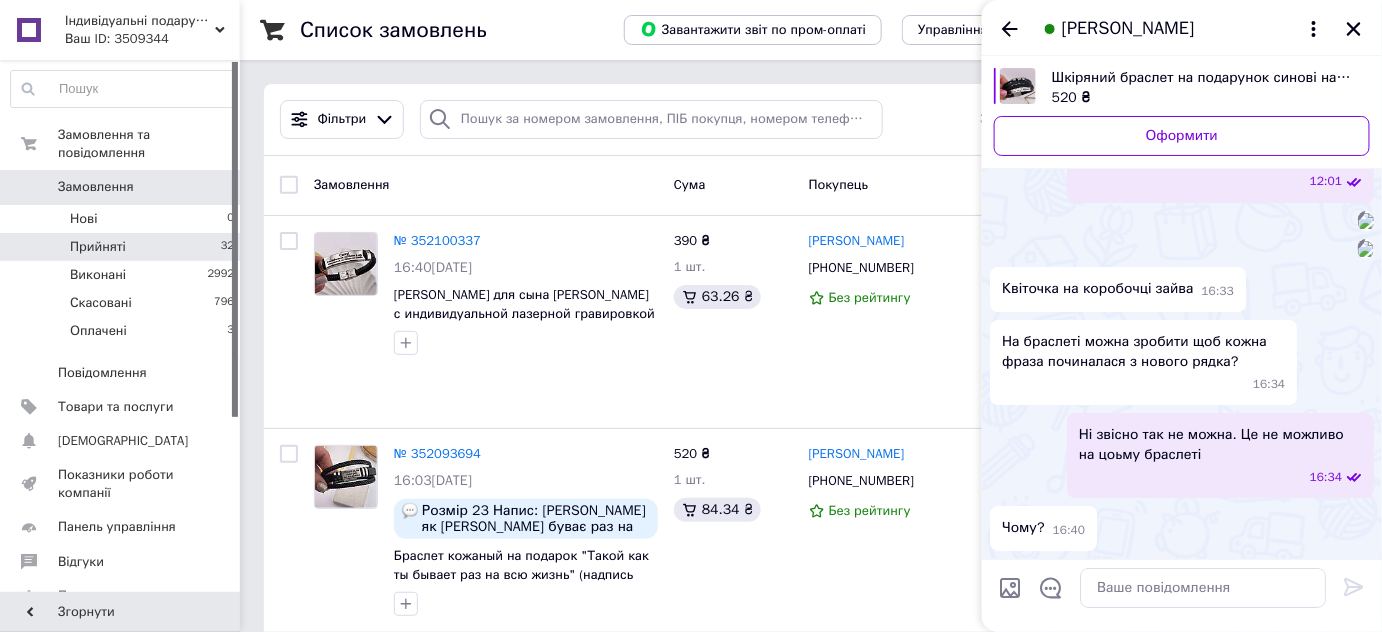 scroll, scrollTop: 3053, scrollLeft: 0, axis: vertical 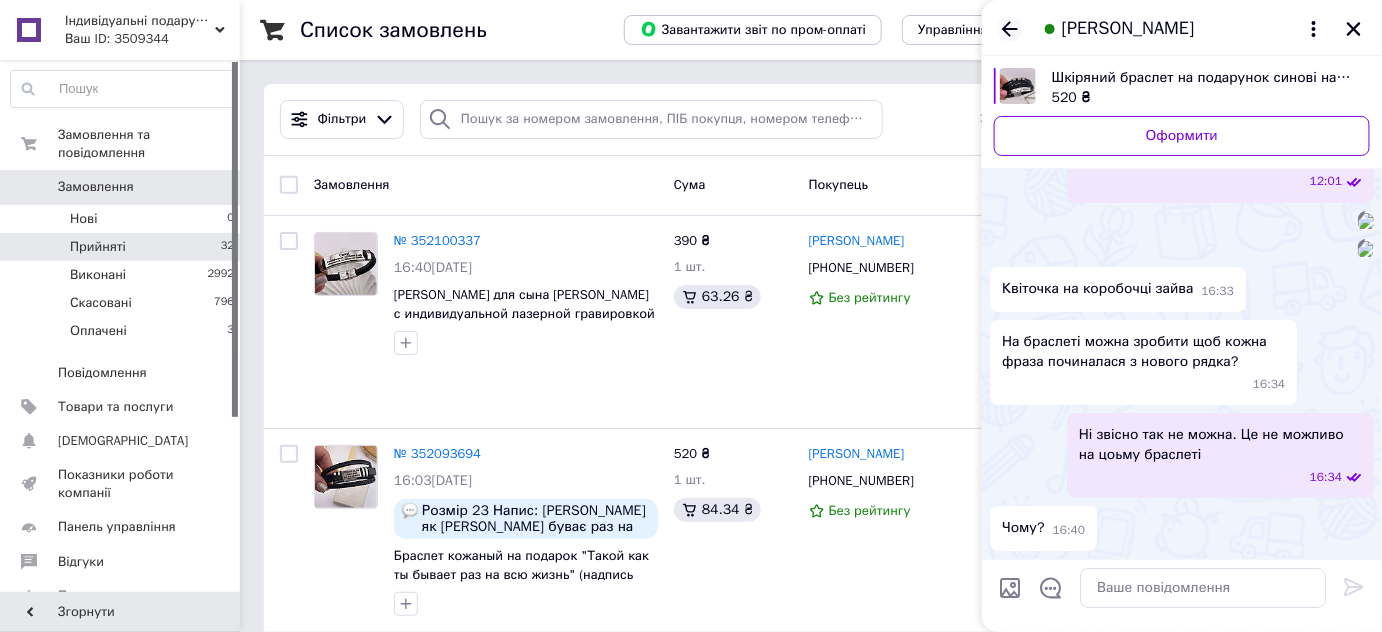 click 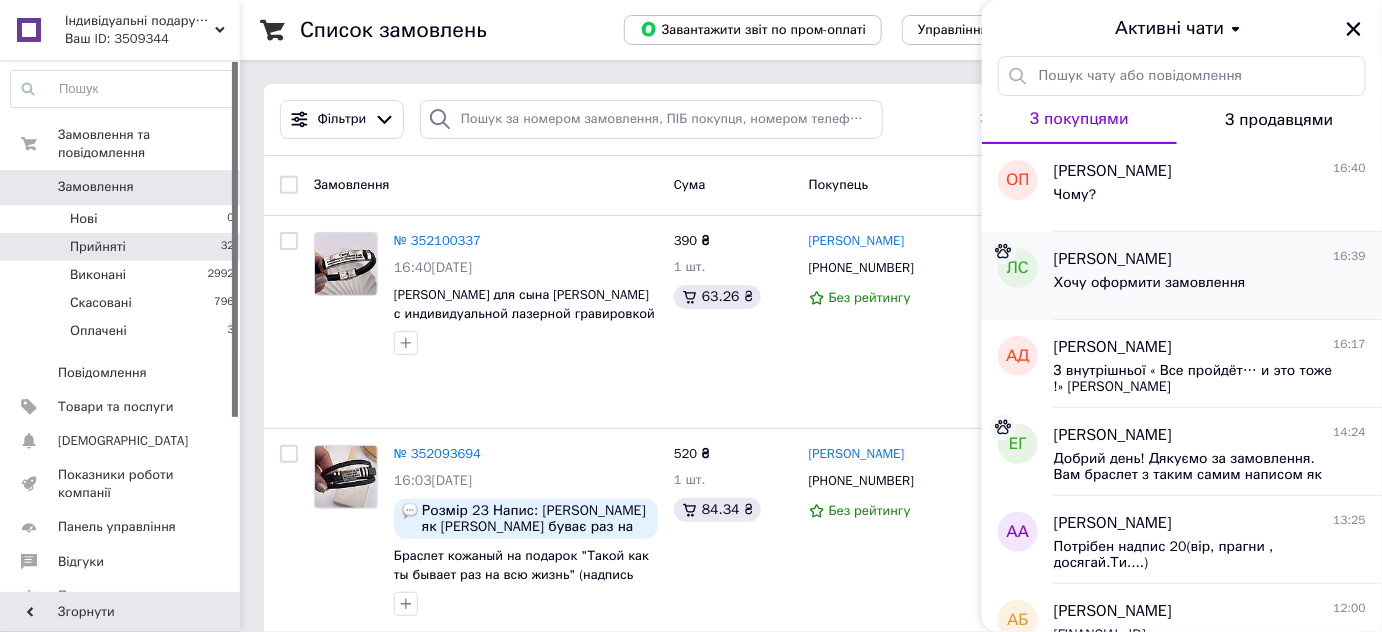 click on "[PERSON_NAME]" at bounding box center (1113, 259) 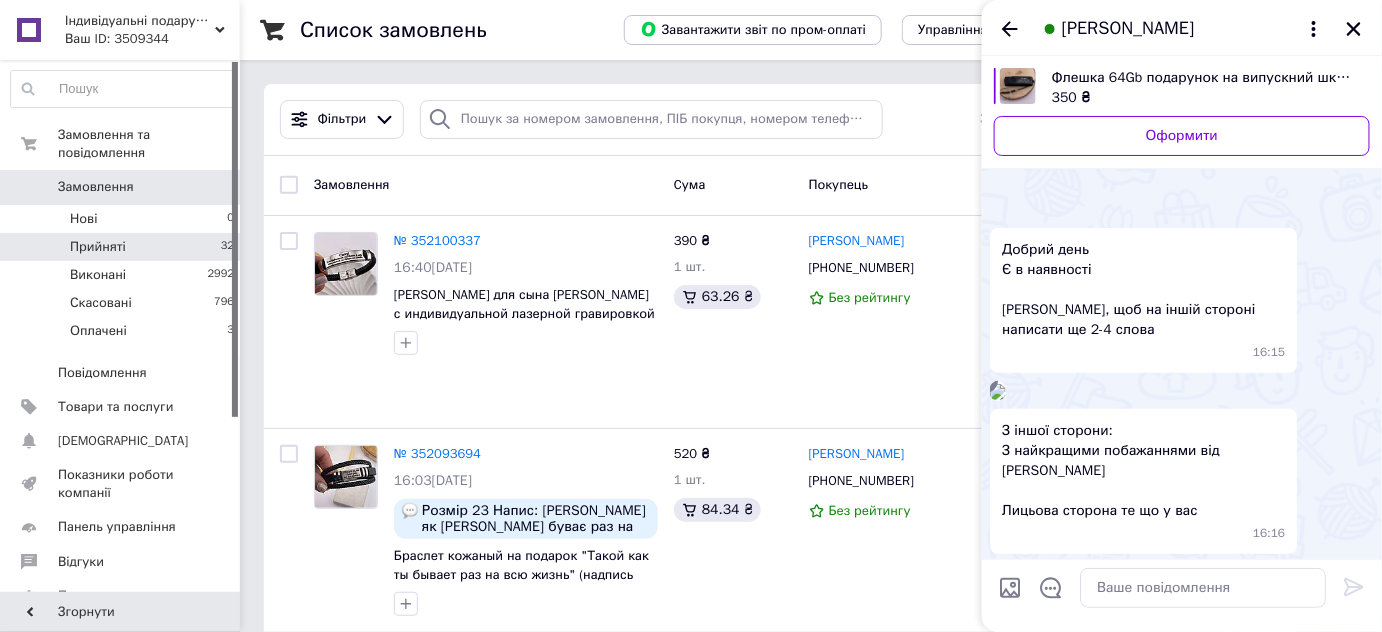 scroll, scrollTop: 690, scrollLeft: 0, axis: vertical 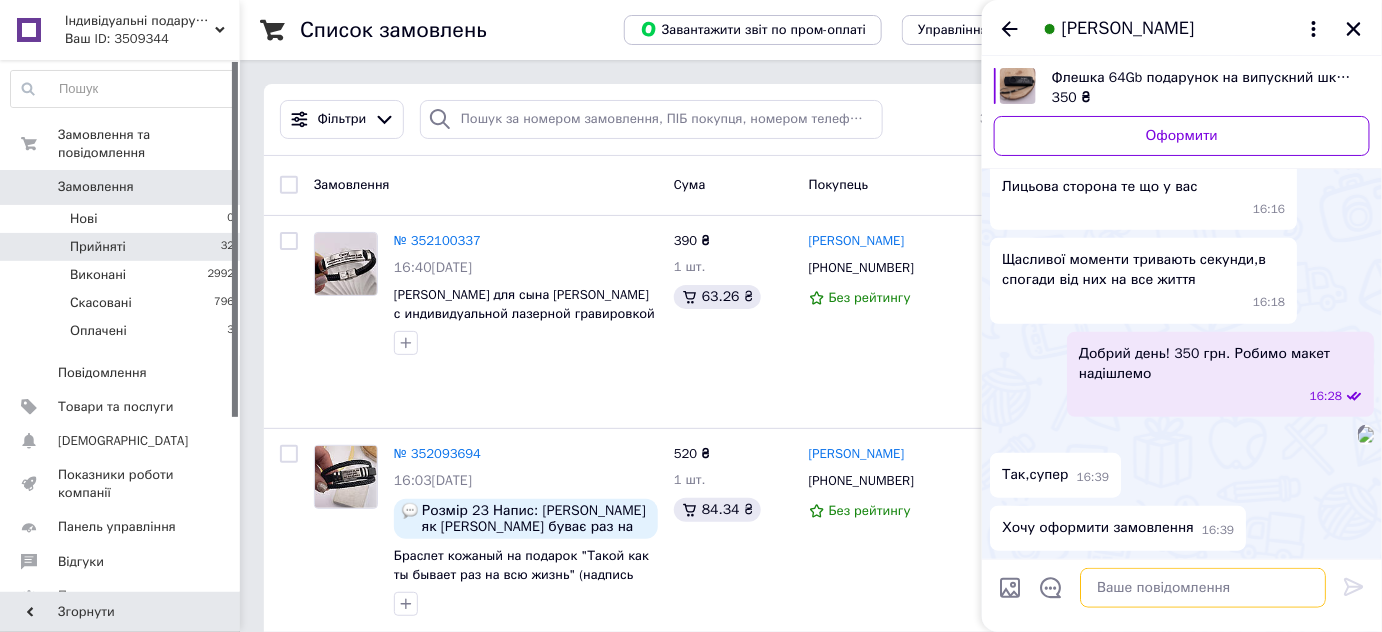 click at bounding box center [1203, 588] 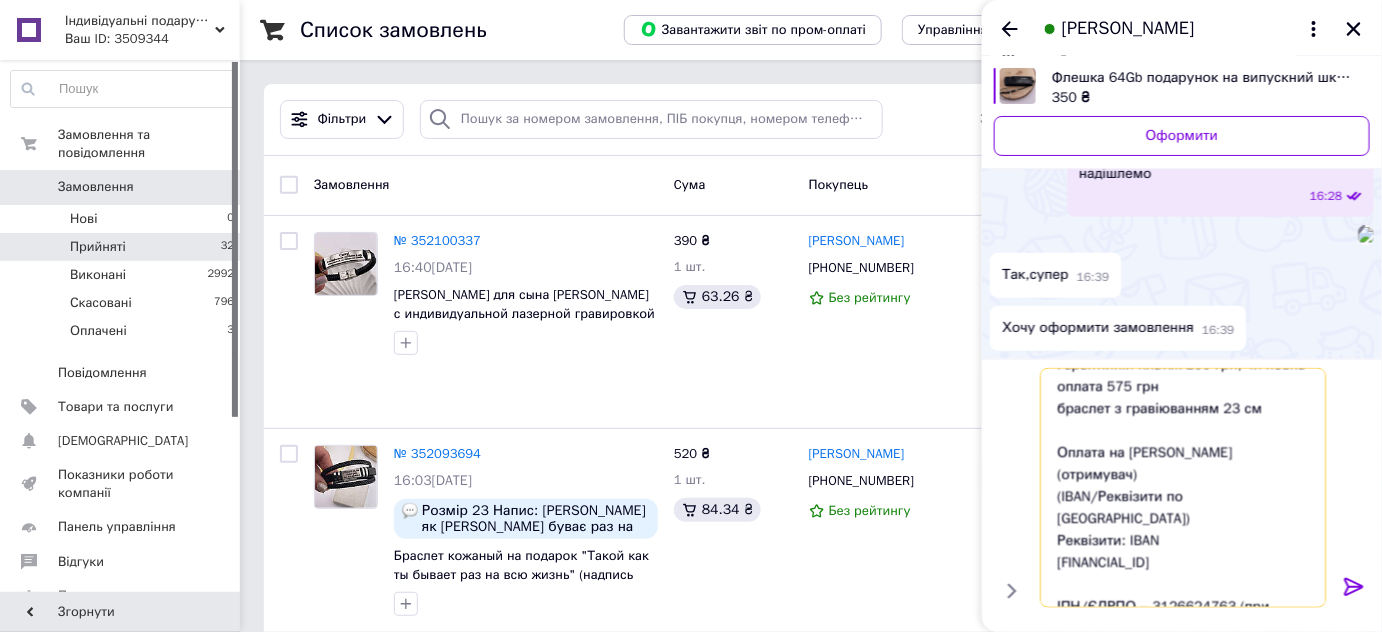 scroll, scrollTop: 0, scrollLeft: 0, axis: both 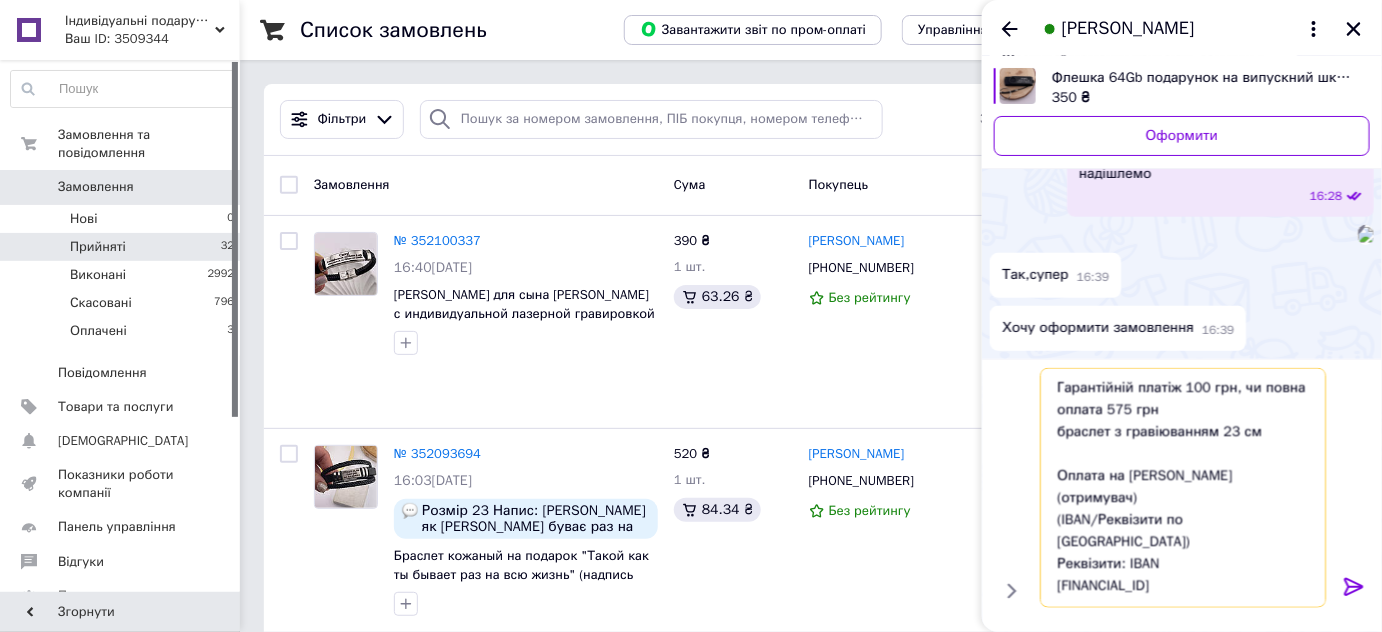 drag, startPoint x: 1128, startPoint y: 410, endPoint x: 1105, endPoint y: 410, distance: 23 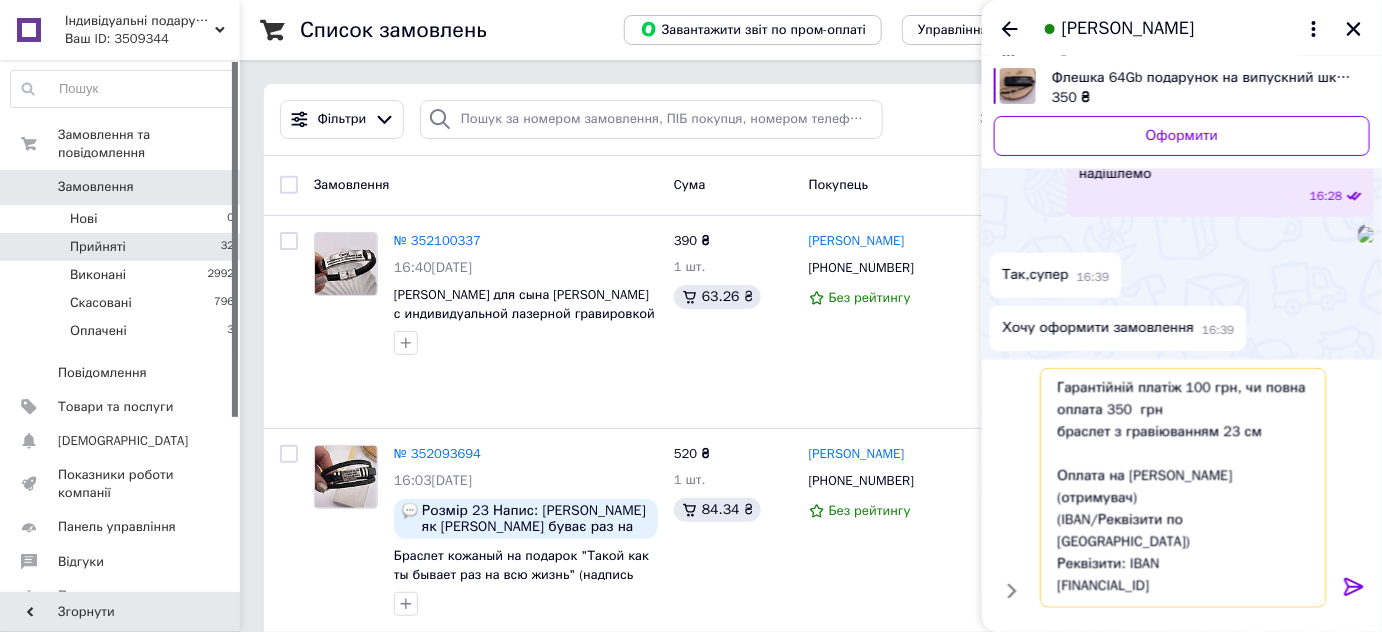 drag, startPoint x: 1074, startPoint y: 440, endPoint x: 1015, endPoint y: 433, distance: 59.413803 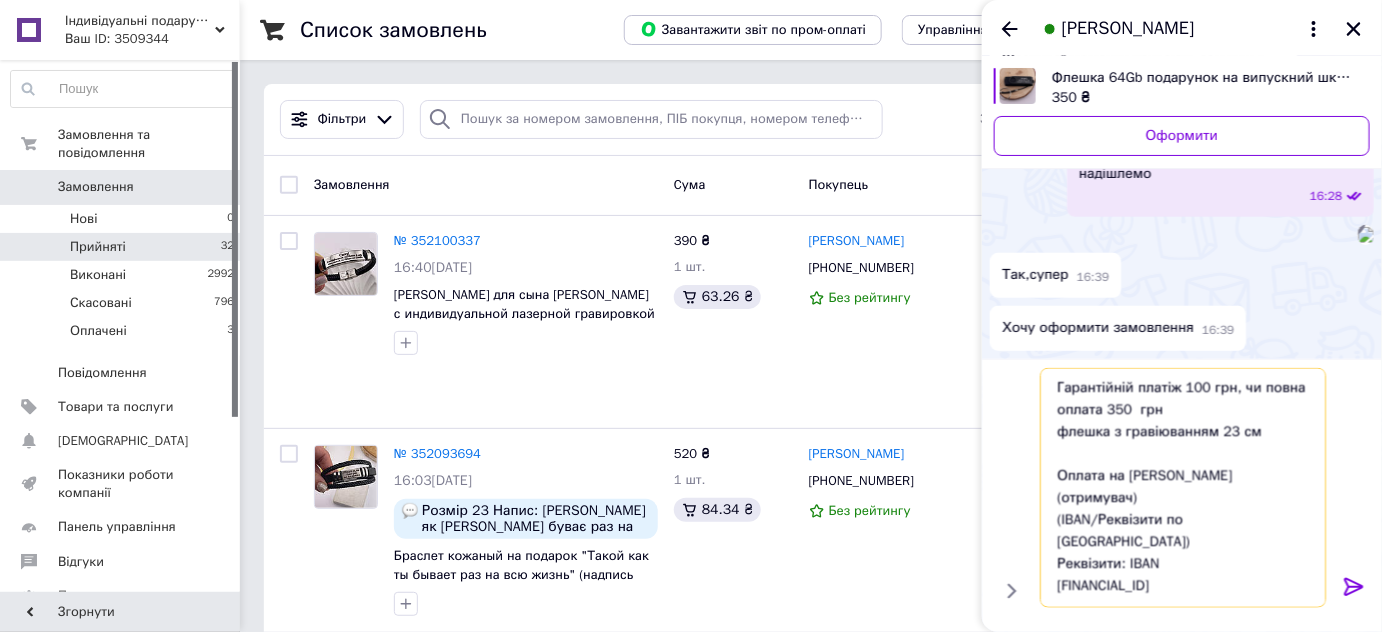 drag, startPoint x: 1257, startPoint y: 432, endPoint x: 1210, endPoint y: 436, distance: 47.169907 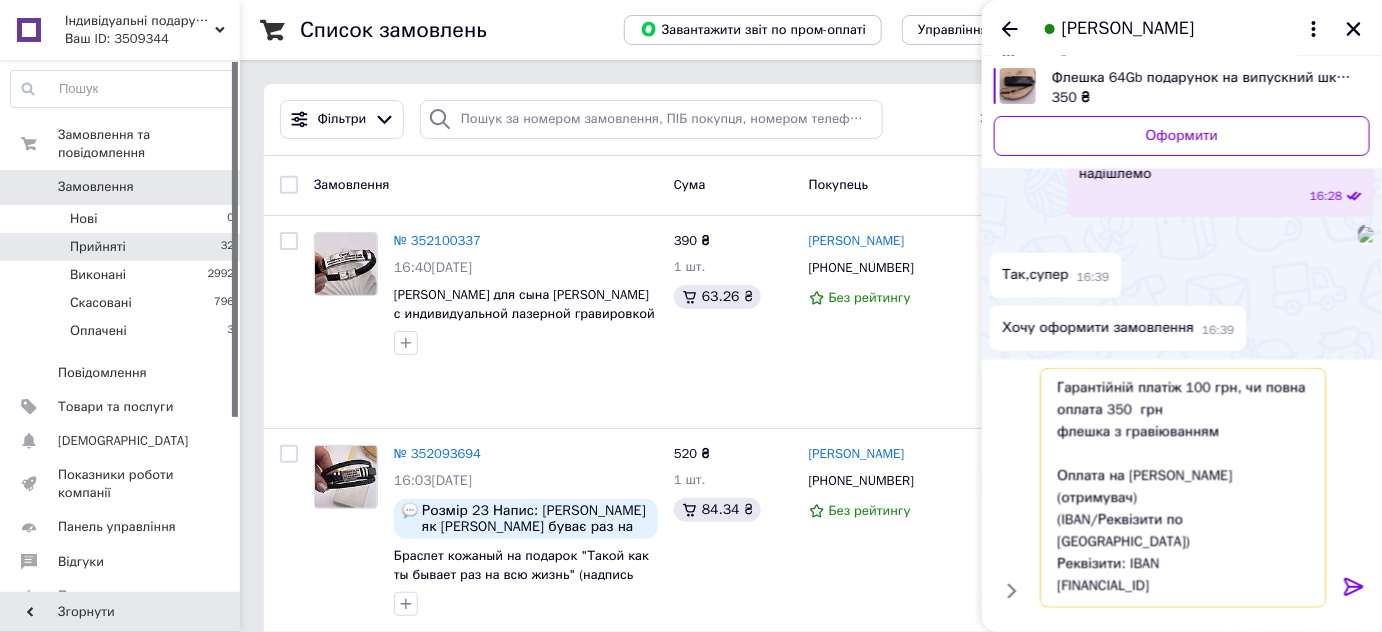drag, startPoint x: 1285, startPoint y: 567, endPoint x: 1044, endPoint y: 564, distance: 241.01868 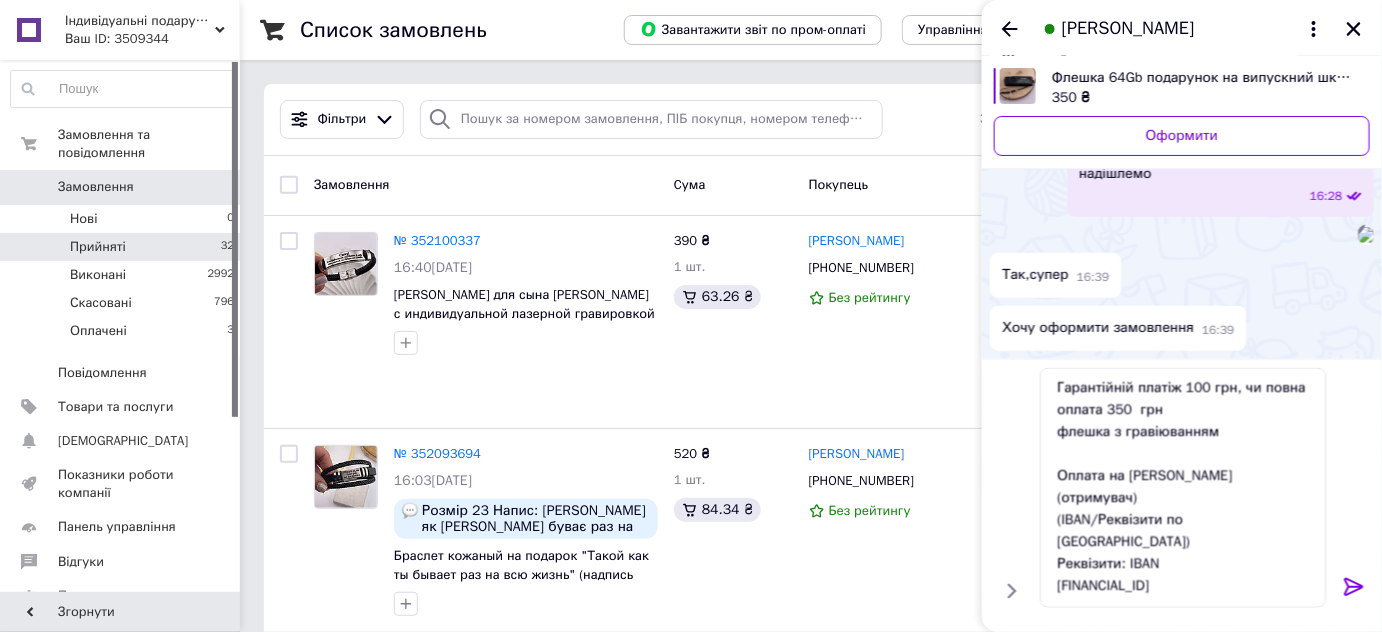 click 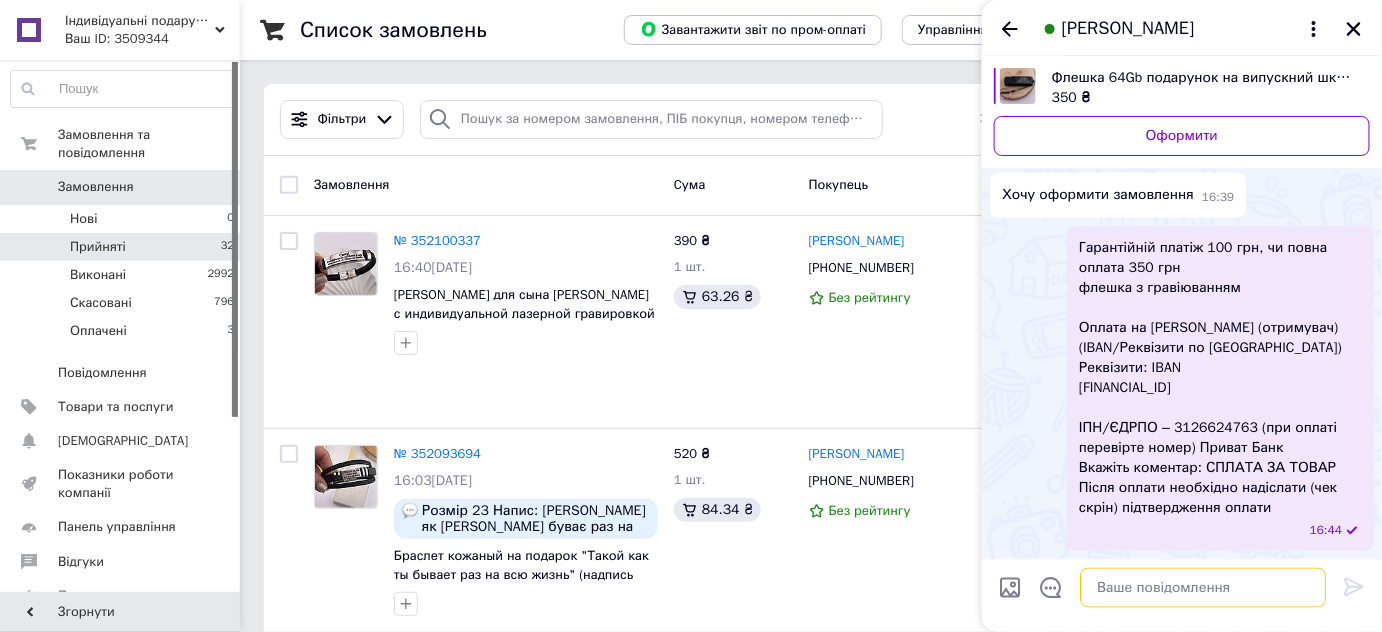 scroll, scrollTop: 1044, scrollLeft: 0, axis: vertical 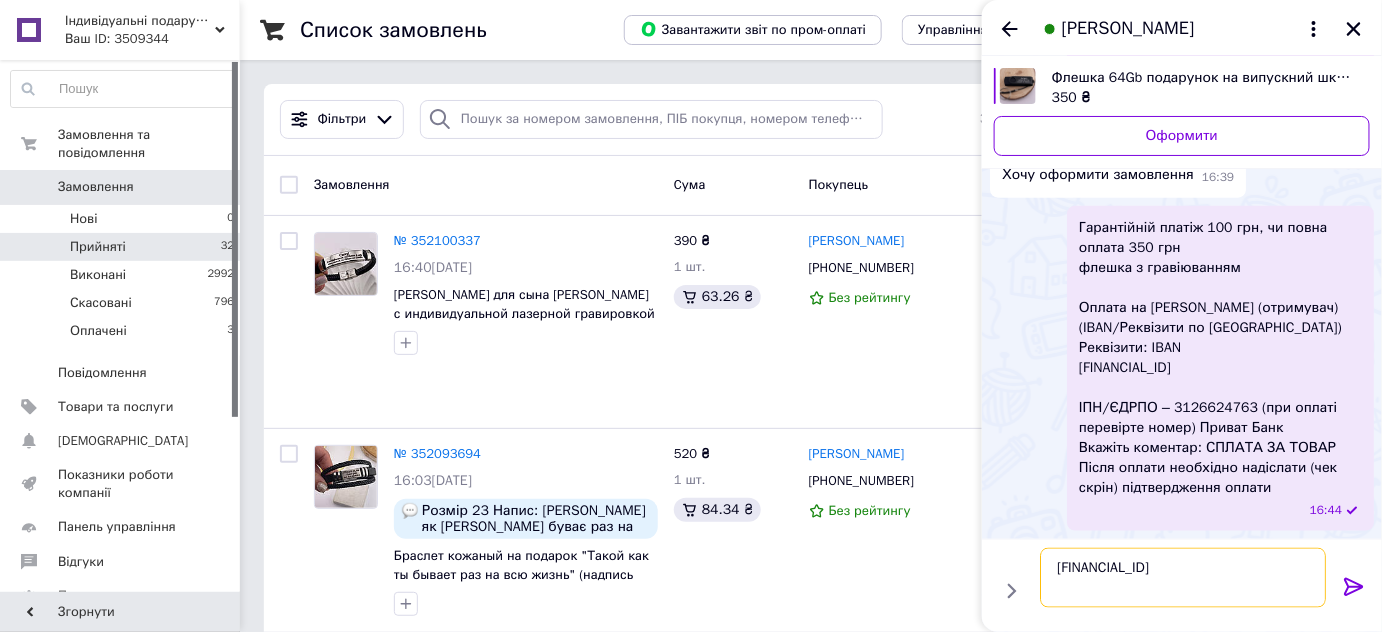 type on "[FINANCIAL_ID]" 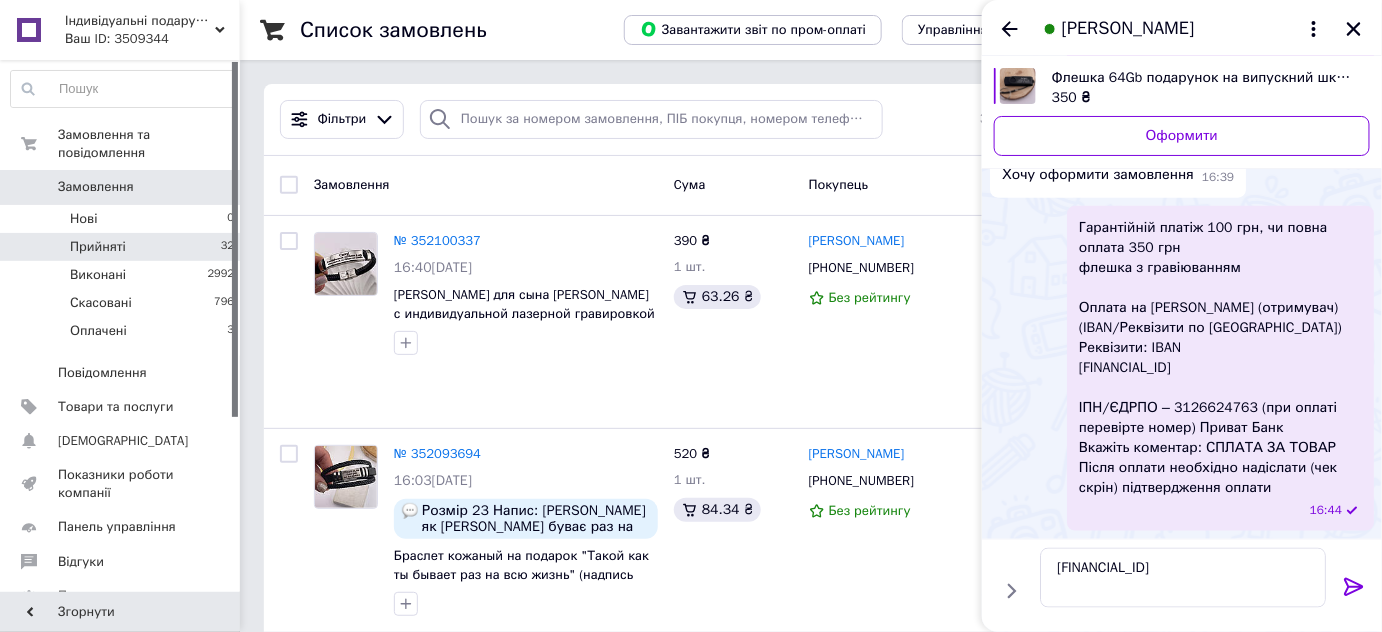 click 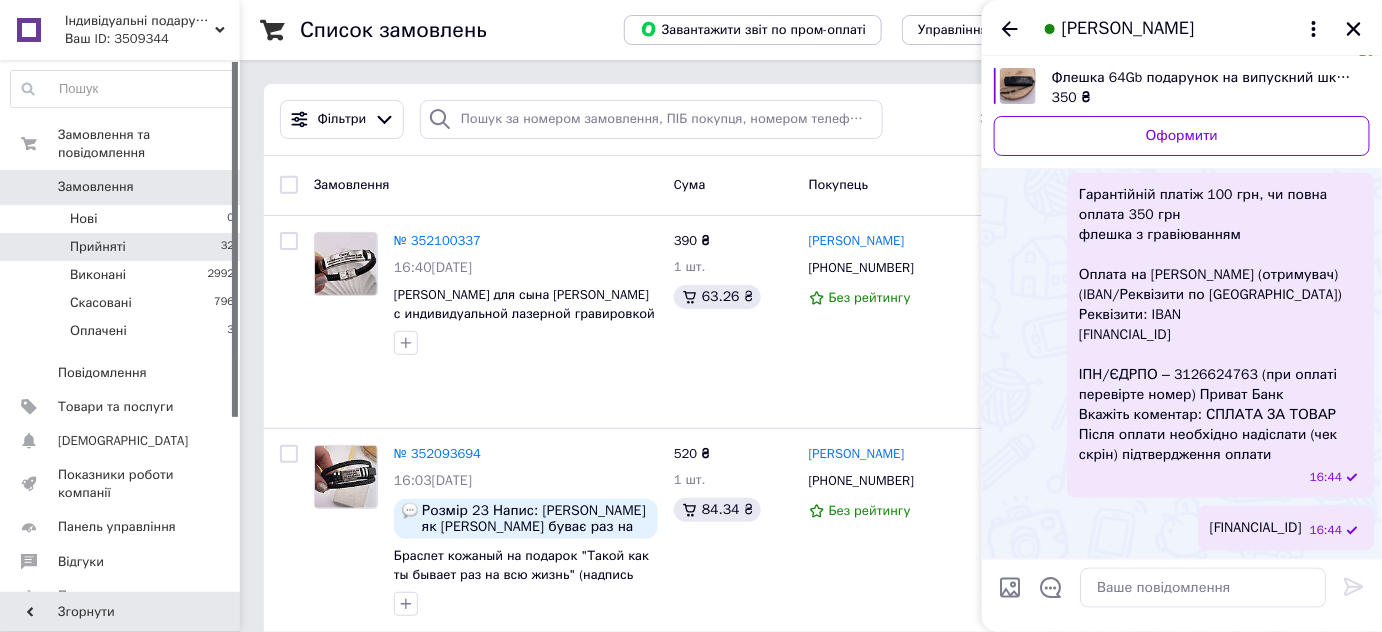 scroll, scrollTop: 915, scrollLeft: 0, axis: vertical 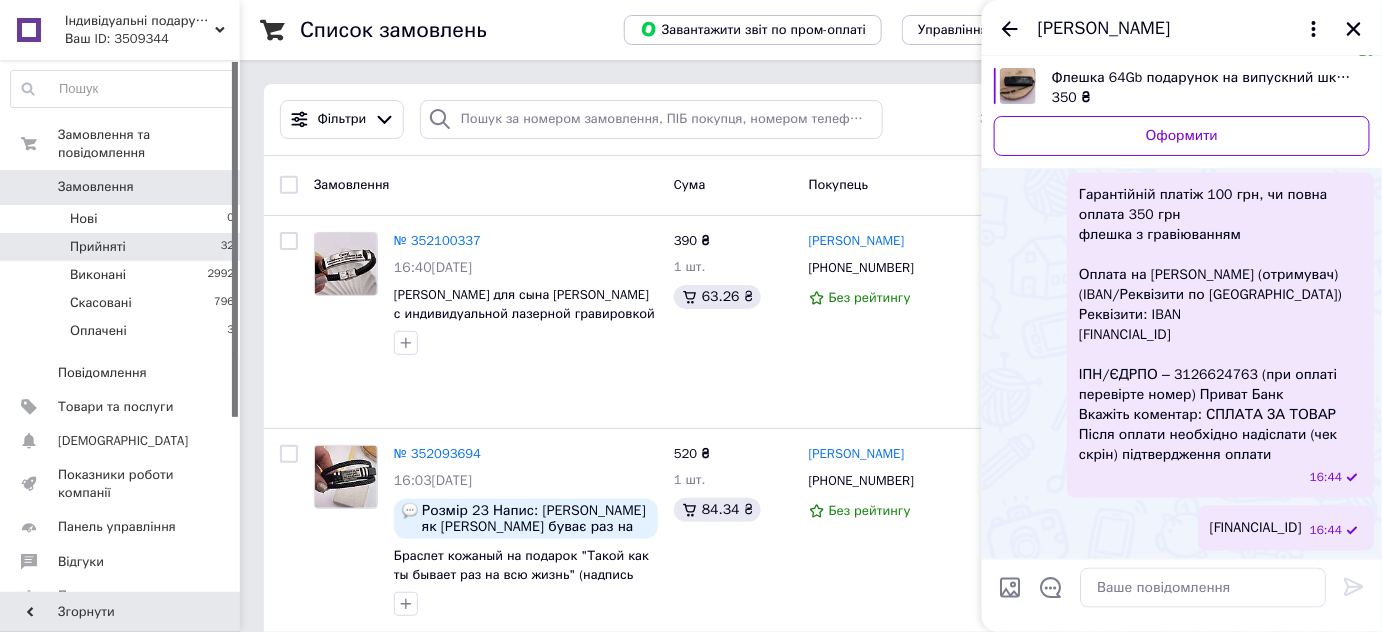 click on "Список замовлень   Завантажити звіт по пром-оплаті Управління статусами Експорт Створити замовлення Фільтри Збережені фільтри: Усі (3824) Замовлення Cума Покупець Доставка та оплата Статус № 352100337 16:40, 10.07.2025 Подарок для сына браслет с индивидуальной лазерной гравировкой "Сынок! Надеемся, ты..."(надпись можно менять) 390 ₴ 1 шт. 63.26 ₴ Юля Музика +380684456021 Без рейтингу Нова Пошта с. Тишківка (Кіровоградська обл., Новоукраїнський р-н. Тишківська сільрада), №1: вул. Центральна, 17 Додати ЕН Післяплата Нове № 352093694 16:03, 10.07.2025 520 ₴ 1 шт. 84.34 ₴ Наталія Ковальчук +380978211409 285 ₴ 91%" at bounding box center [811, 9862] 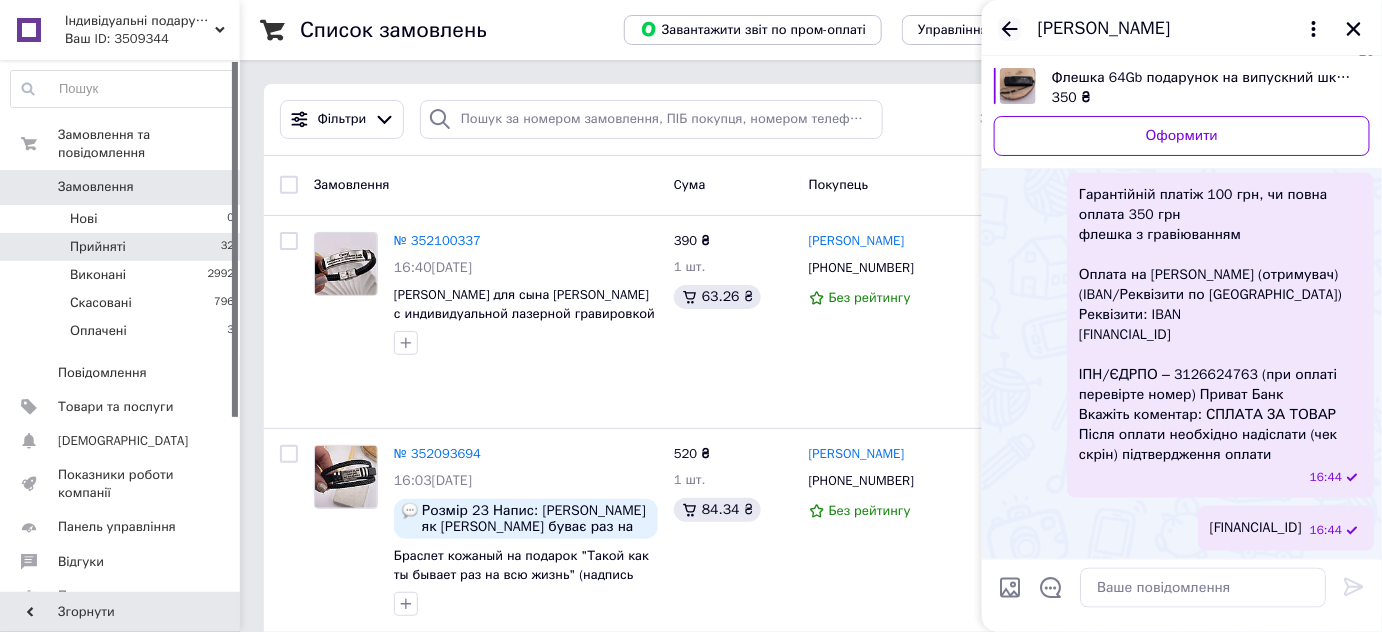 drag, startPoint x: 1028, startPoint y: 36, endPoint x: 1018, endPoint y: 33, distance: 10.440307 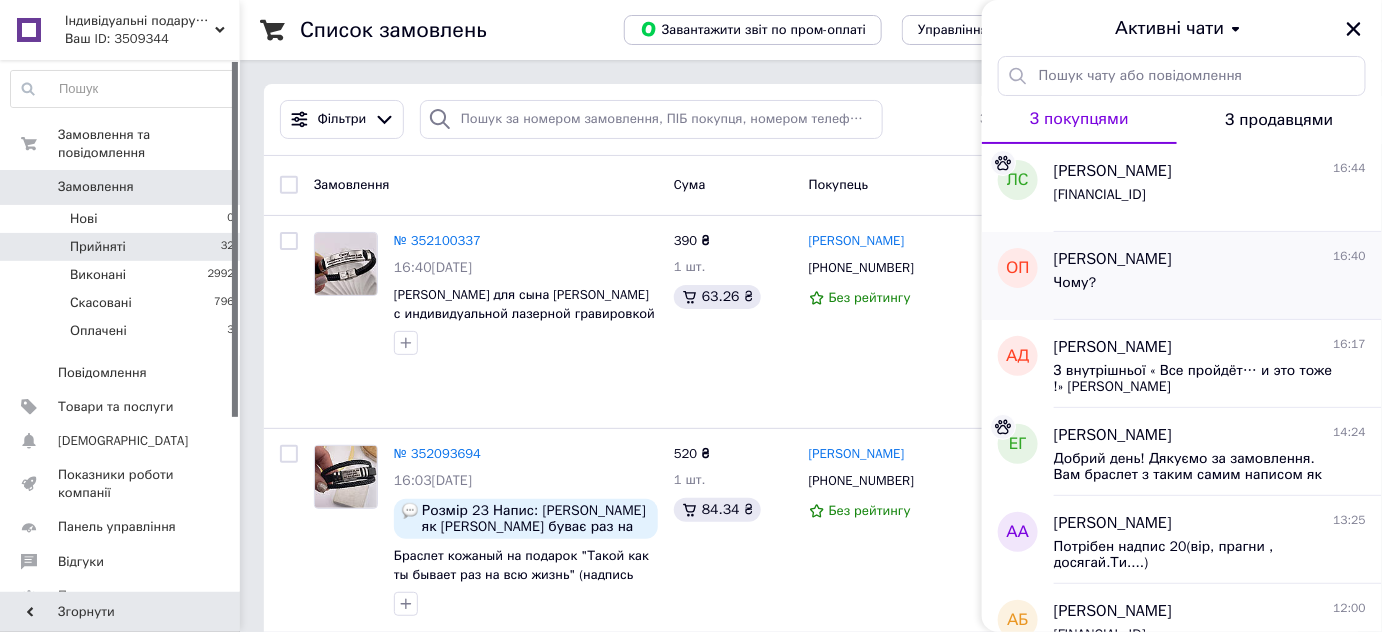 click on "Чому?" at bounding box center (1210, 287) 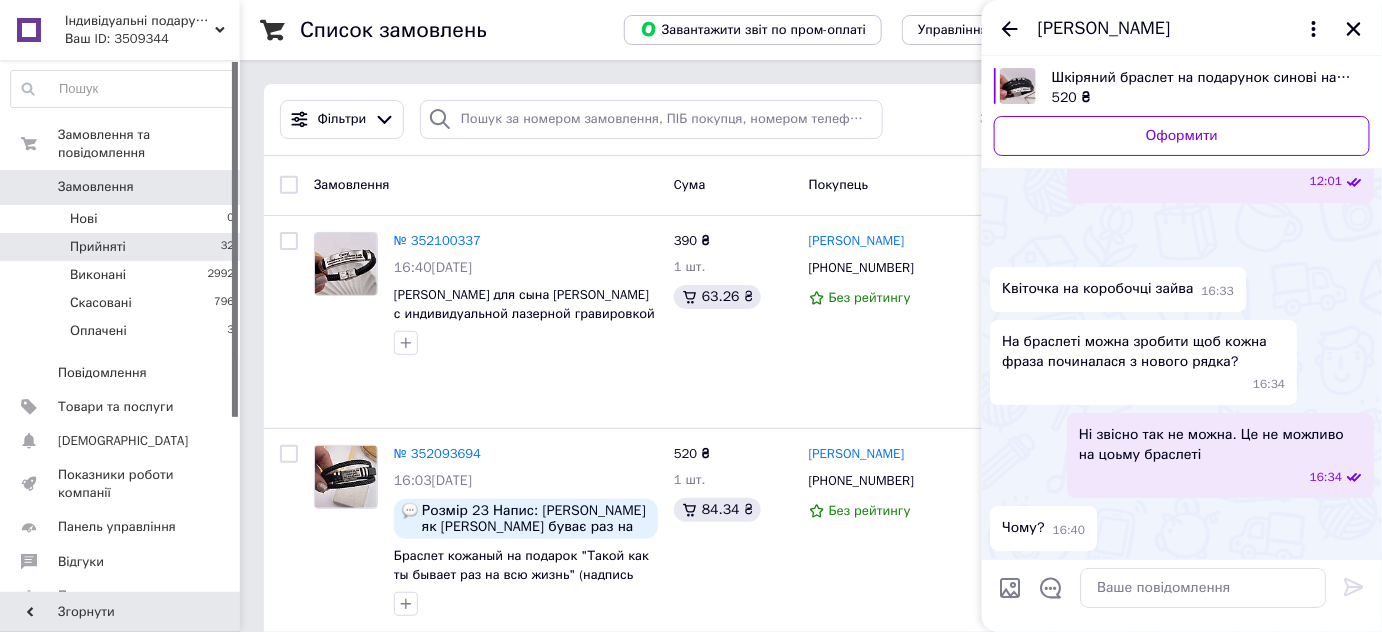 scroll, scrollTop: 2780, scrollLeft: 0, axis: vertical 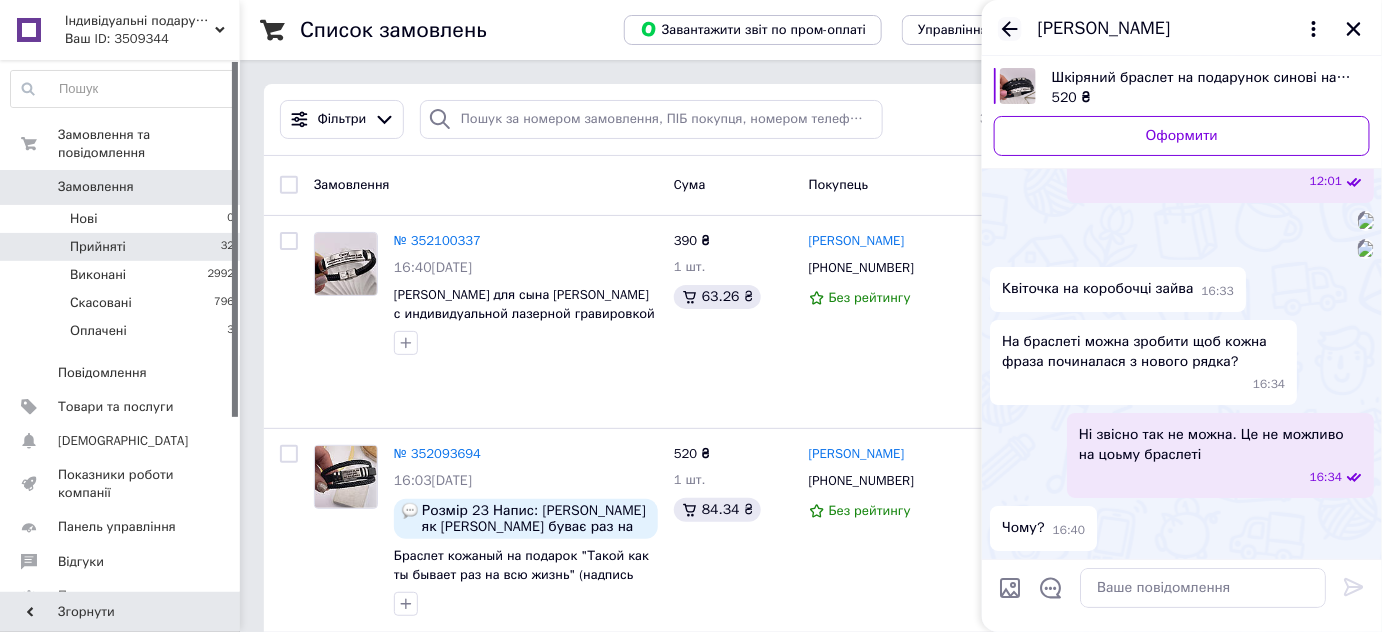 click 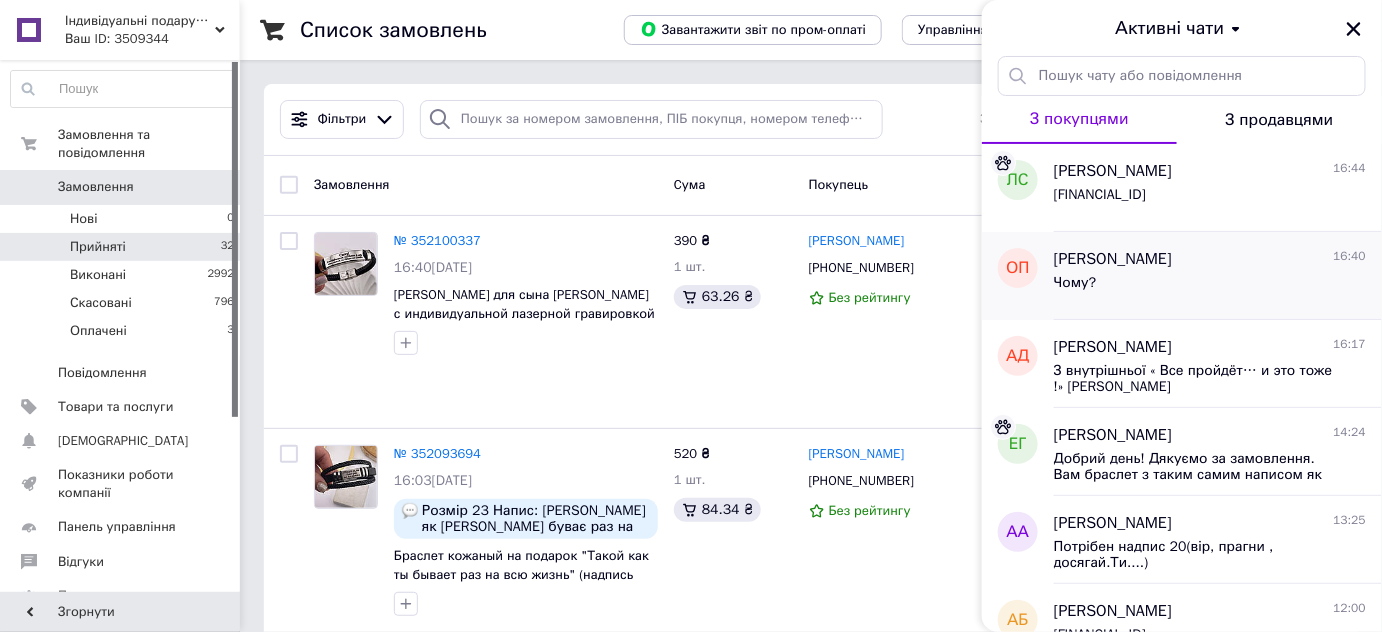 click on "Чому?" at bounding box center [1210, 287] 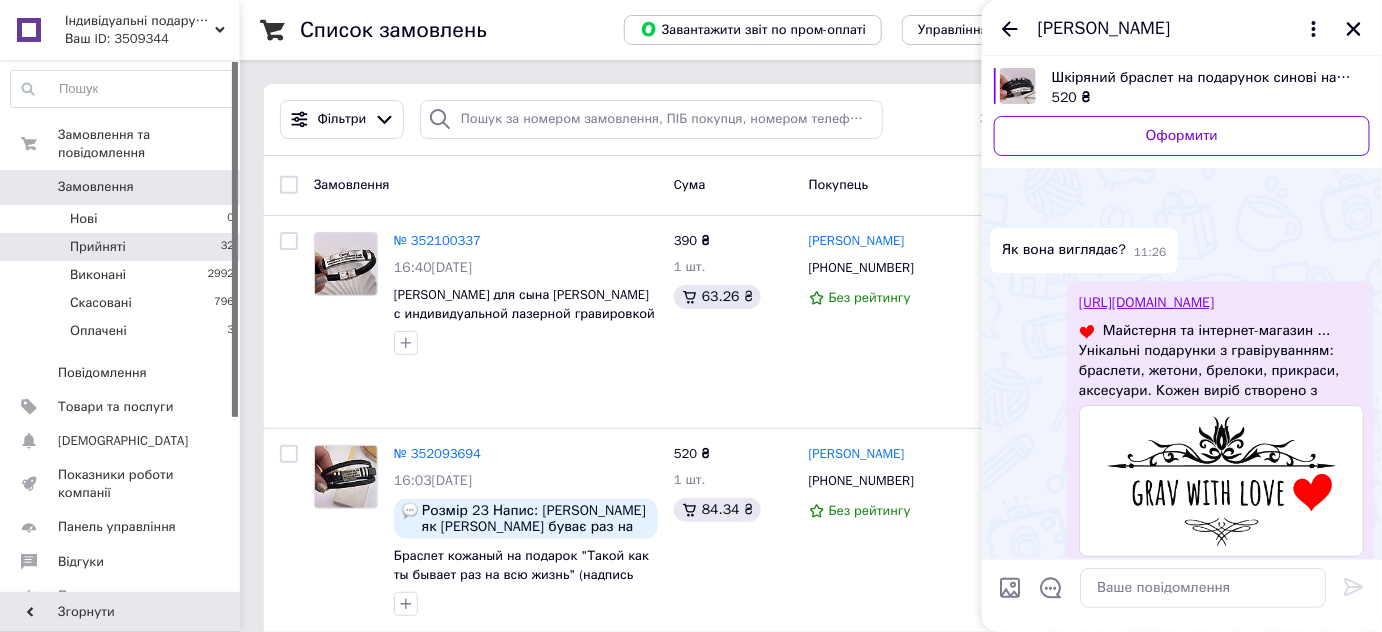 scroll, scrollTop: 3144, scrollLeft: 0, axis: vertical 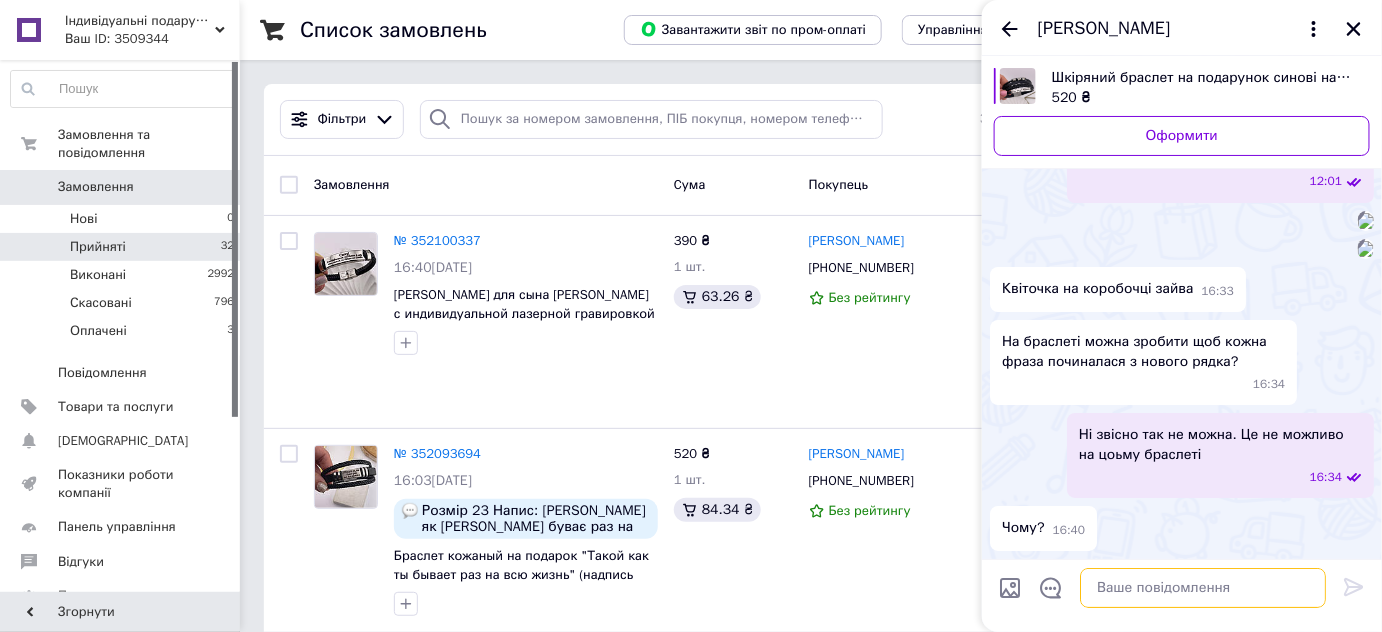 click at bounding box center [1203, 588] 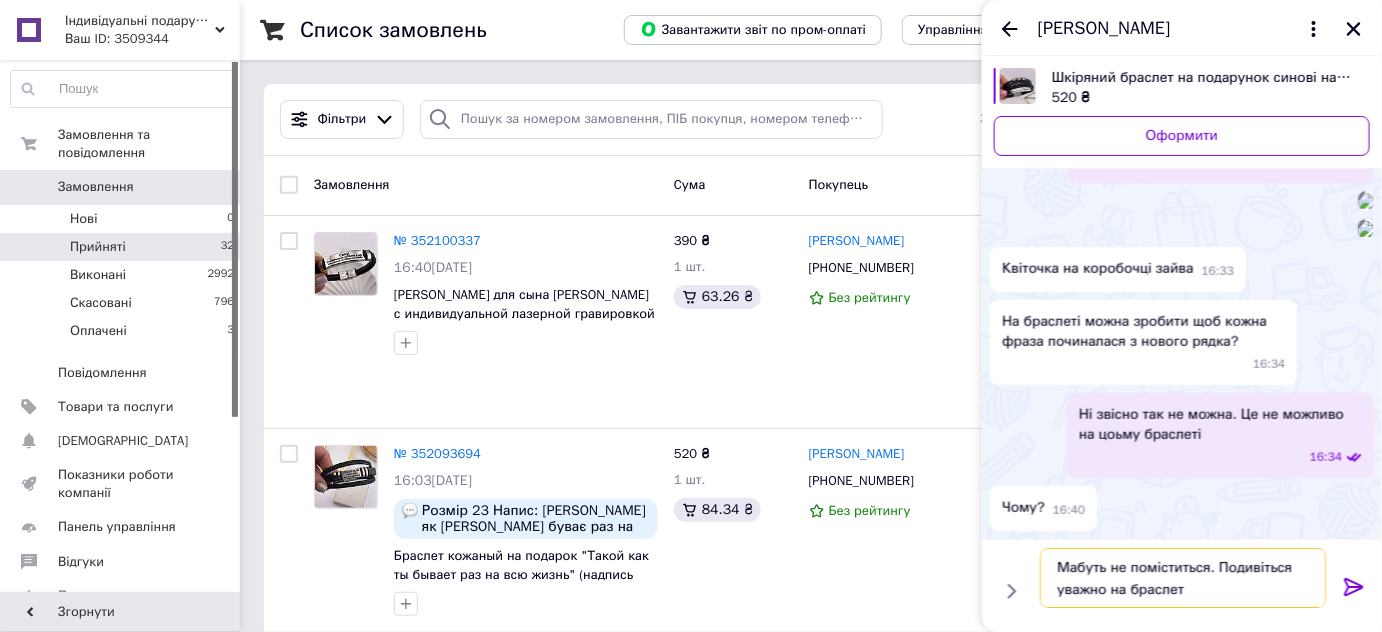 type on "Мабуть не поміститься. Подивіться уважно на браслет" 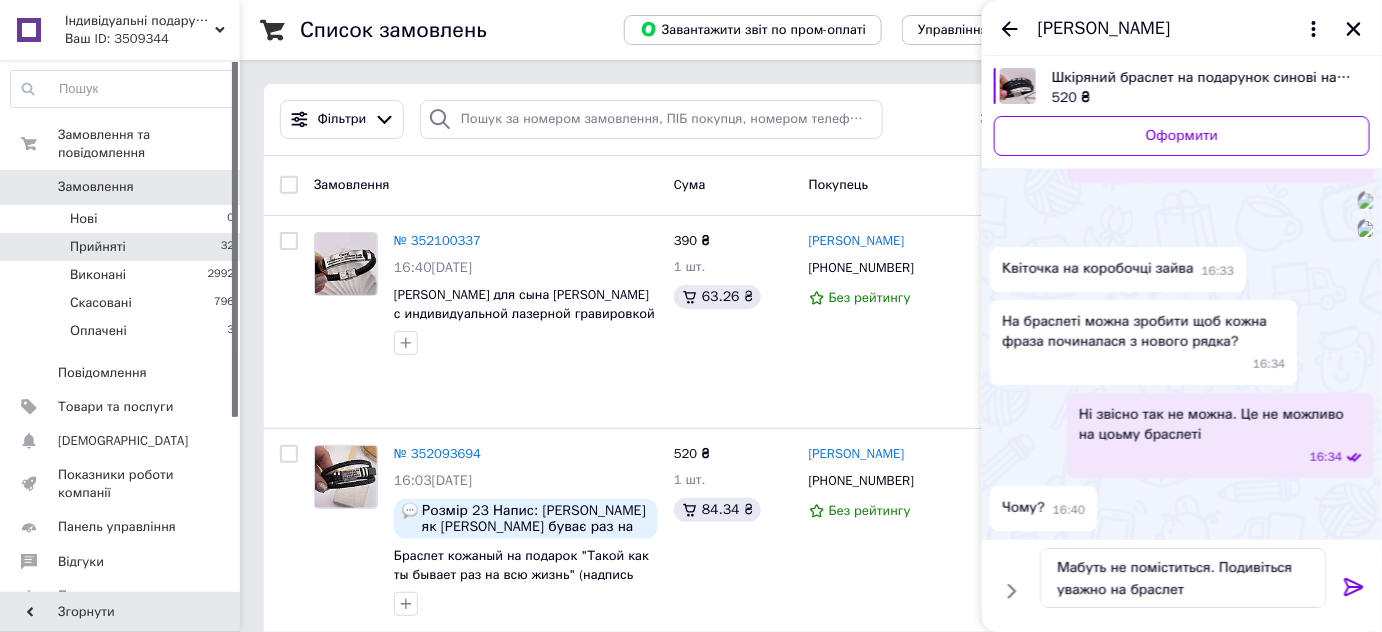click 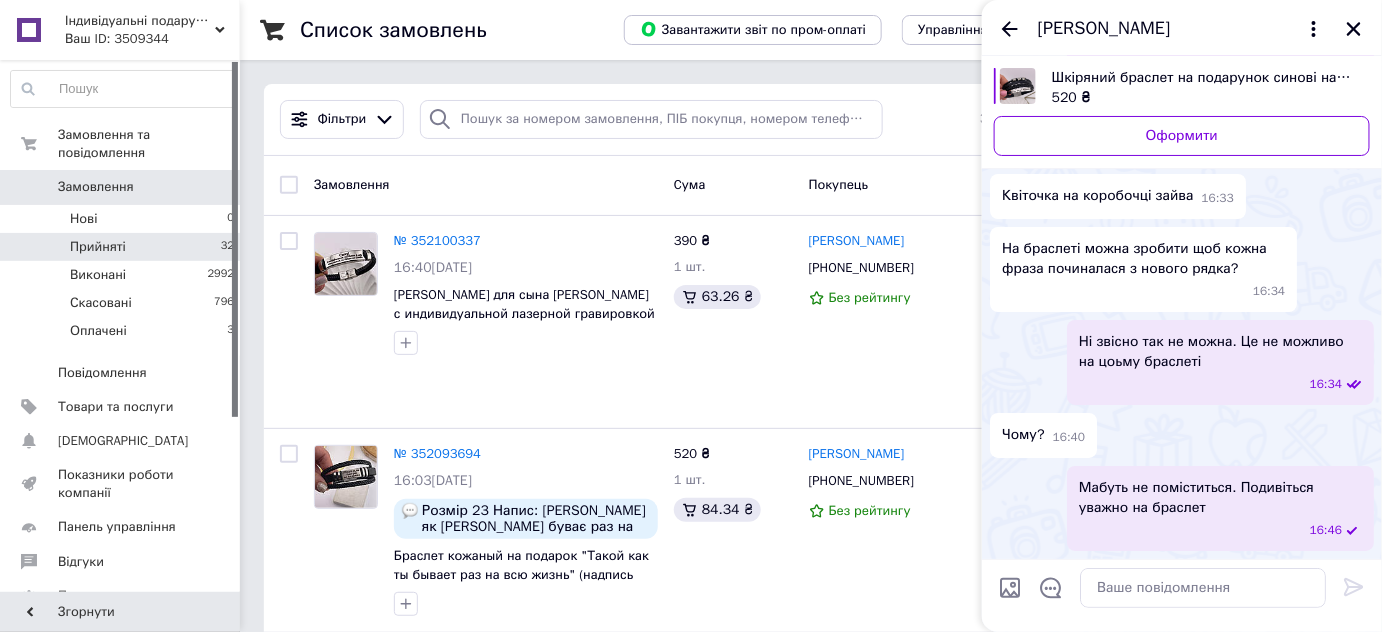 scroll, scrollTop: 3237, scrollLeft: 0, axis: vertical 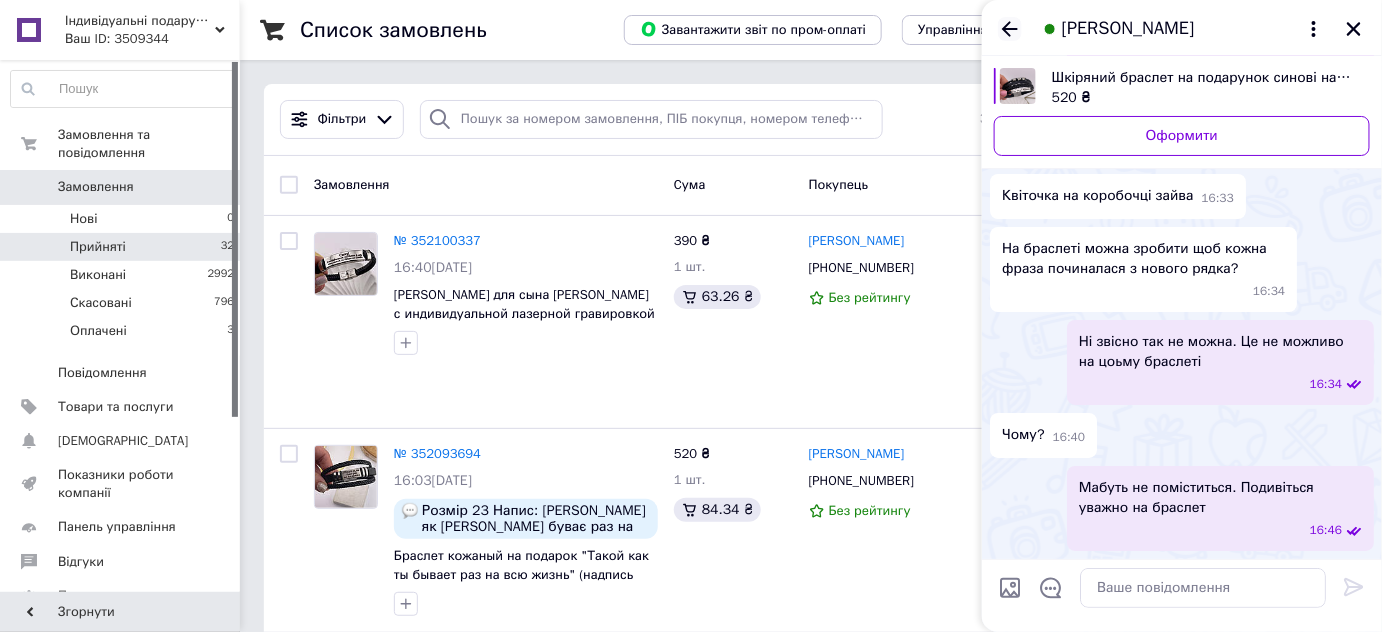 click 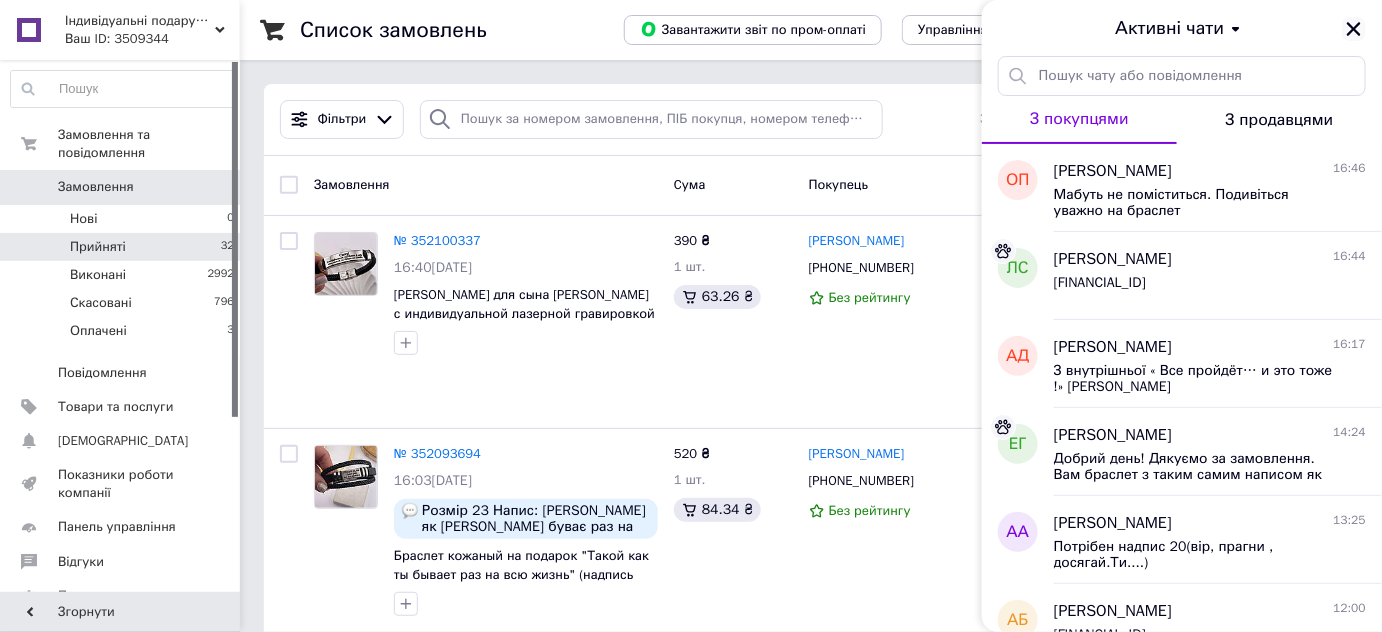 click 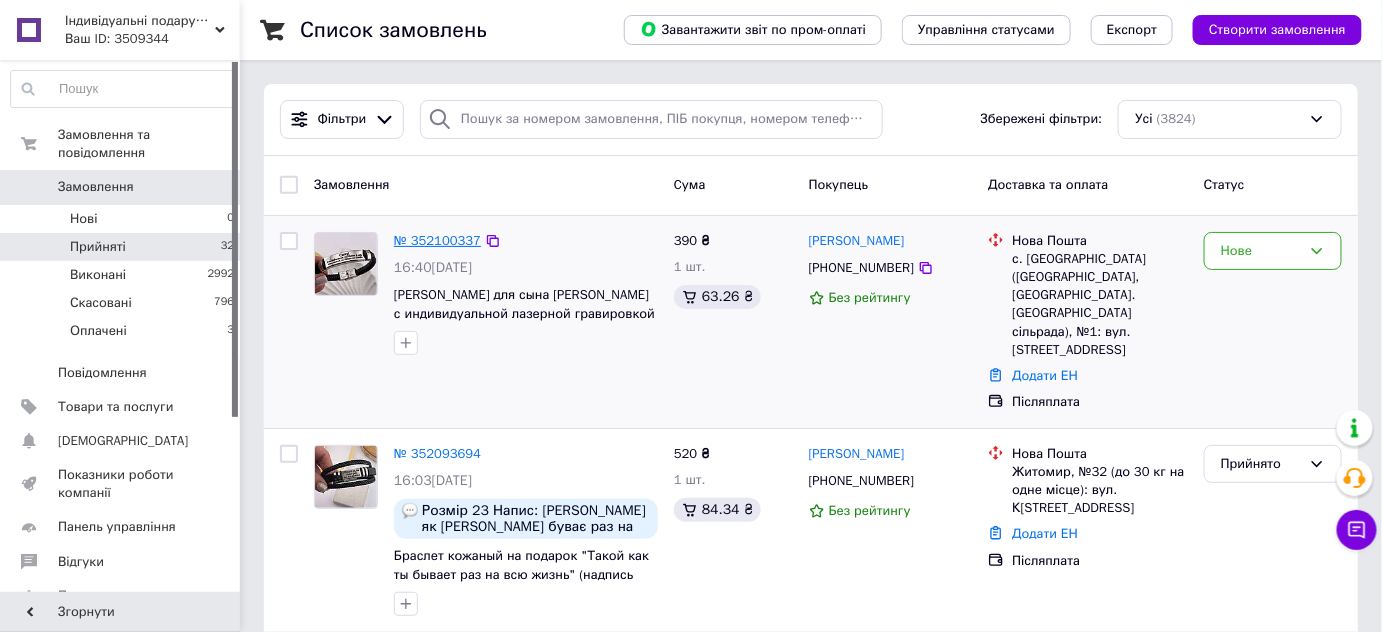 click on "№ 352100337" at bounding box center (437, 240) 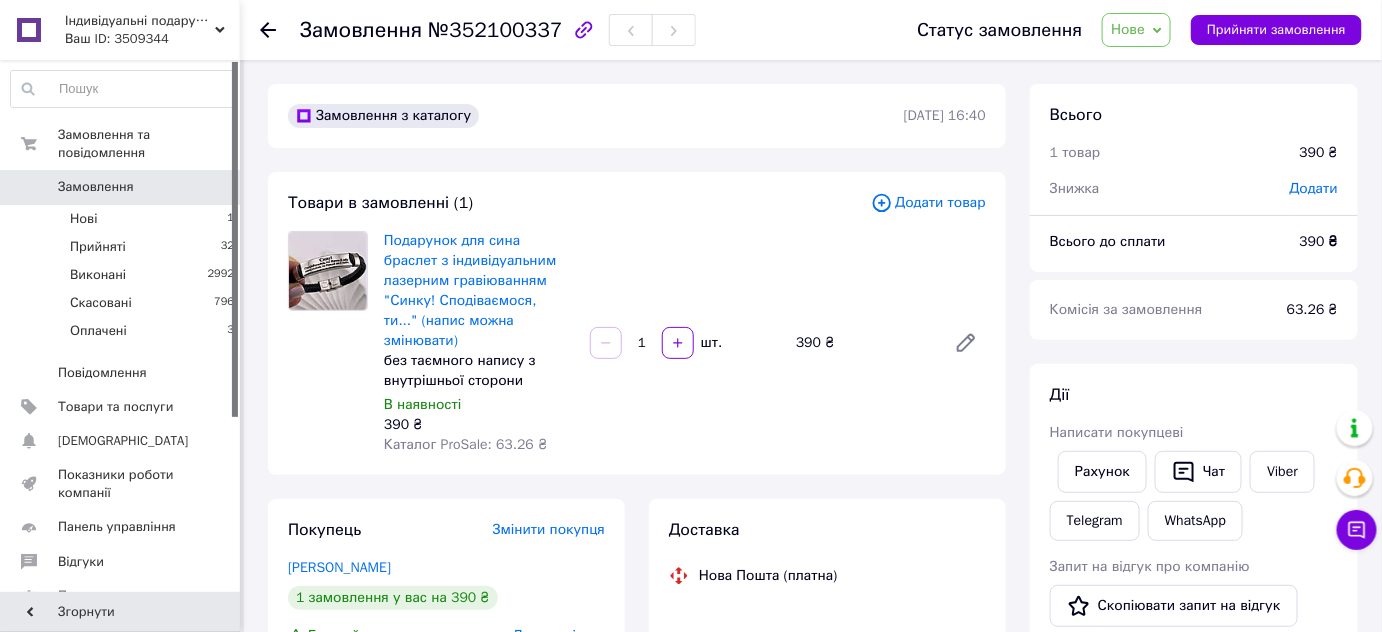 drag, startPoint x: 1138, startPoint y: 34, endPoint x: 1139, endPoint y: 50, distance: 16.03122 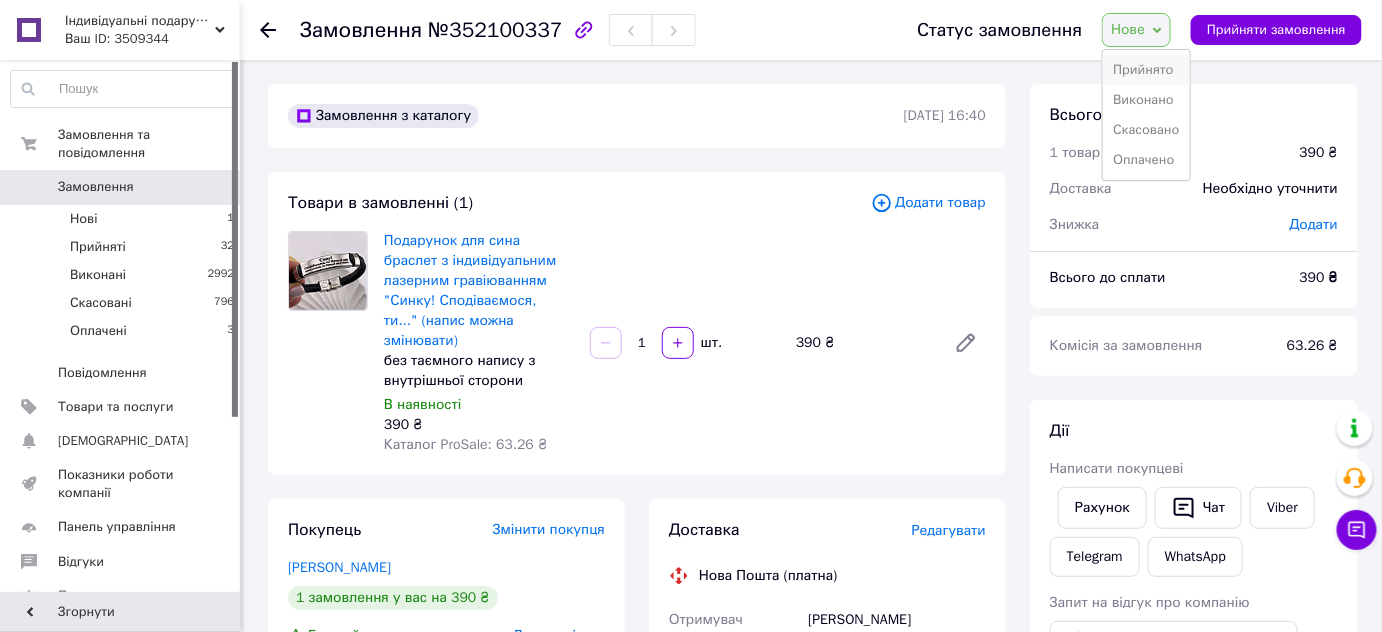 click on "Прийнято" at bounding box center (1146, 70) 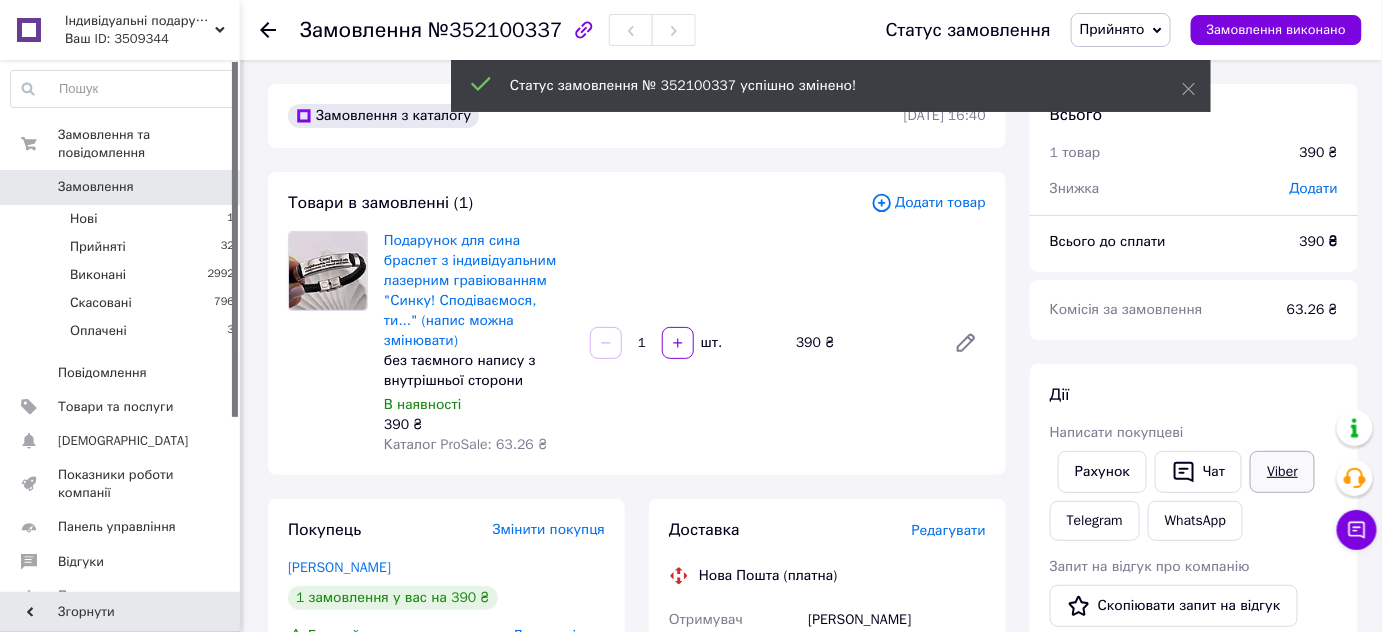 click on "Viber" at bounding box center (1282, 472) 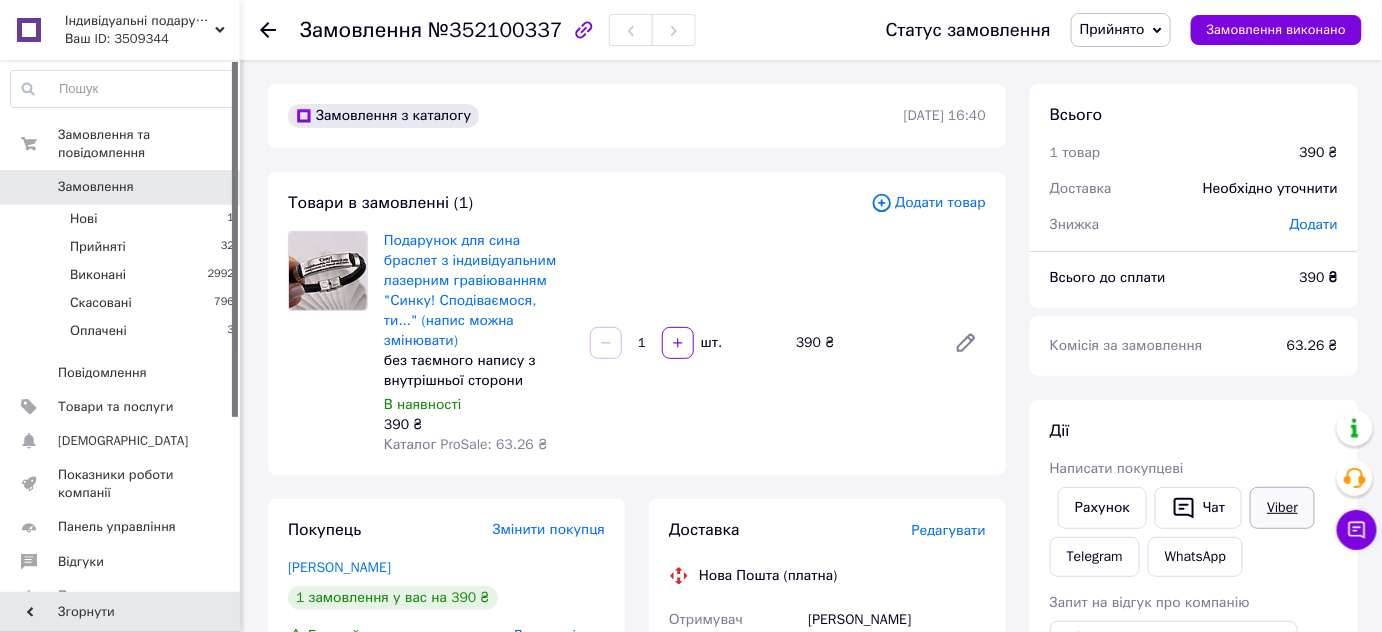 click on "Viber" at bounding box center [1282, 508] 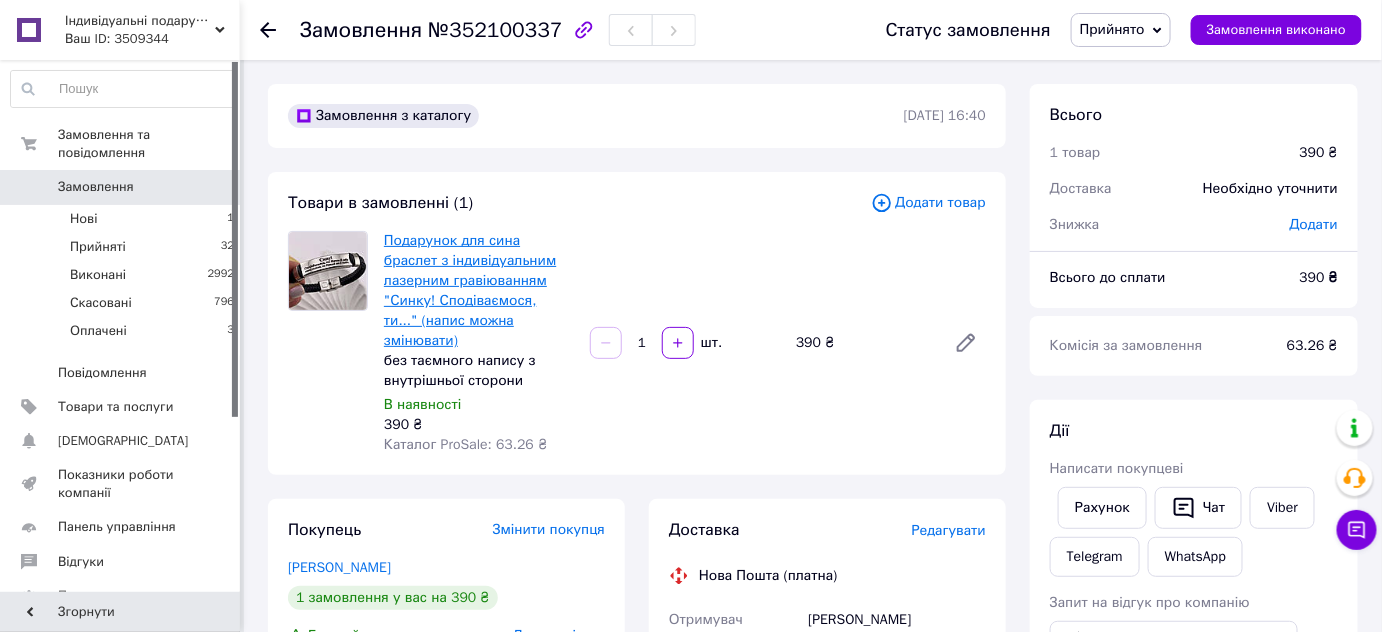 click on "Подарунок для сина браслет з індивідуальним лазерним гравіюванням "Синку! Сподіваємося, ти..." (напис можна змінювати)" at bounding box center [470, 290] 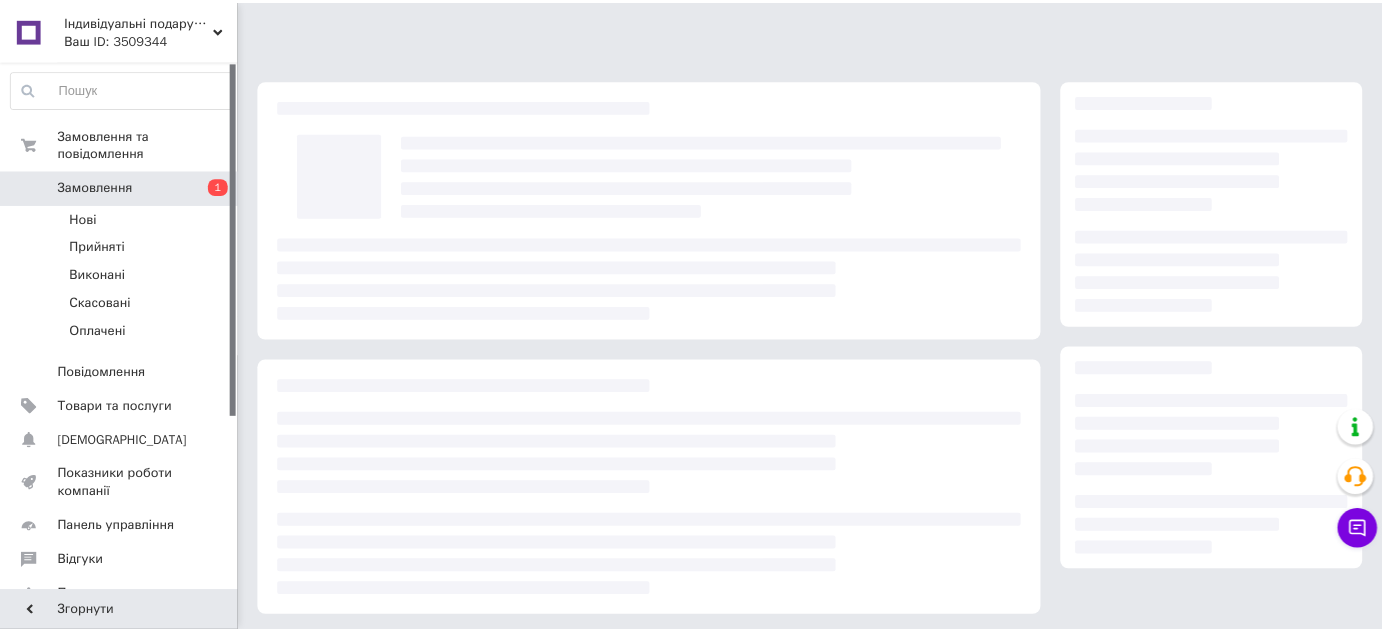 scroll, scrollTop: 0, scrollLeft: 0, axis: both 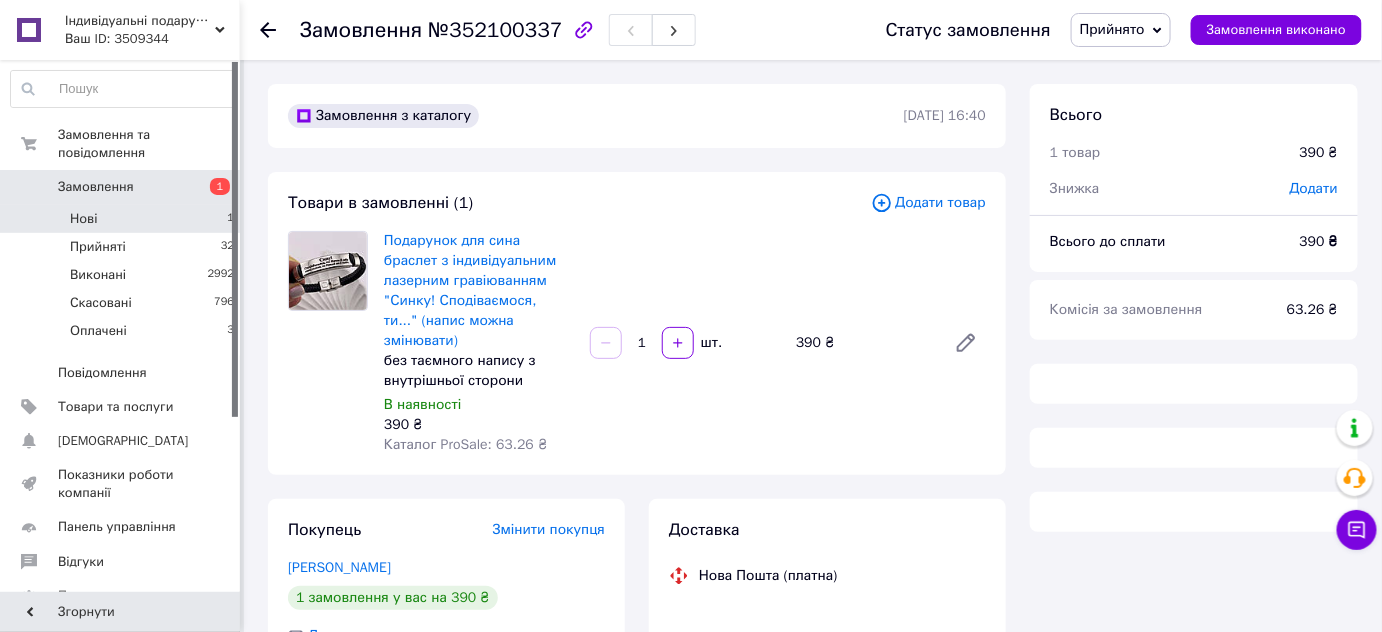 click on "Нові" at bounding box center (83, 219) 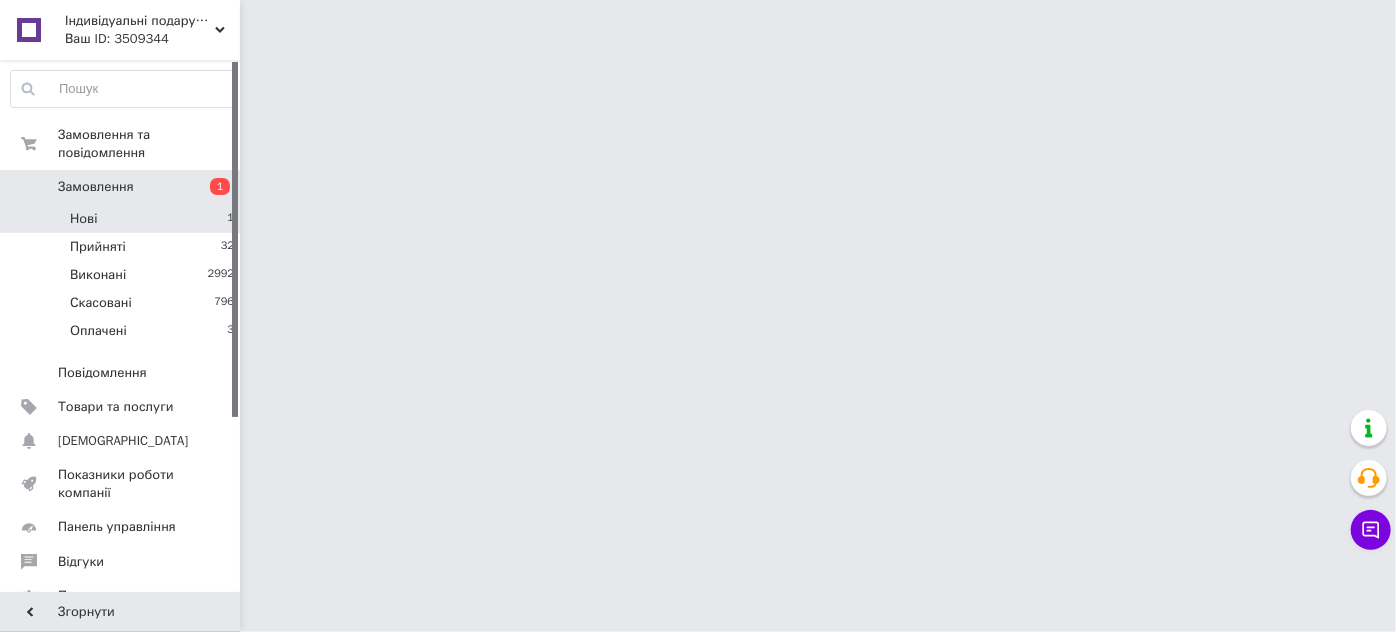 click on "Нові" at bounding box center [83, 219] 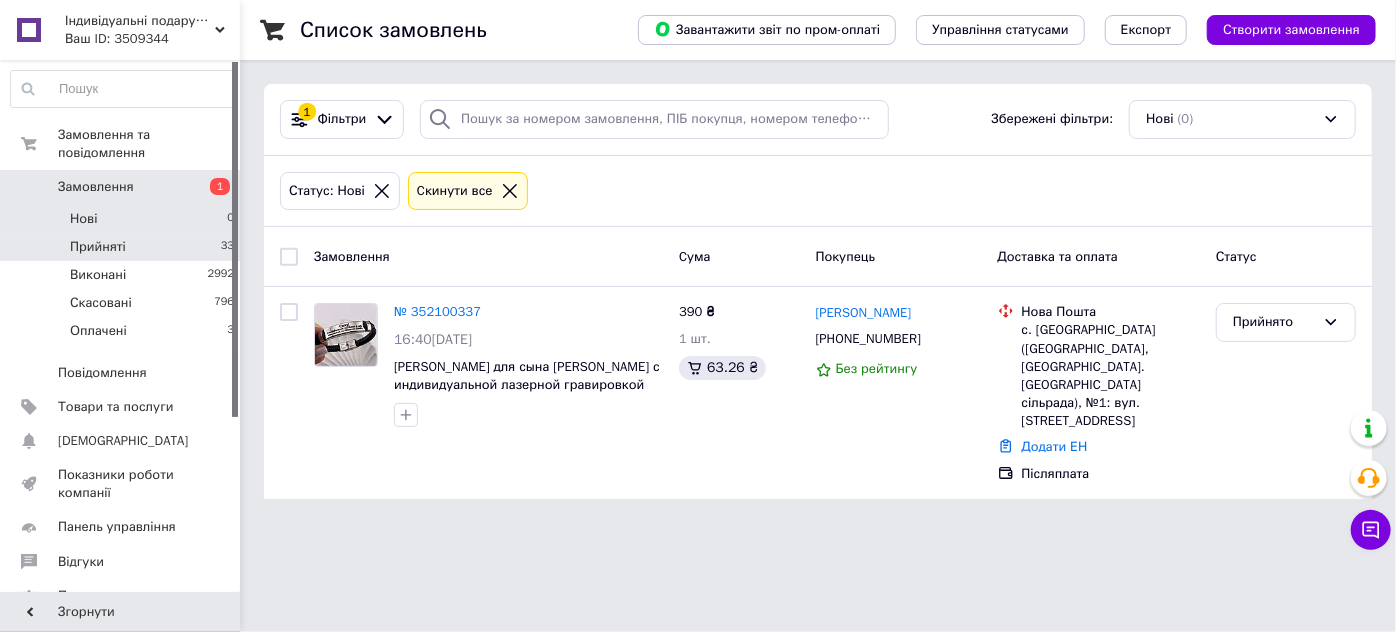 click on "Прийняті" at bounding box center [98, 247] 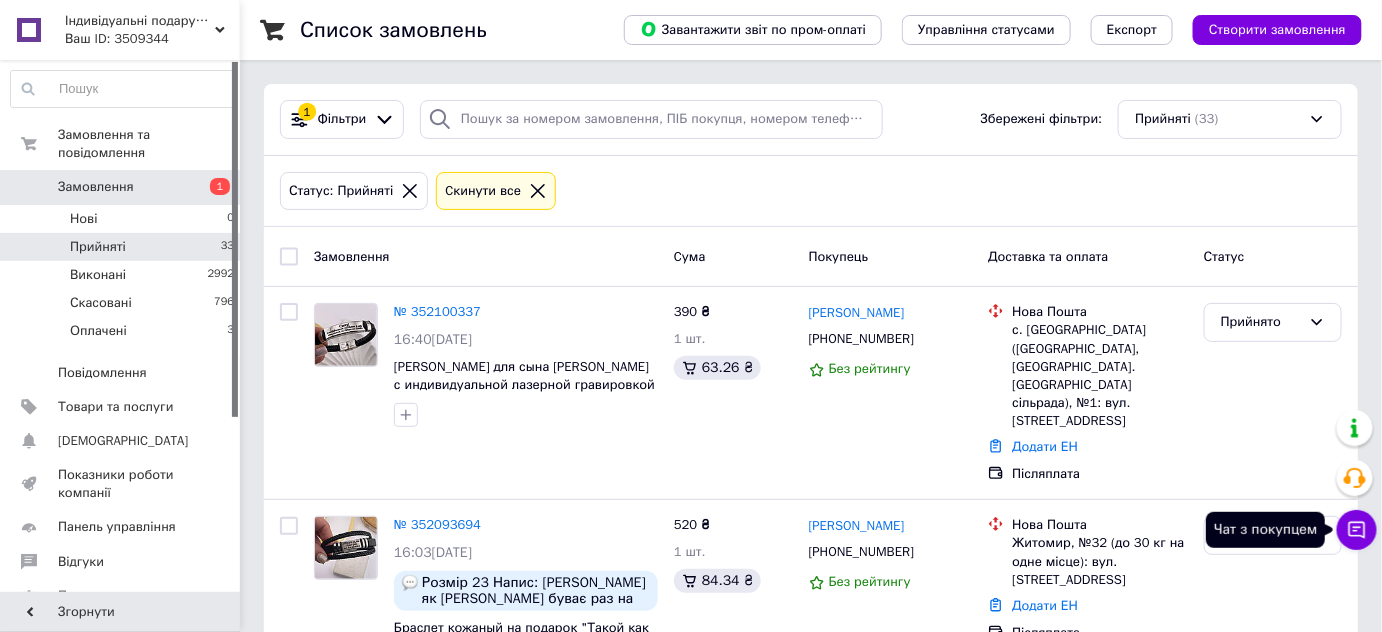 click 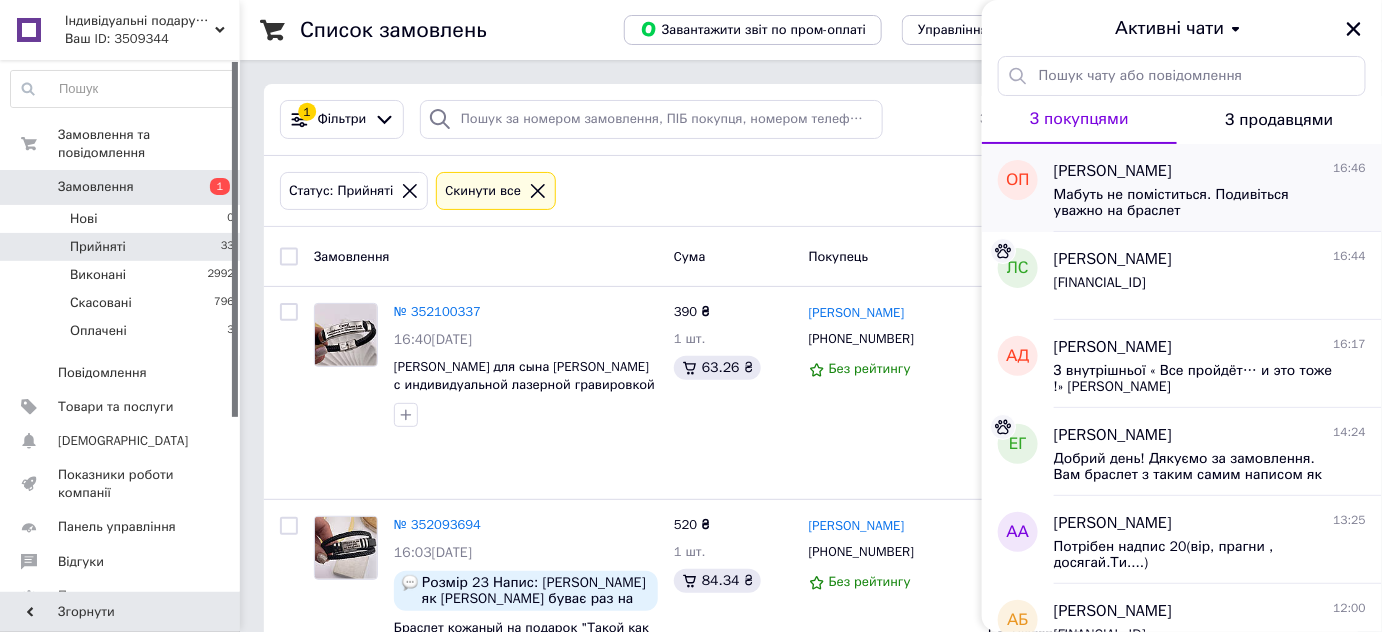 click on "Мабуть не поміститься. Подивіться уважно на браслет" at bounding box center [1196, 203] 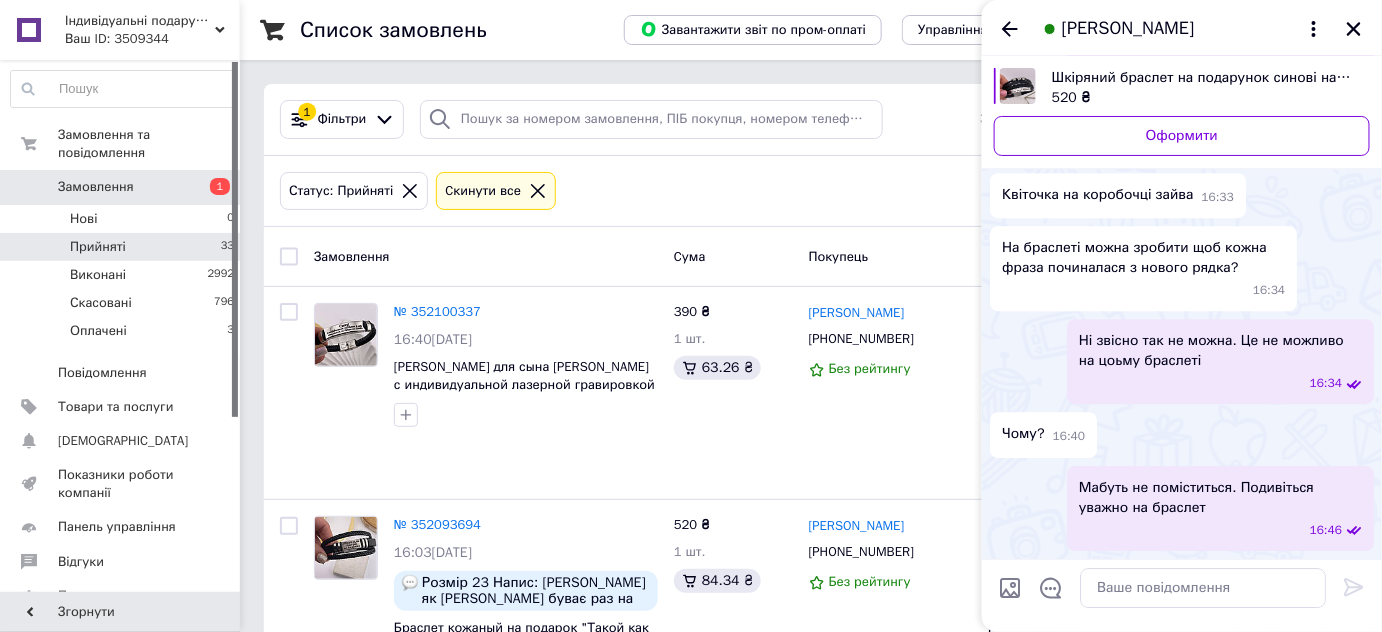 scroll, scrollTop: 2746, scrollLeft: 0, axis: vertical 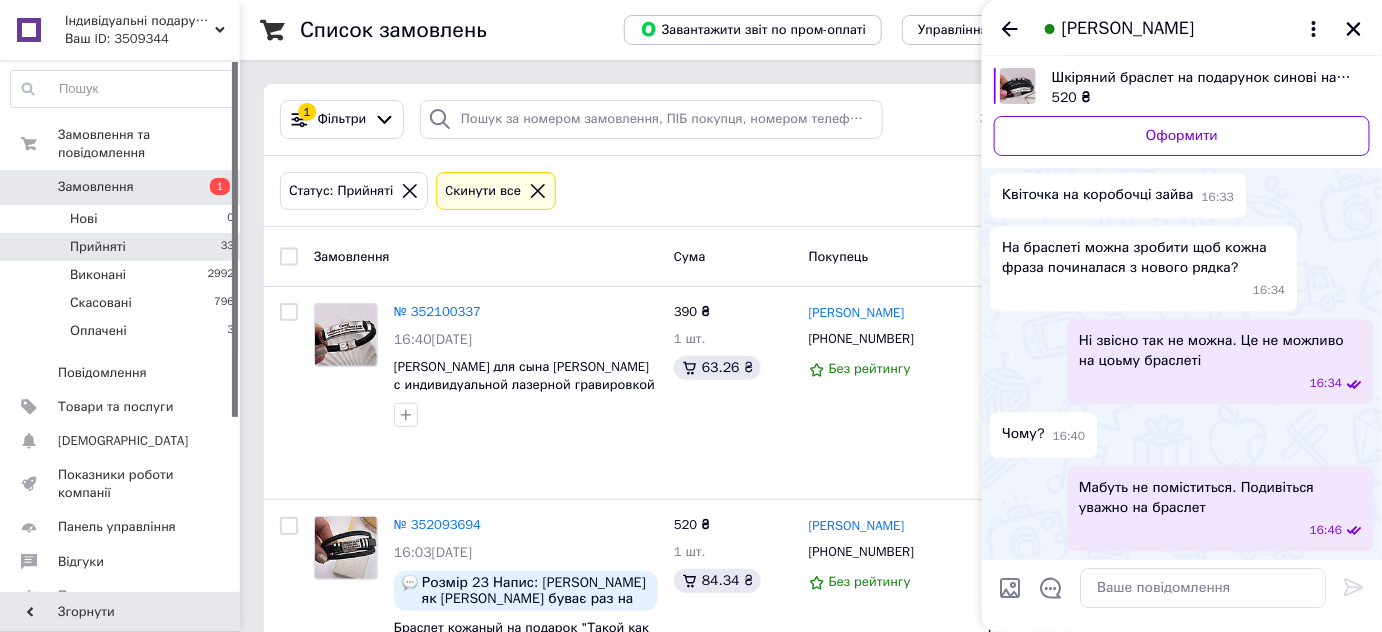 drag, startPoint x: 1004, startPoint y: 24, endPoint x: 1061, endPoint y: 44, distance: 60.40695 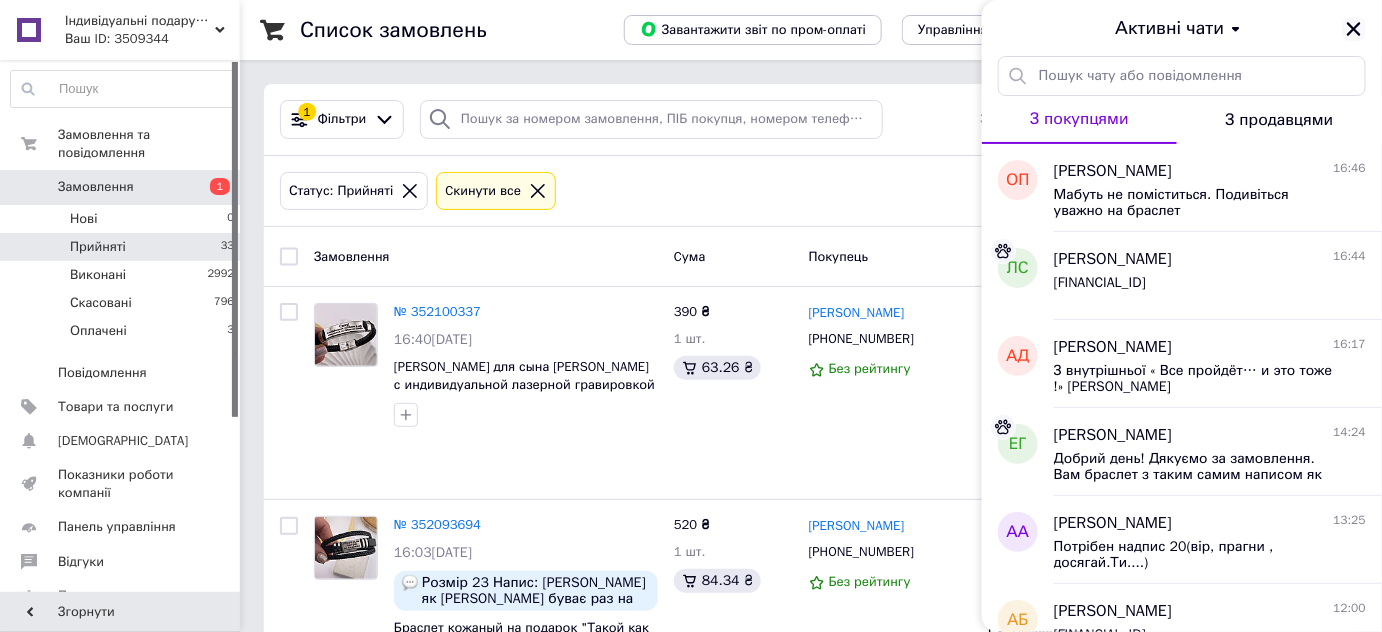 click 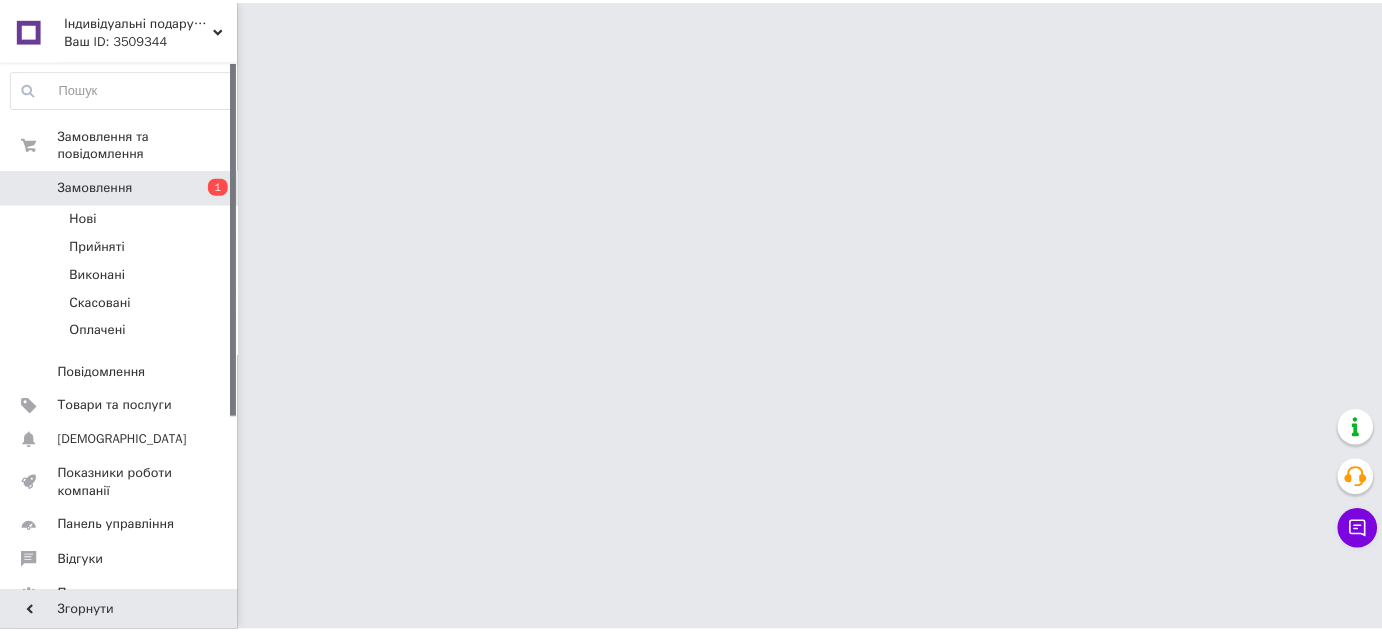 scroll, scrollTop: 0, scrollLeft: 0, axis: both 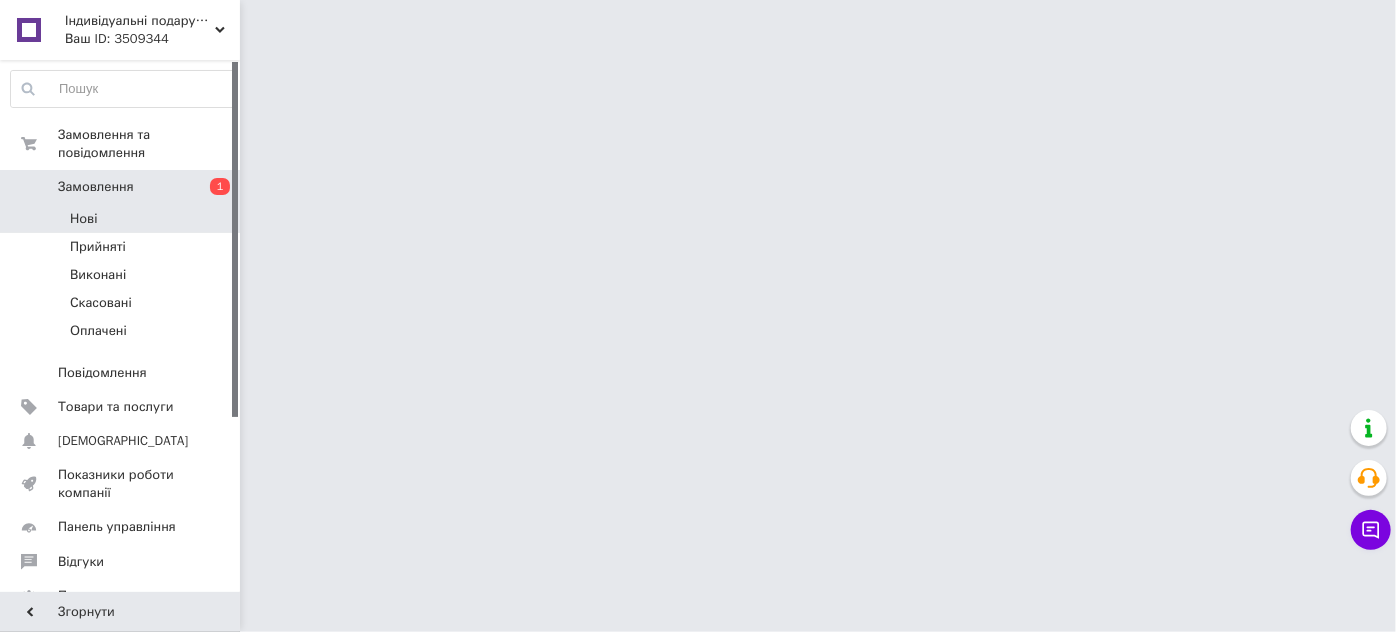 click on "Нові" at bounding box center (83, 219) 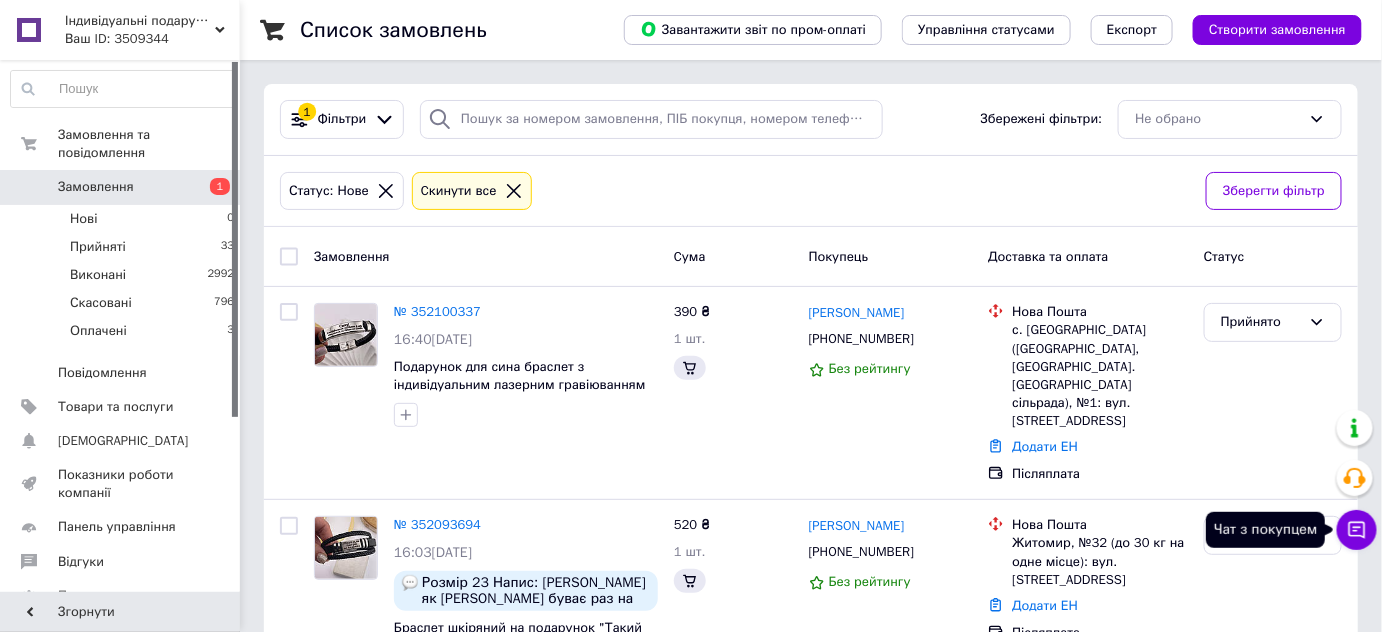 drag, startPoint x: 1357, startPoint y: 530, endPoint x: 1355, endPoint y: 496, distance: 34.058773 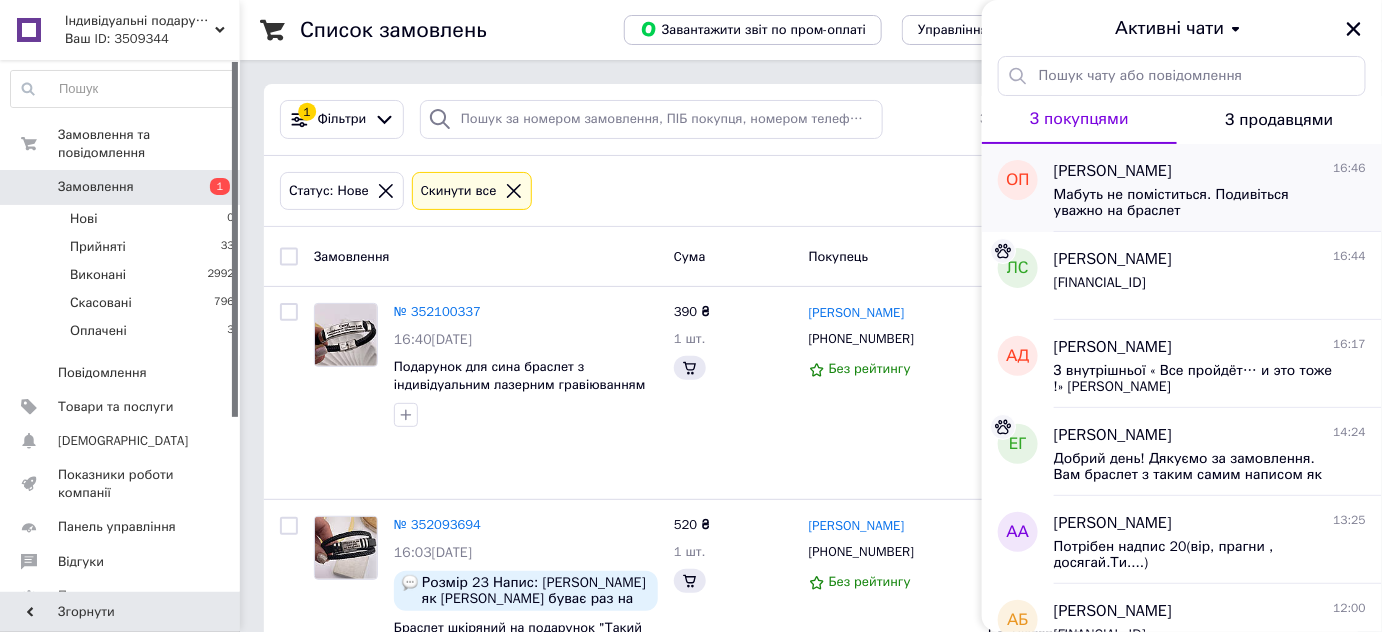 click on "Мабуть не поміститься. Подивіться уважно на браслет" at bounding box center [1196, 203] 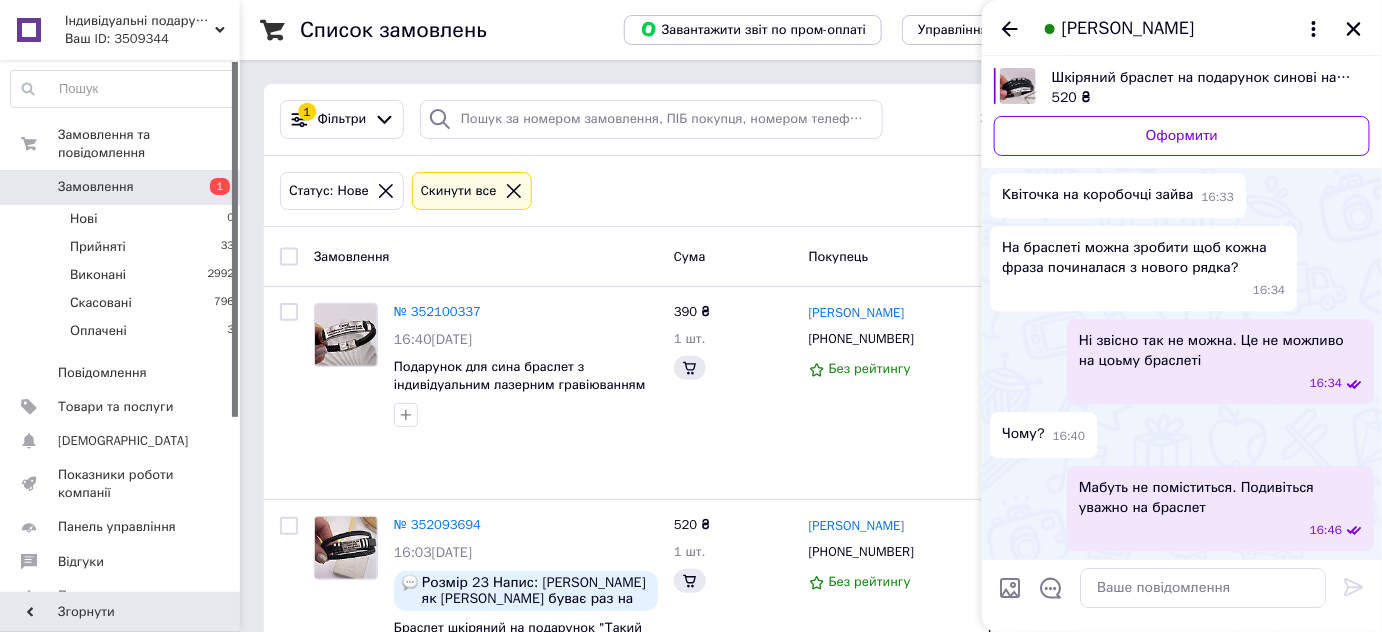 scroll, scrollTop: 2746, scrollLeft: 0, axis: vertical 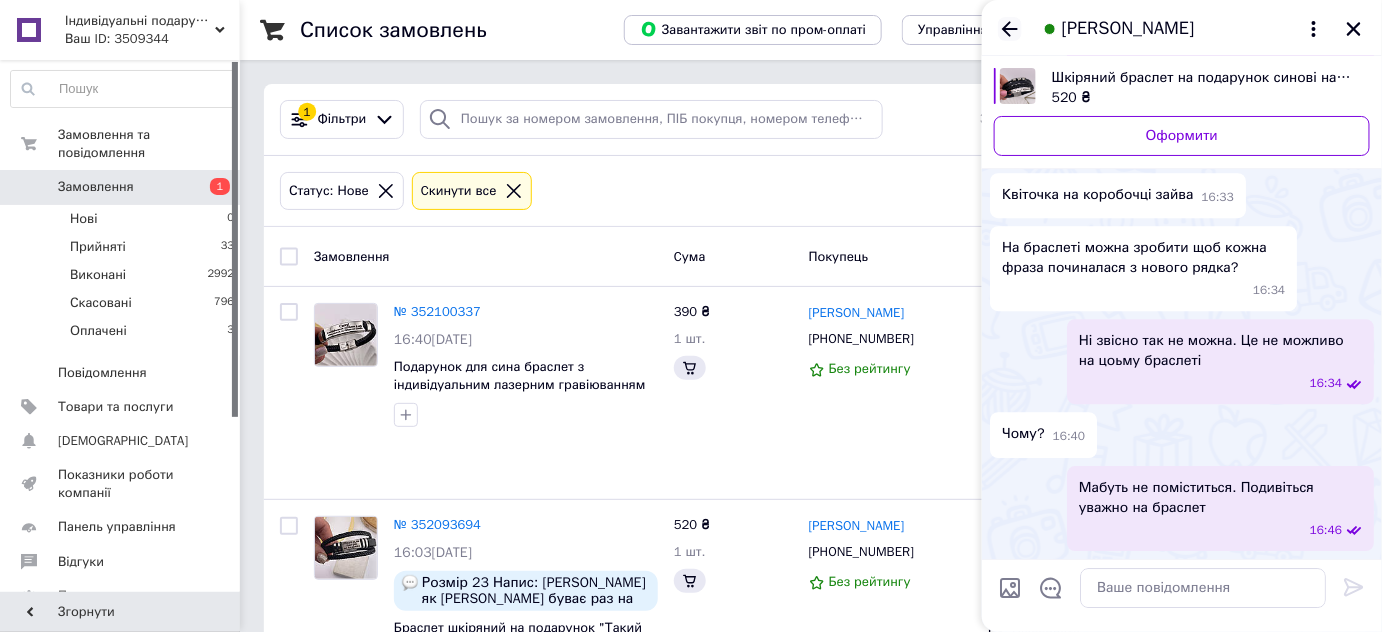 click 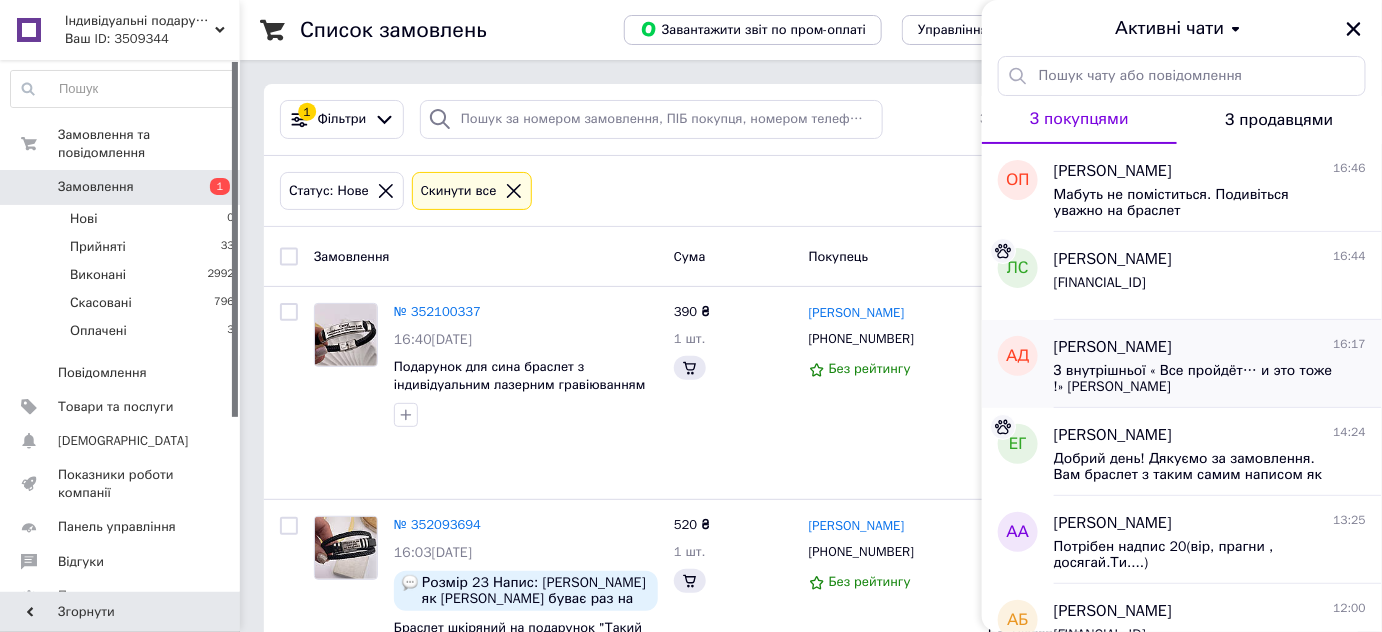 click on "З внутрішньої « Все пройдёт… и это тоже !» [PERSON_NAME]" at bounding box center (1196, 379) 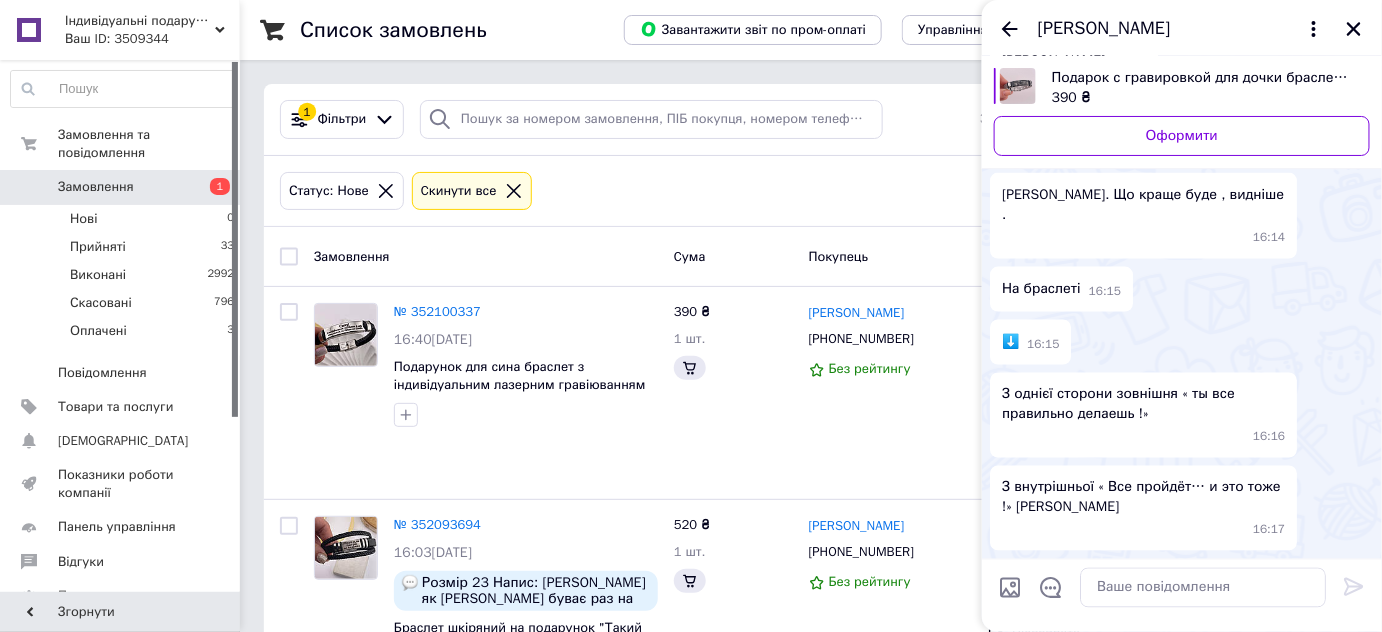 scroll, scrollTop: 1858, scrollLeft: 0, axis: vertical 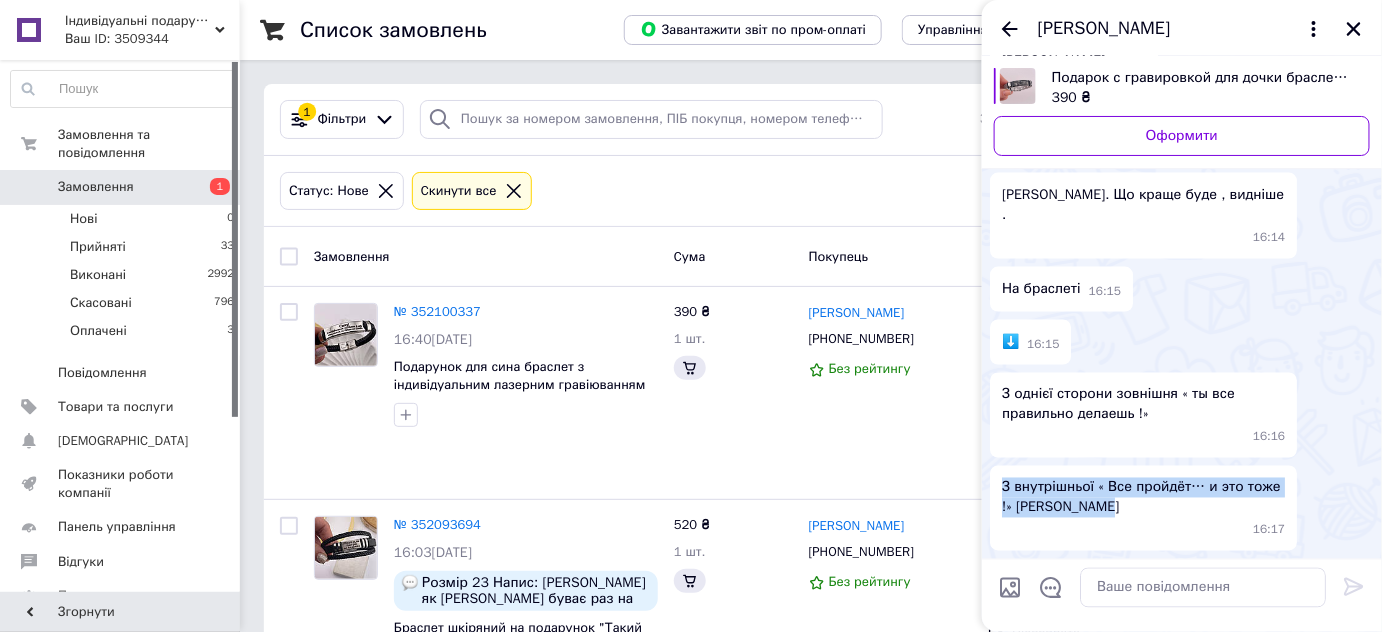 drag, startPoint x: 1108, startPoint y: 506, endPoint x: 989, endPoint y: 492, distance: 119.8207 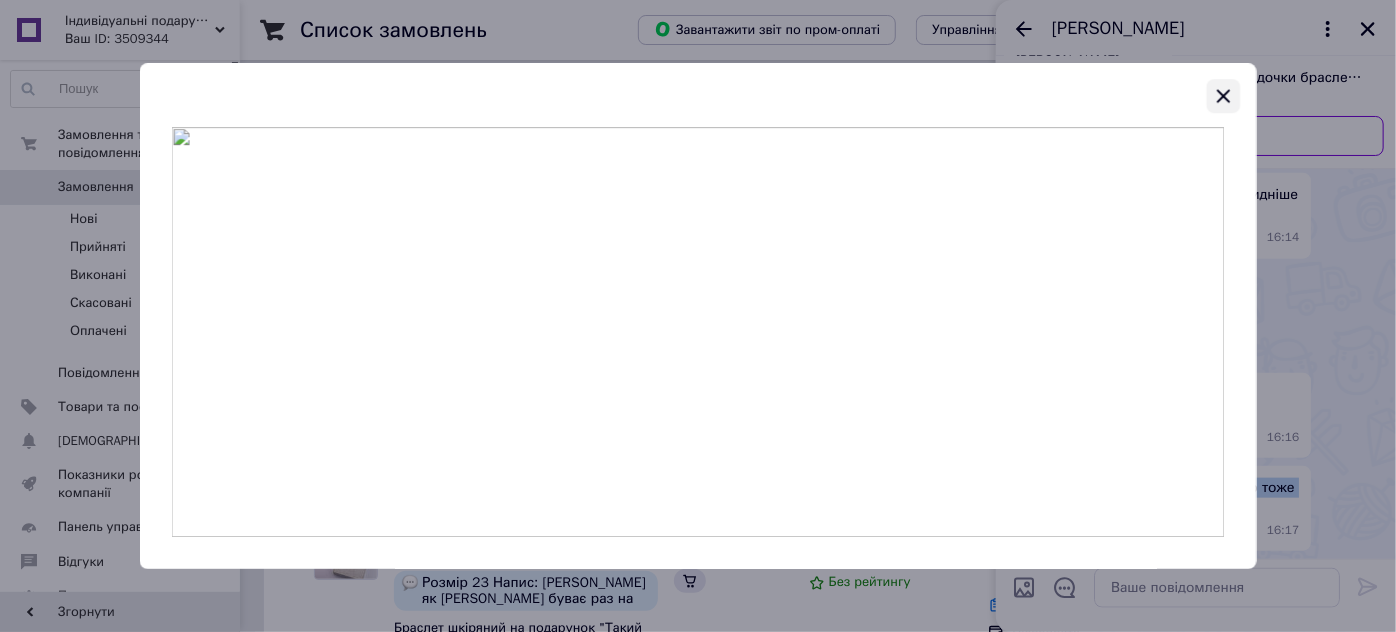 click 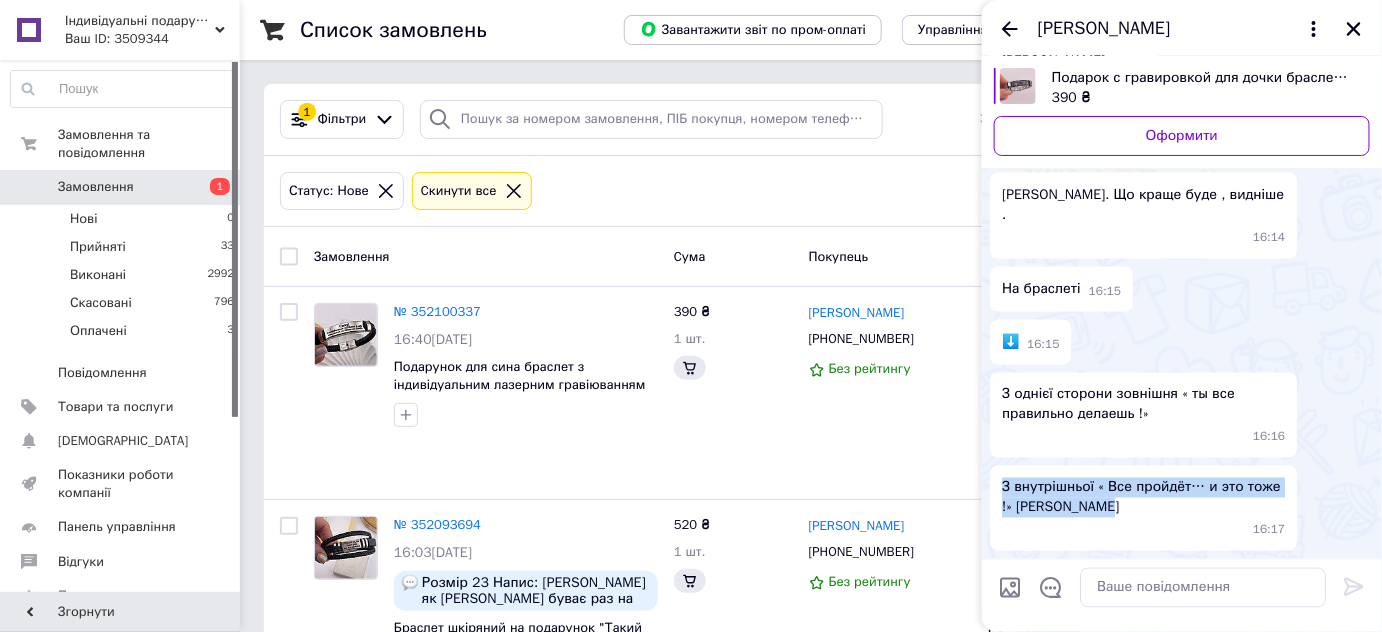 scroll, scrollTop: 1676, scrollLeft: 0, axis: vertical 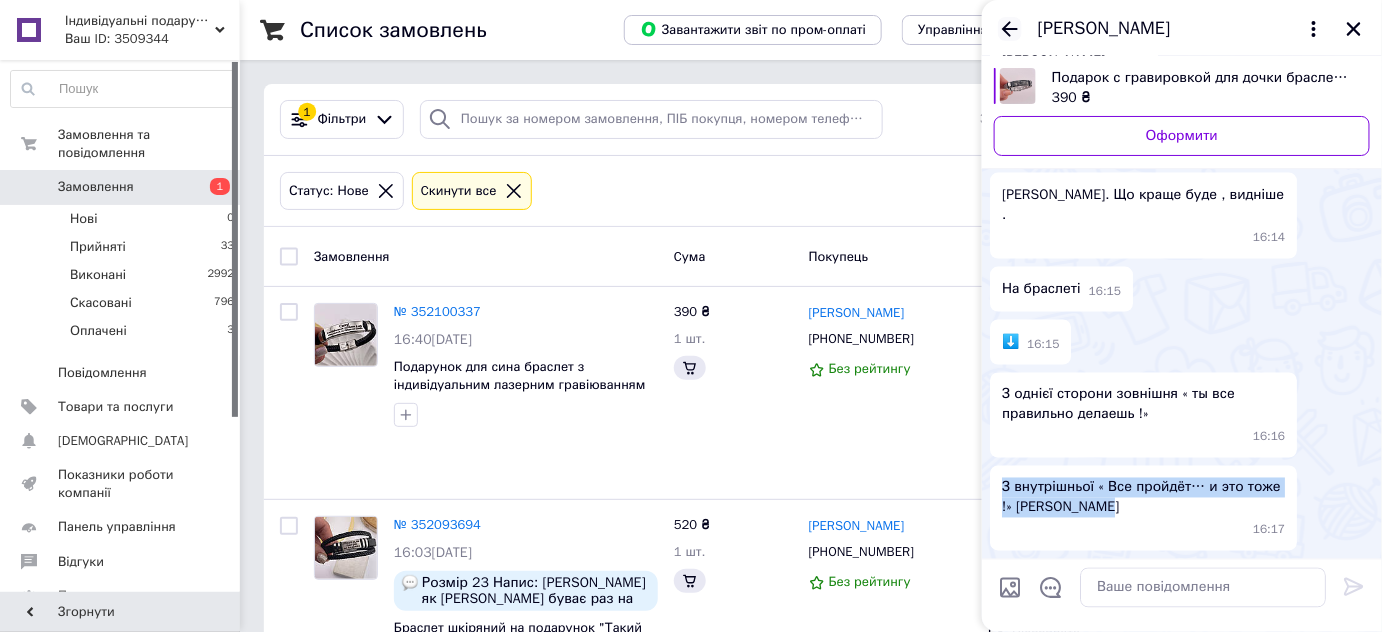 click 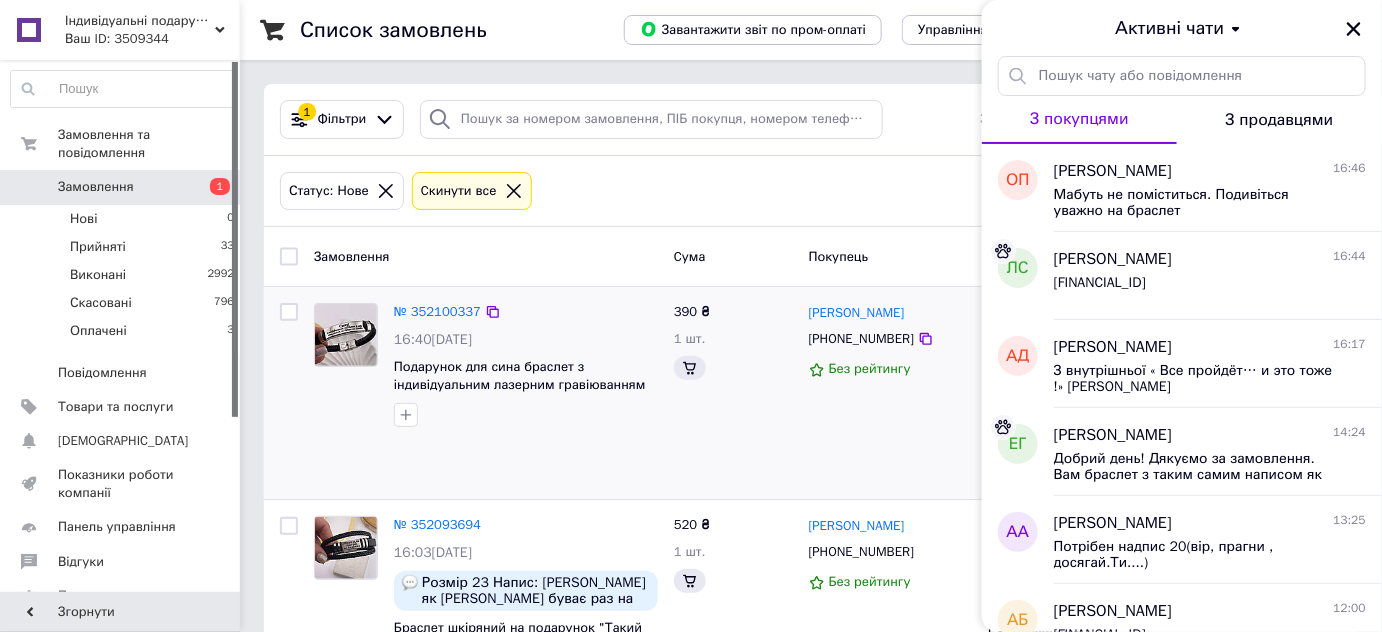 click on "№ 352100337 16:40, 10.07.2025 Подарунок для сина браслет з індивідуальним лазерним гравіюванням "Синку! Сподіваємося, ти..." (напис можна змінювати) 390 ₴ 1 шт. Юля Музика +380684456021 Без рейтингу Нова Пошта с. Тишківка (Кіровоградська обл., Новоукраїнський р-н. Тишківська сільрада), №1: вул. Центральна, 17 Додати ЕН Післяплата Прийнято" at bounding box center (811, 393) 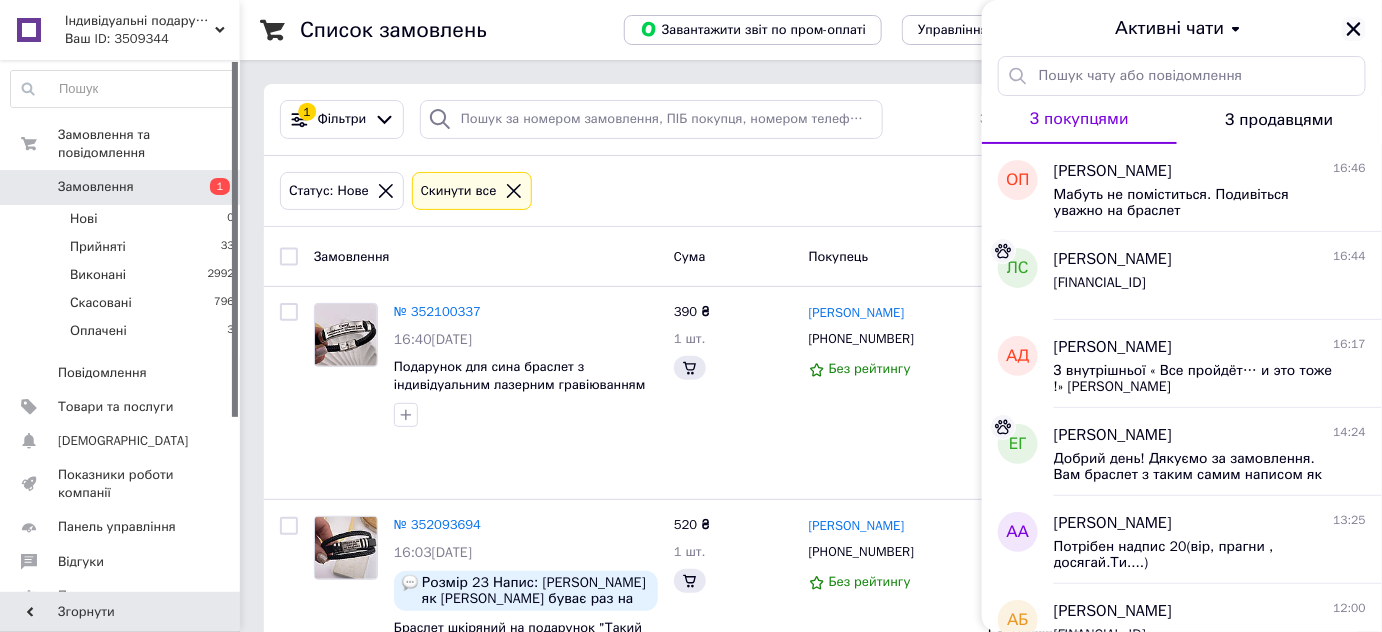 click 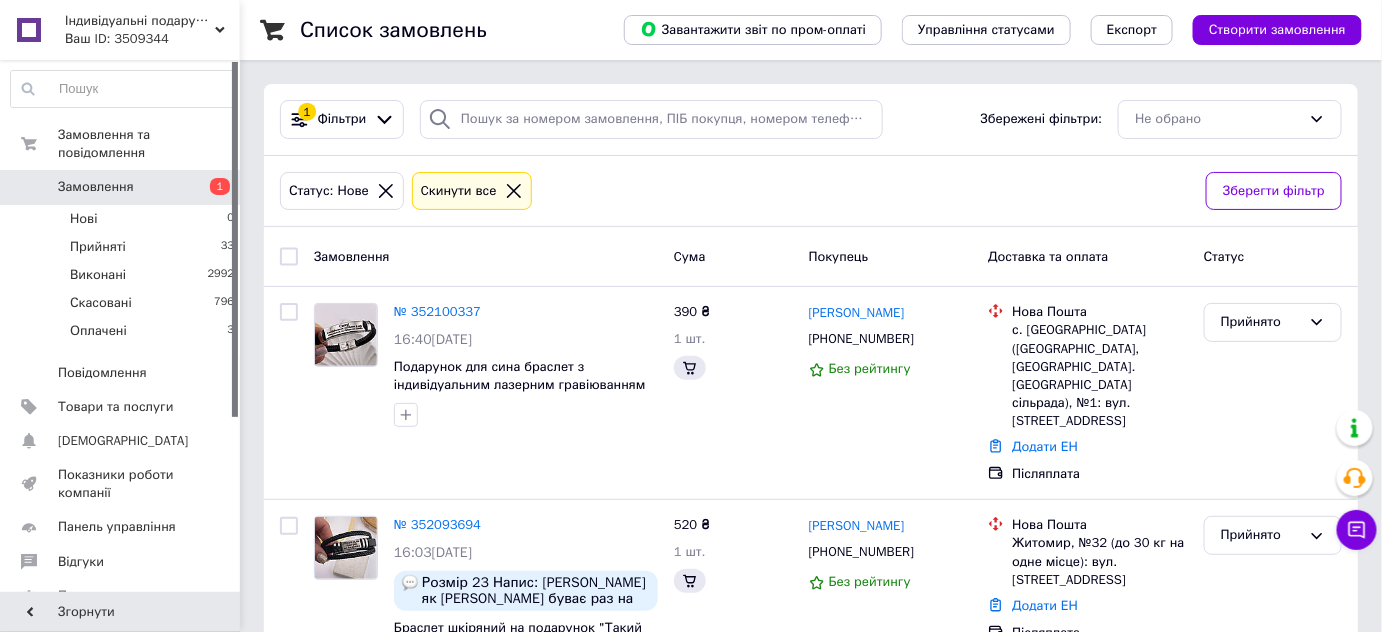 click on "Статус: Нове Cкинути все Зберегти фільтр" at bounding box center [811, 192] 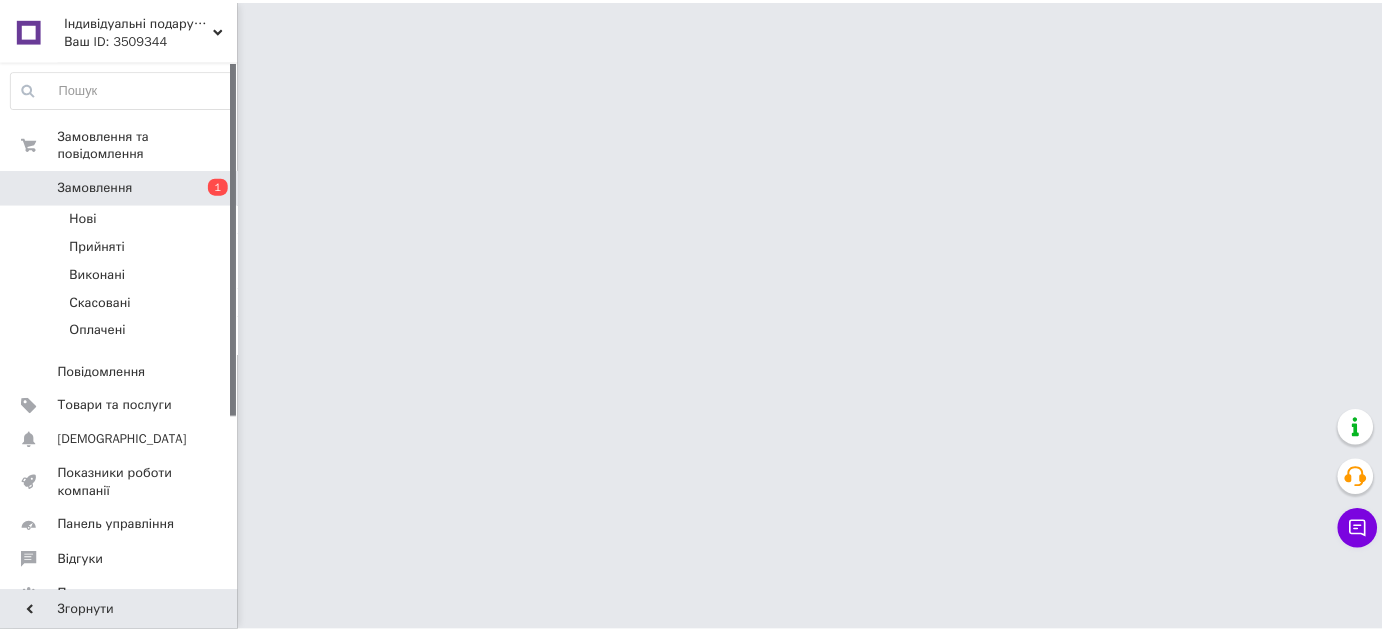 scroll, scrollTop: 0, scrollLeft: 0, axis: both 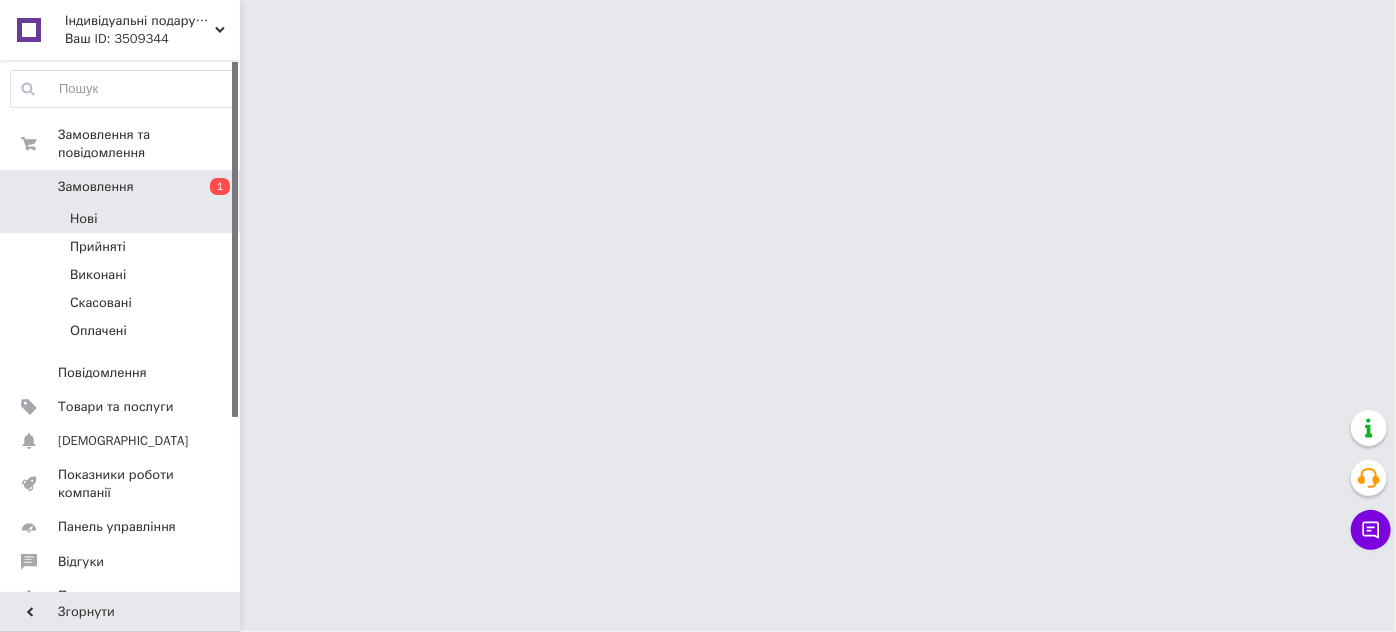 click on "Нові" at bounding box center (123, 219) 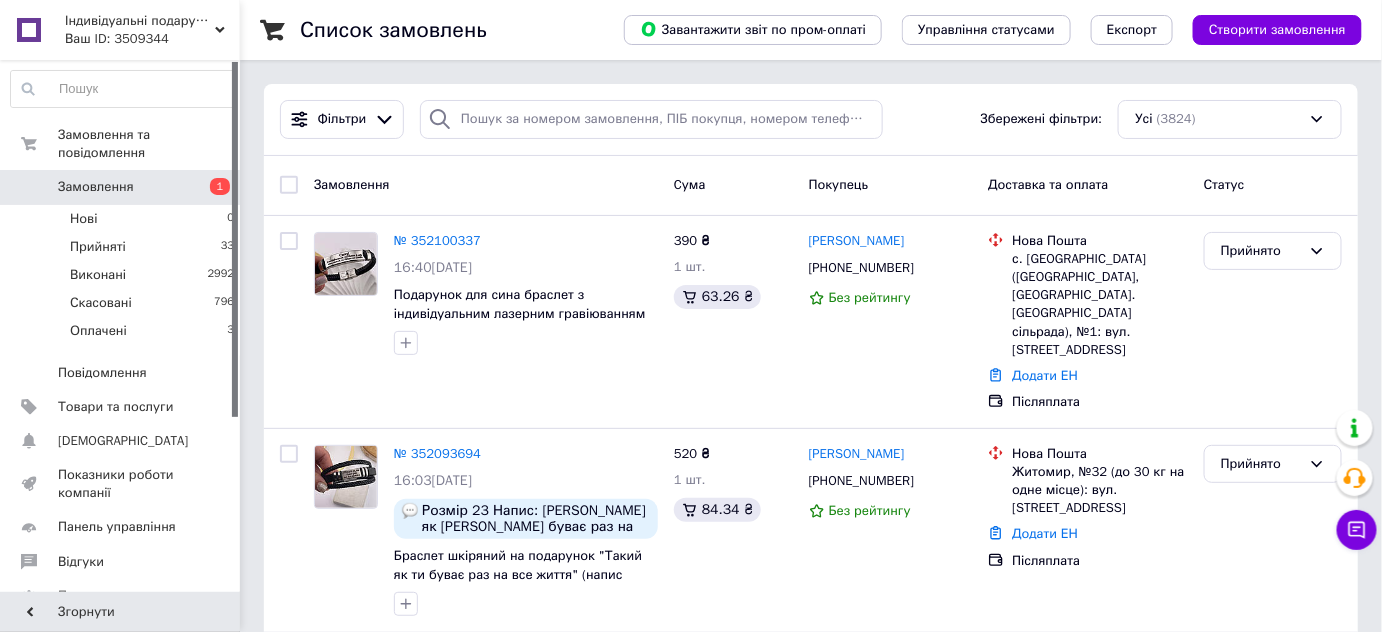 click on "Замовлення Cума Покупець Доставка та оплата Статус" at bounding box center (811, 186) 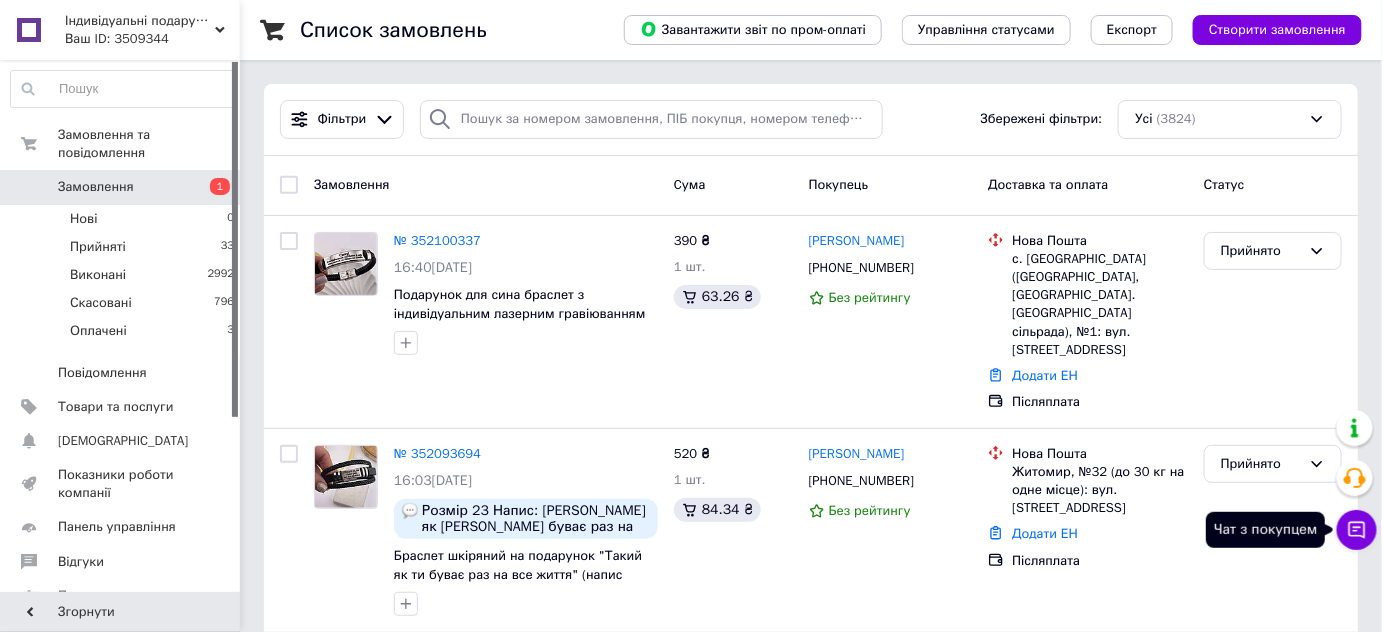 click 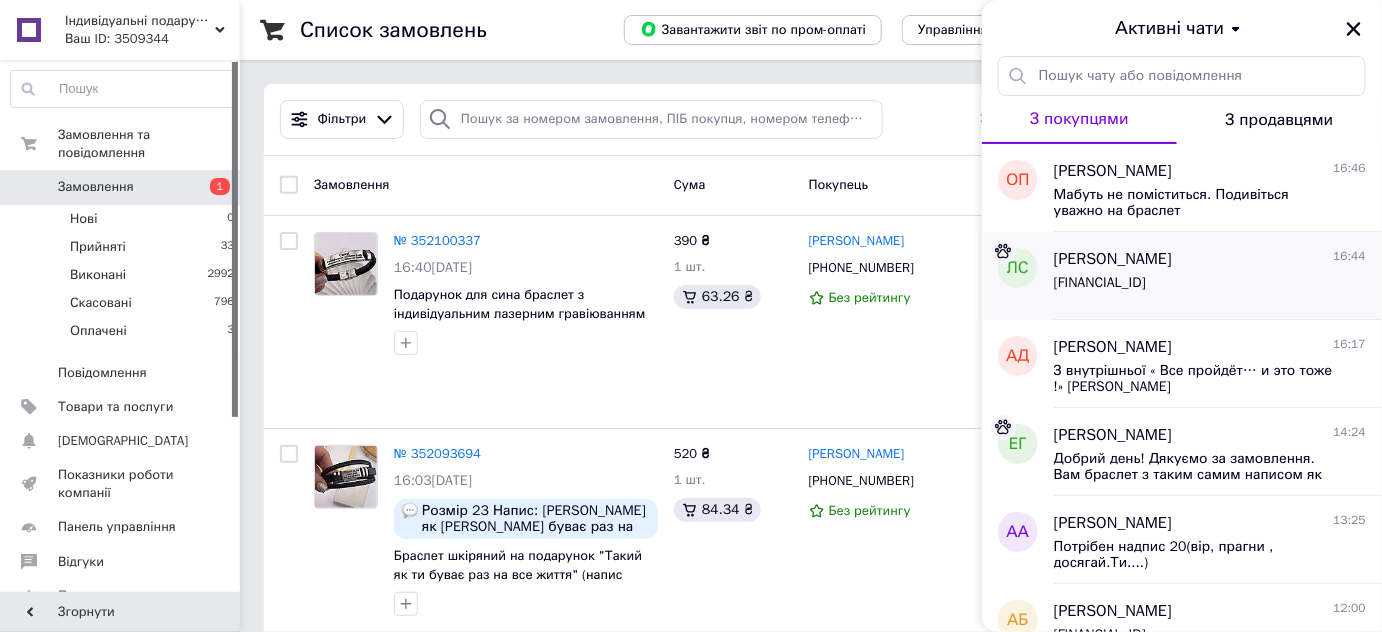 click on "[FINANCIAL_ID]" at bounding box center (1100, 283) 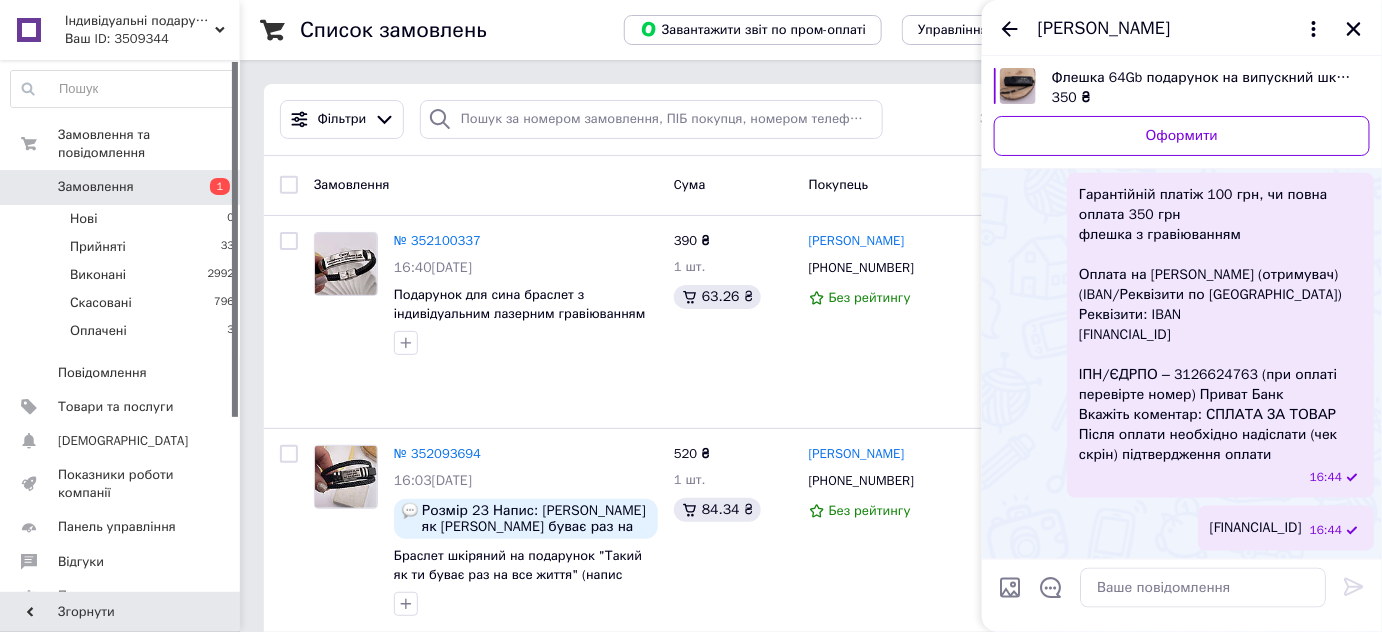 scroll, scrollTop: 733, scrollLeft: 0, axis: vertical 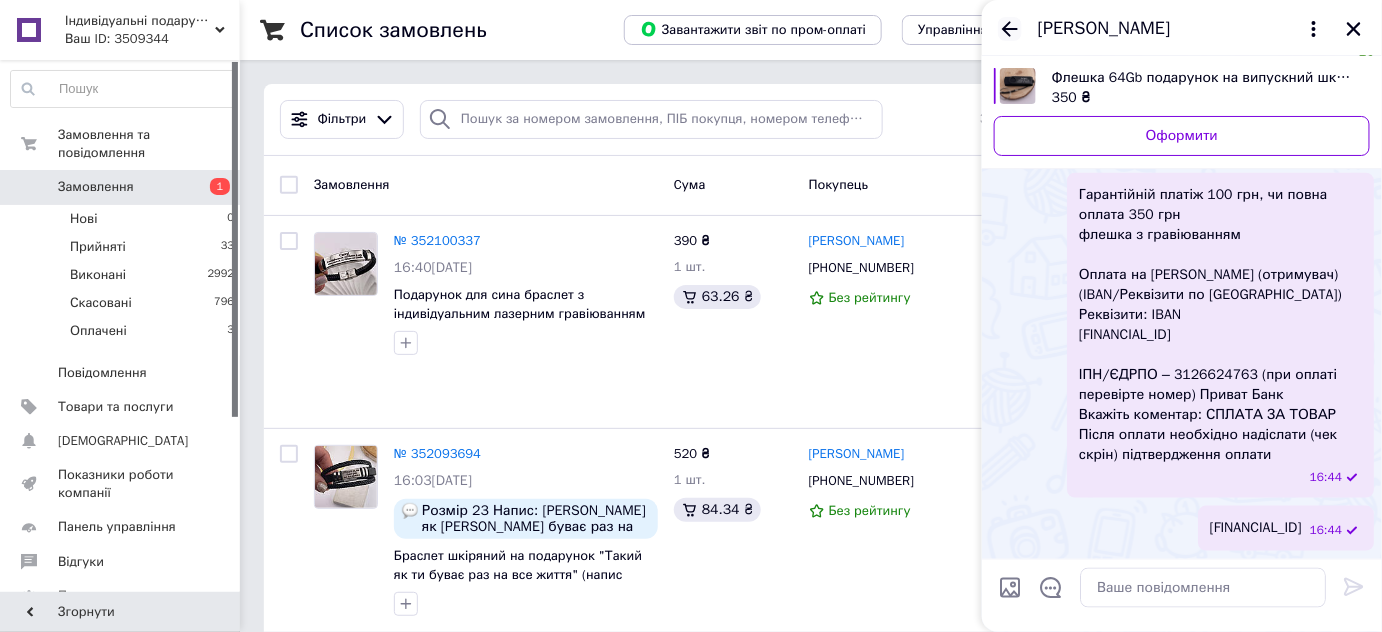 click 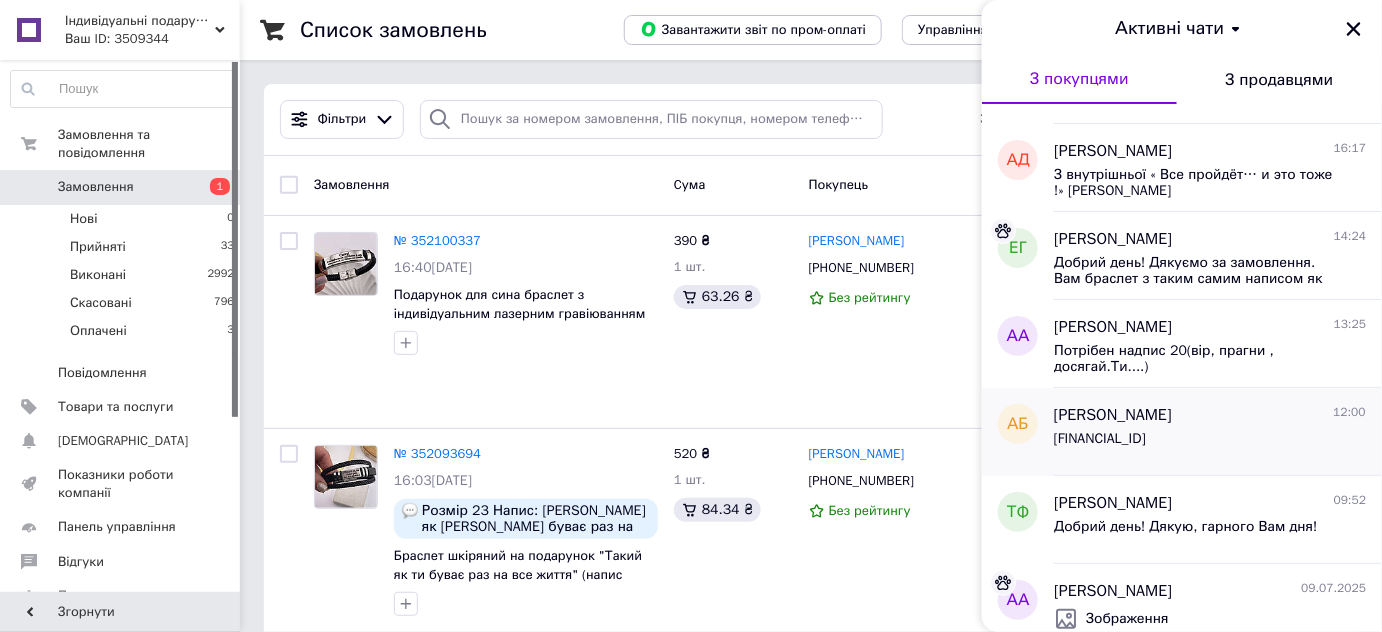 scroll, scrollTop: 181, scrollLeft: 0, axis: vertical 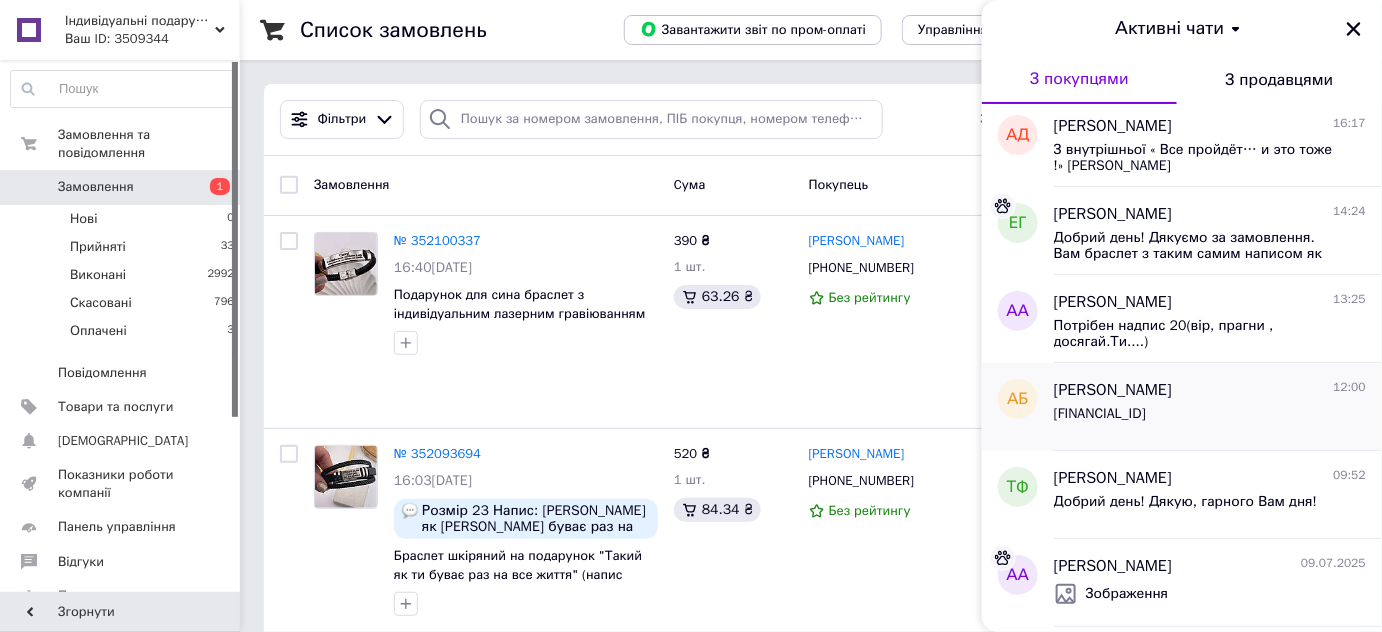 click on "[FINANCIAL_ID]" at bounding box center (1100, 414) 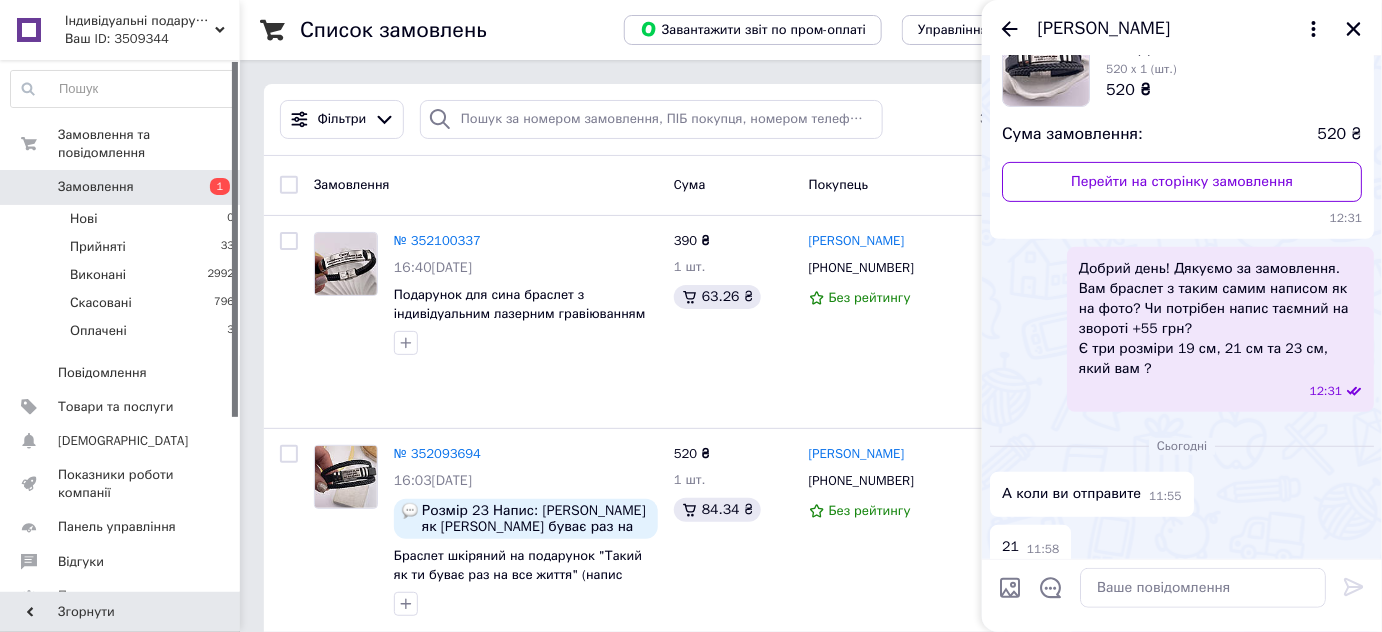 scroll, scrollTop: 98, scrollLeft: 0, axis: vertical 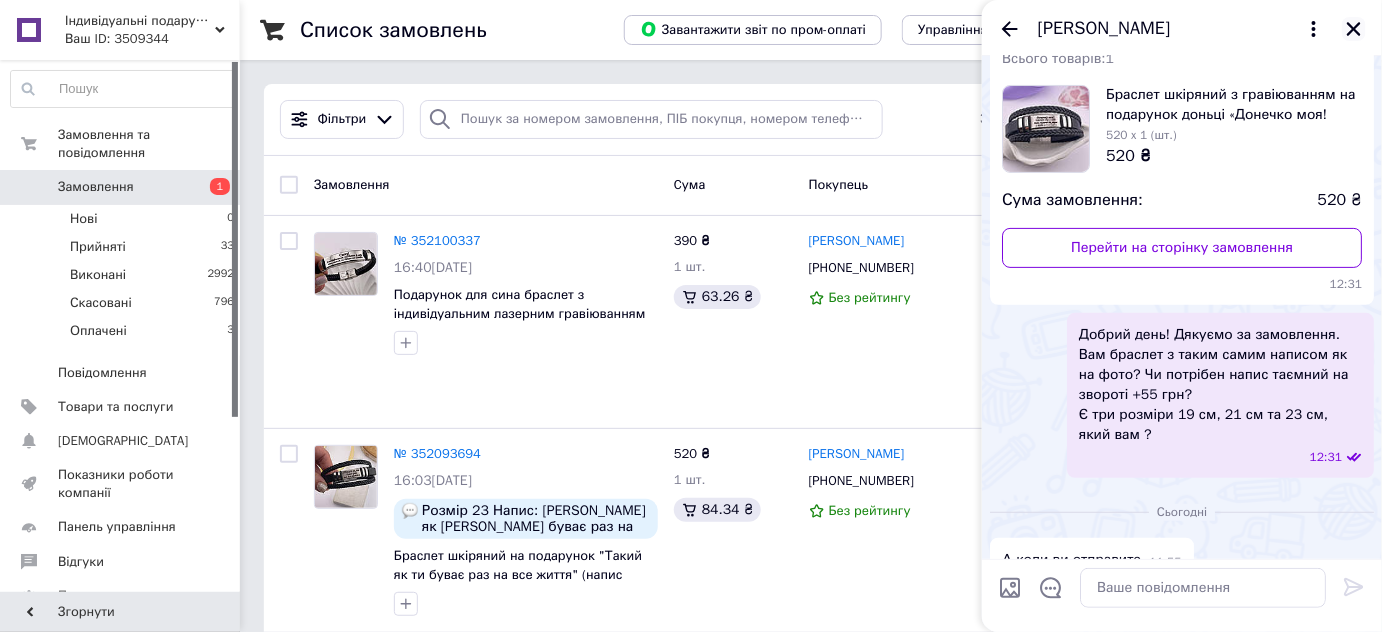 click 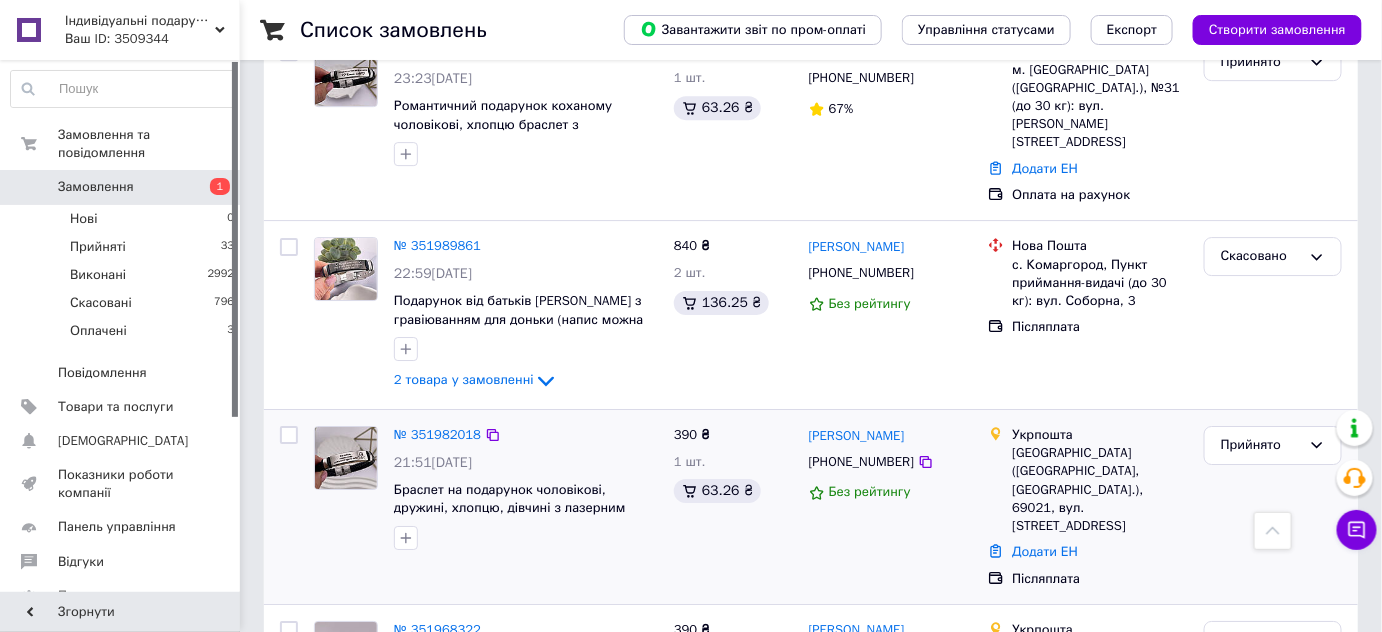 scroll, scrollTop: 2090, scrollLeft: 0, axis: vertical 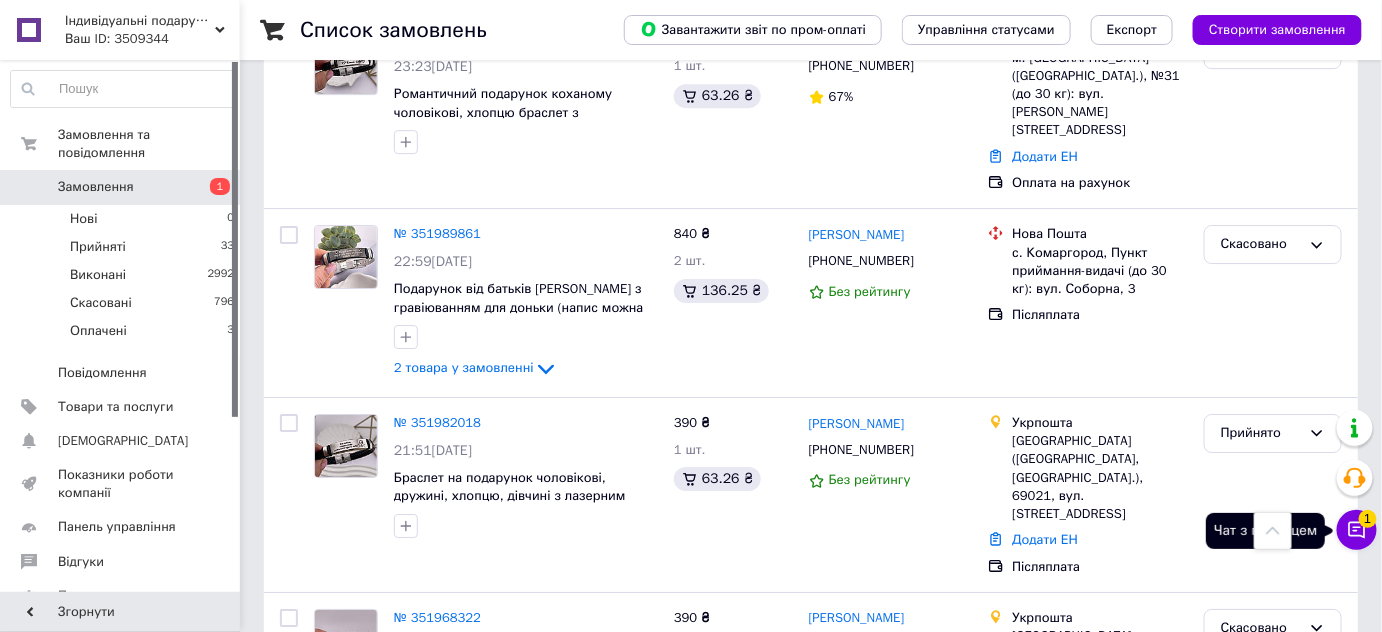 click 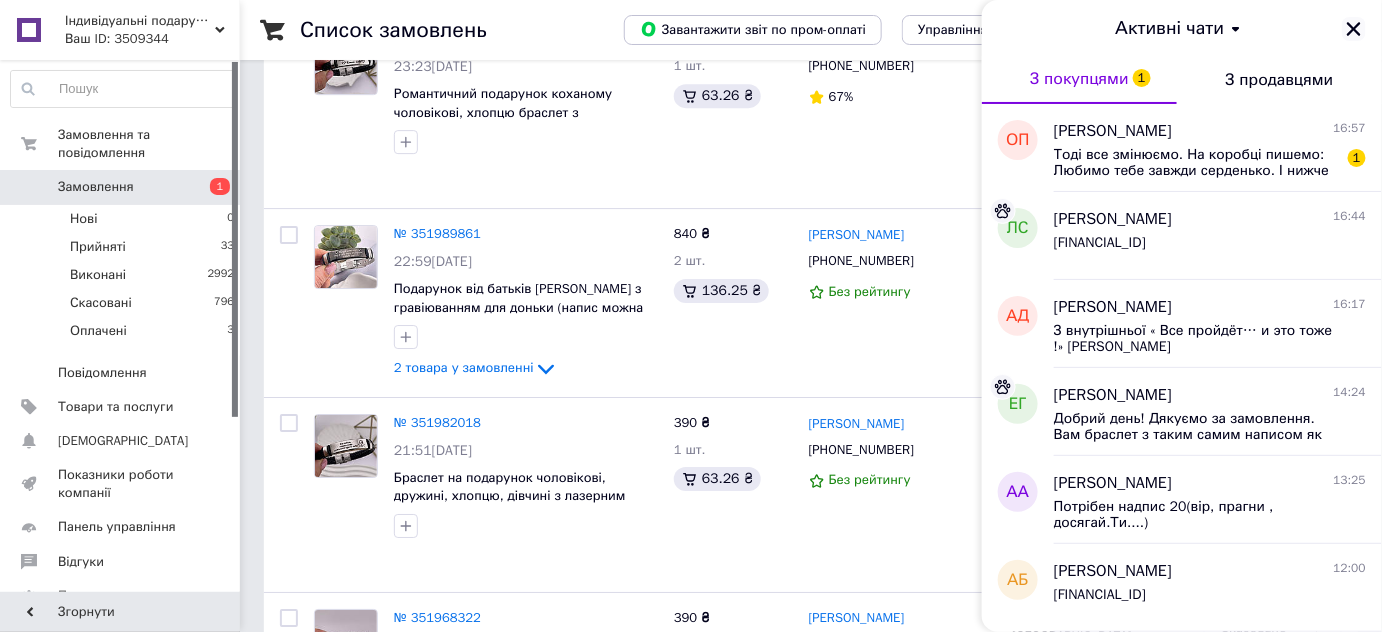 click 